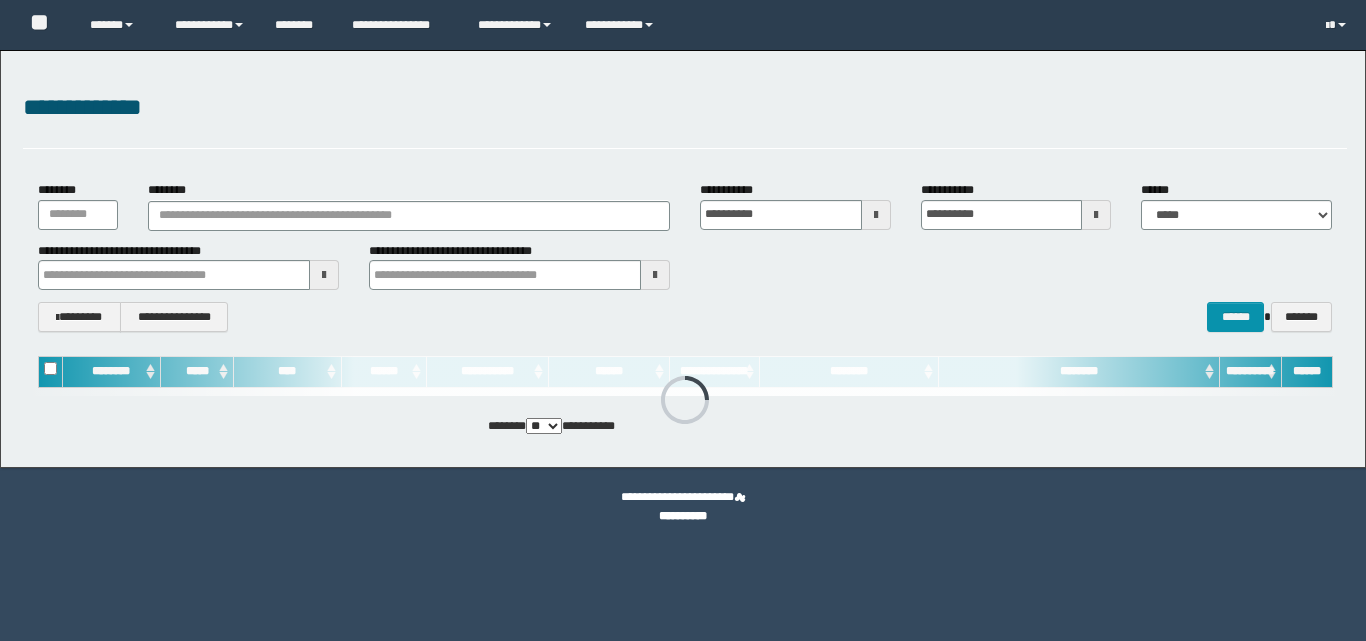 scroll, scrollTop: 0, scrollLeft: 0, axis: both 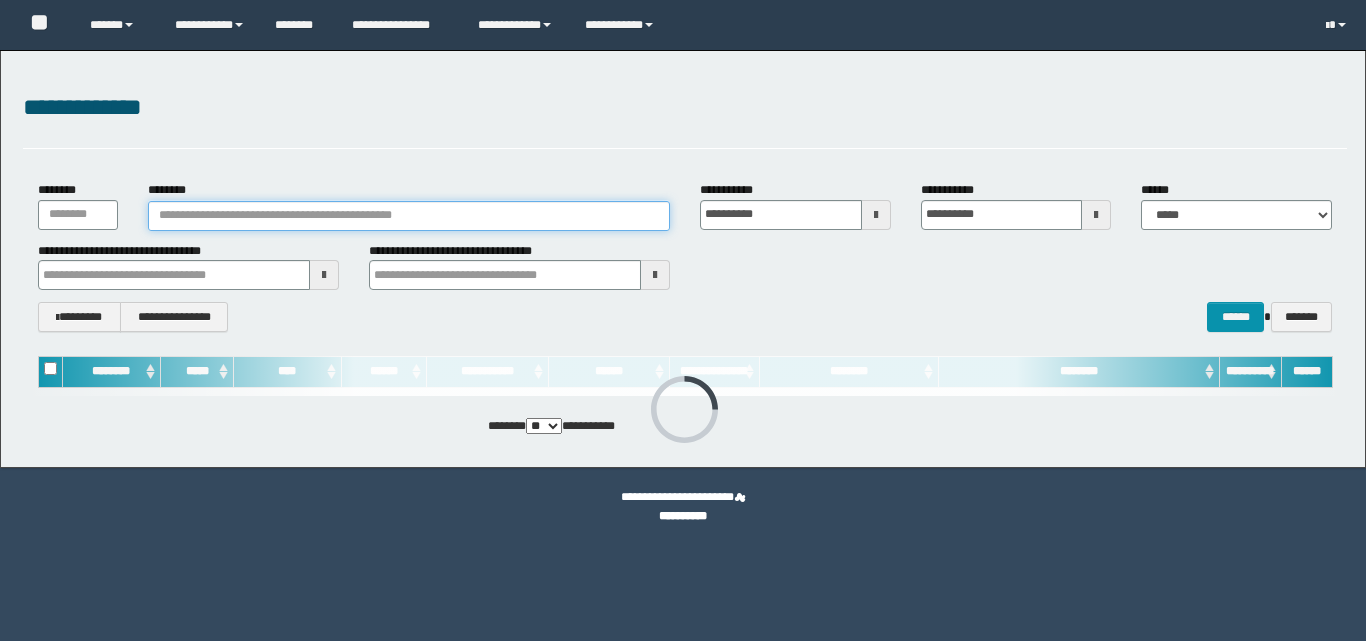click on "********" at bounding box center [409, 216] 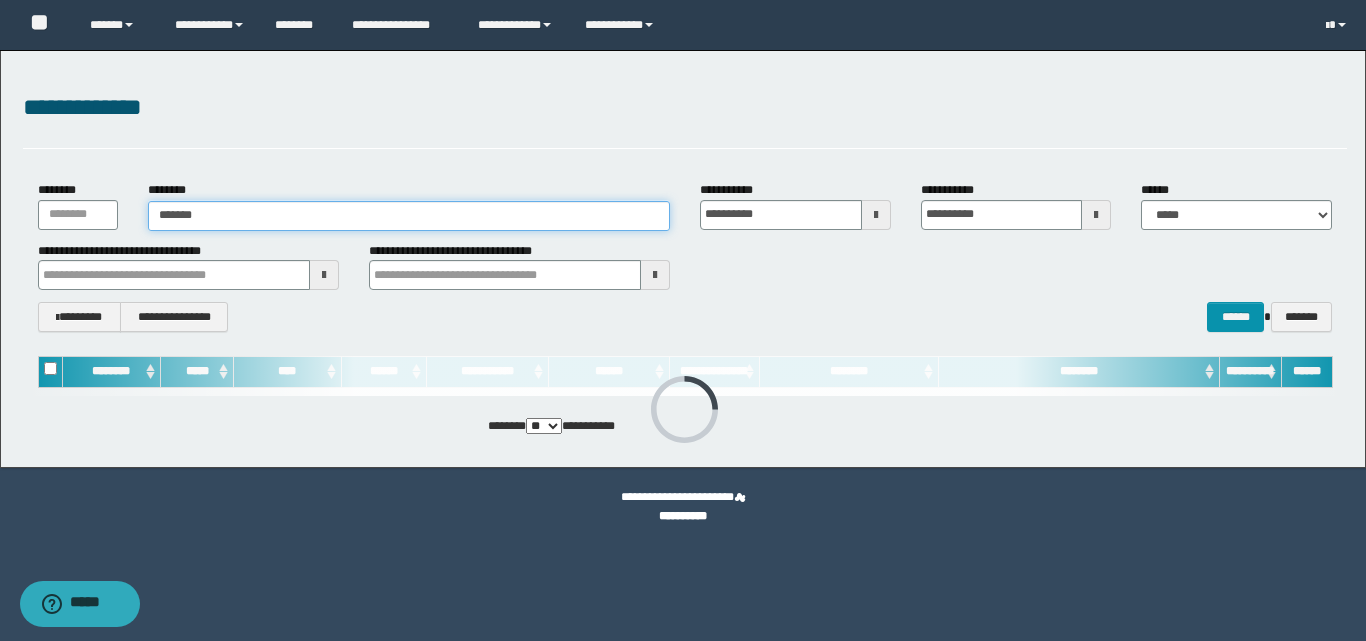 type on "********" 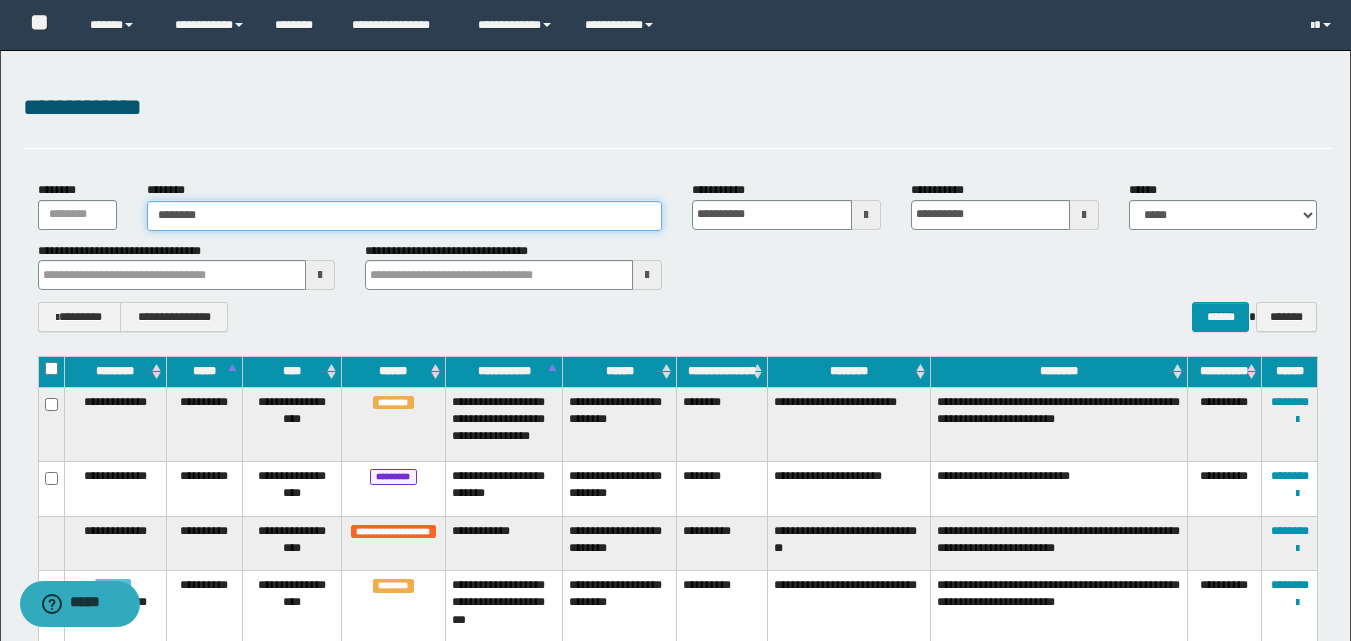 type on "********" 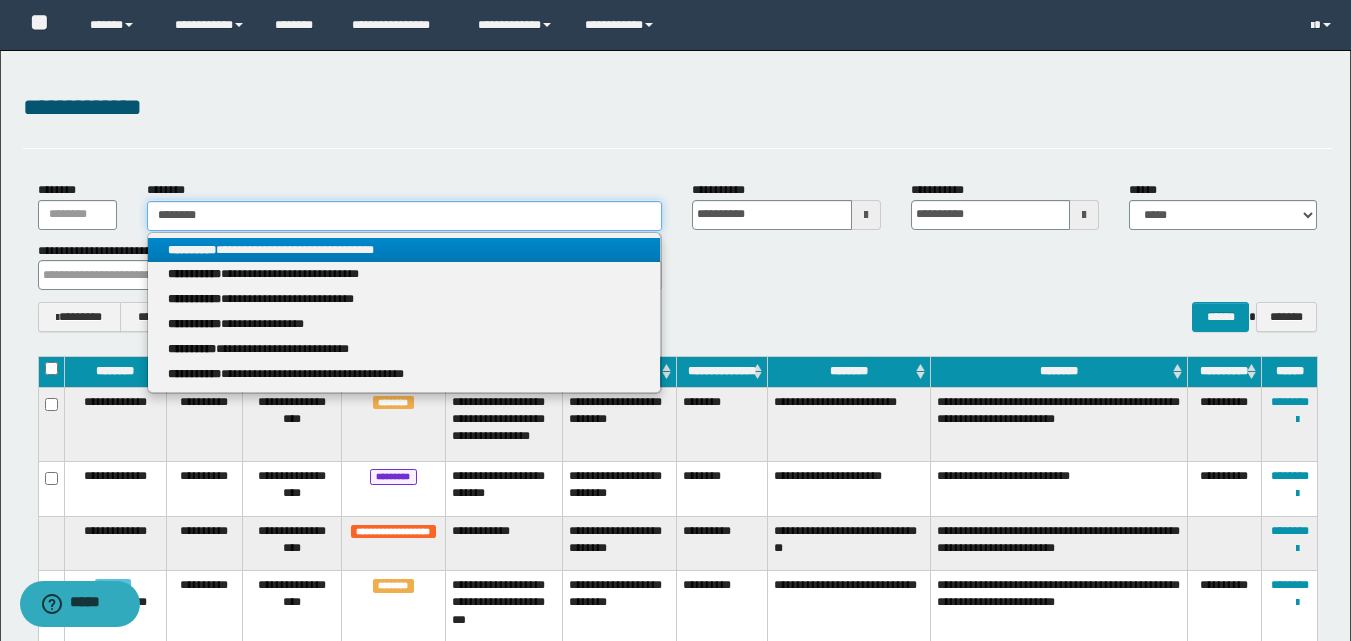 type on "********" 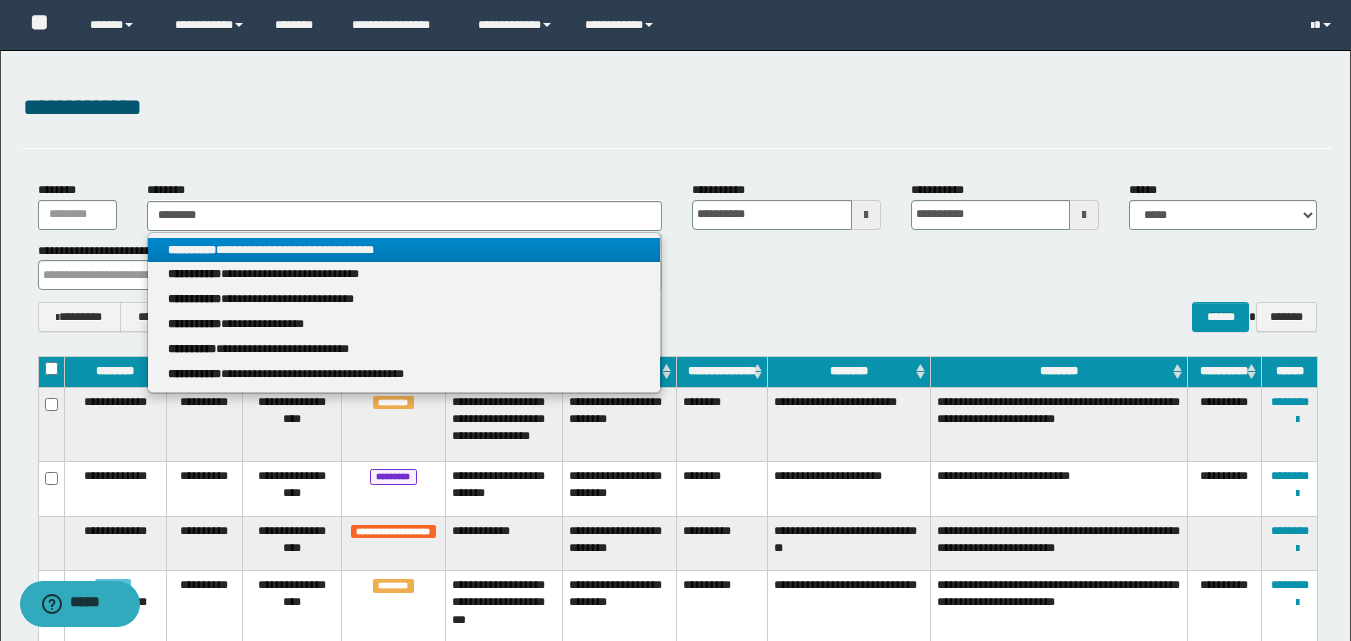 click on "**********" at bounding box center (404, 250) 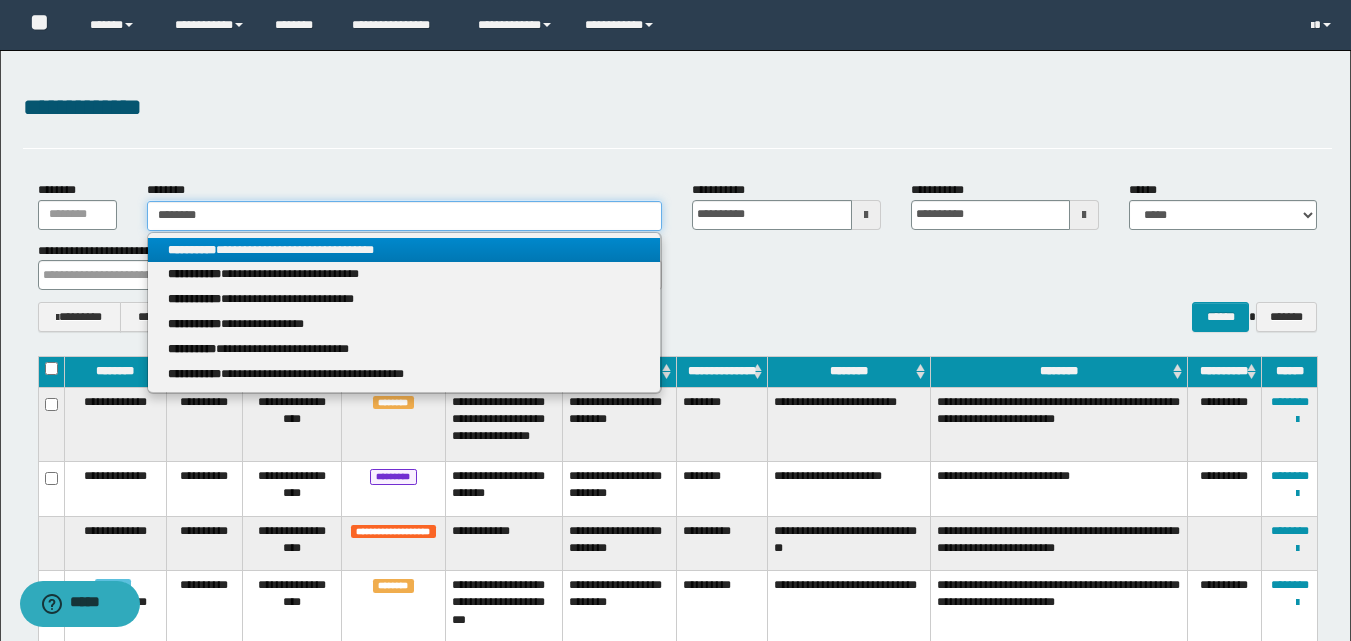 type 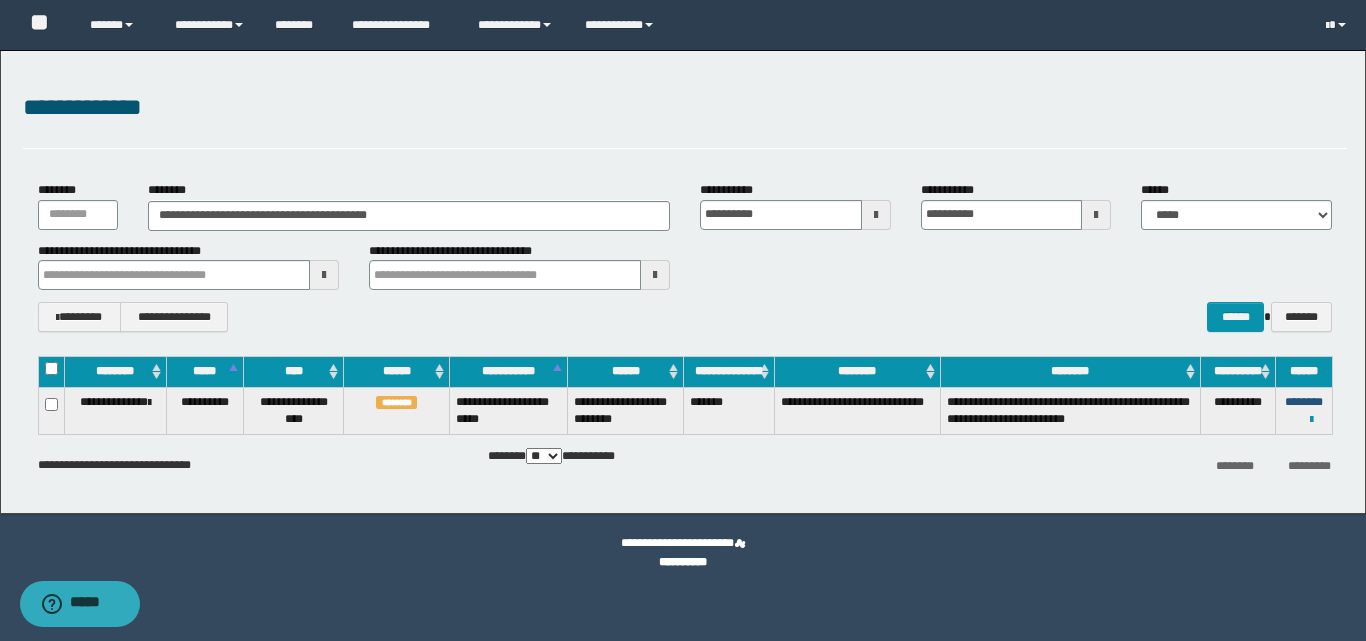 click on "********" at bounding box center [1304, 402] 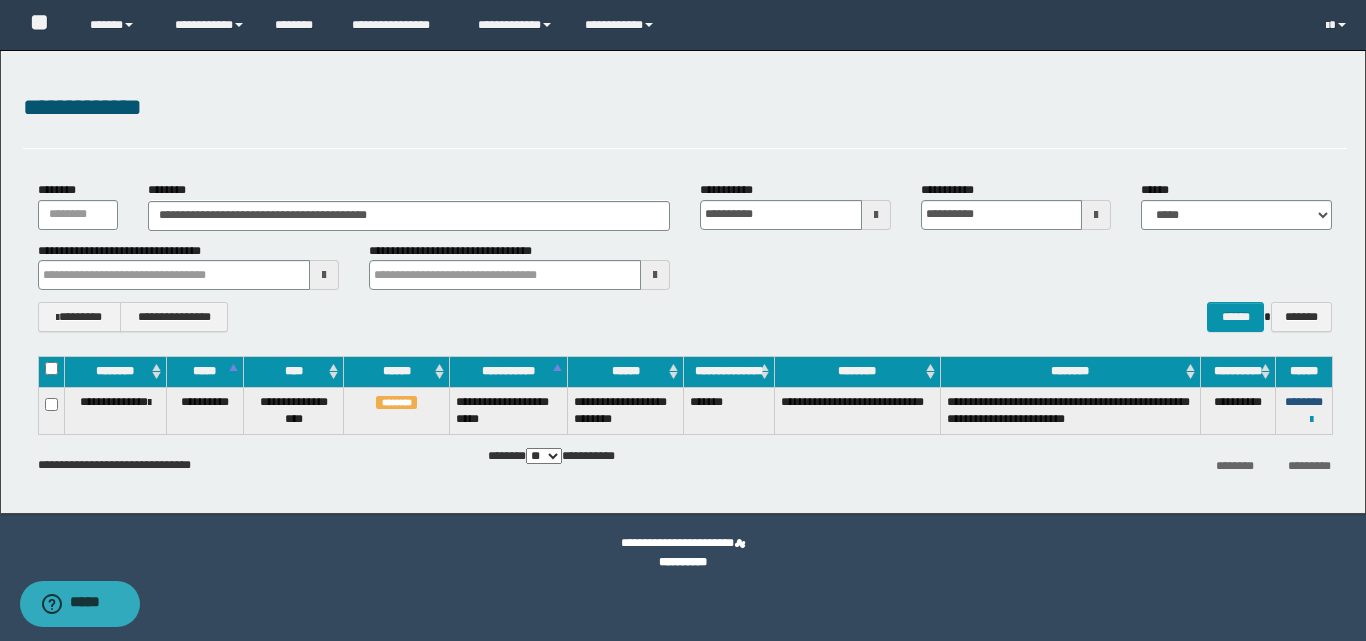 click on "********" at bounding box center [1304, 402] 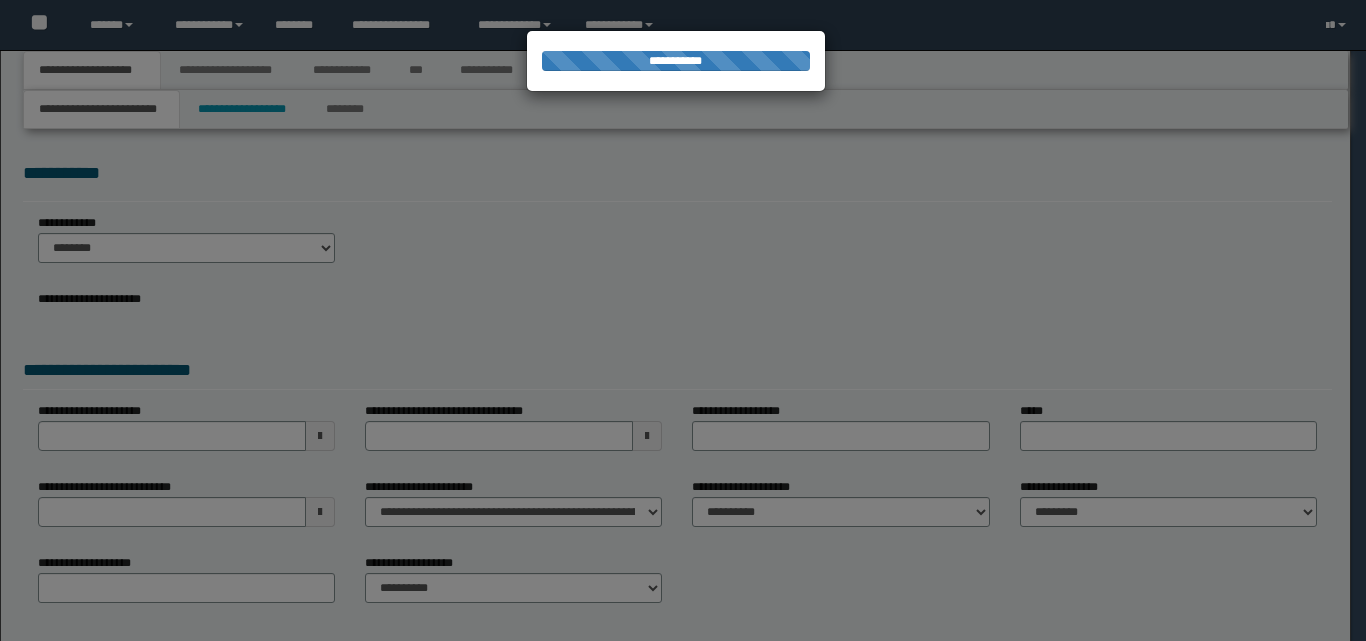 scroll, scrollTop: 0, scrollLeft: 0, axis: both 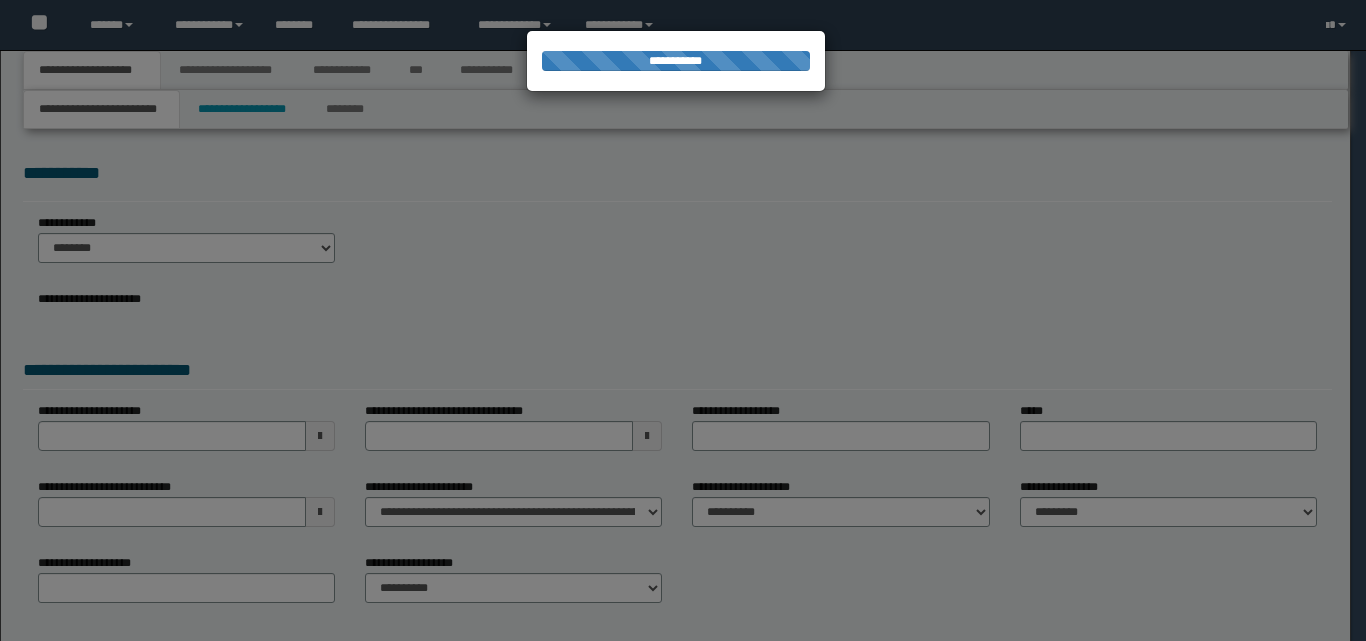 select on "*" 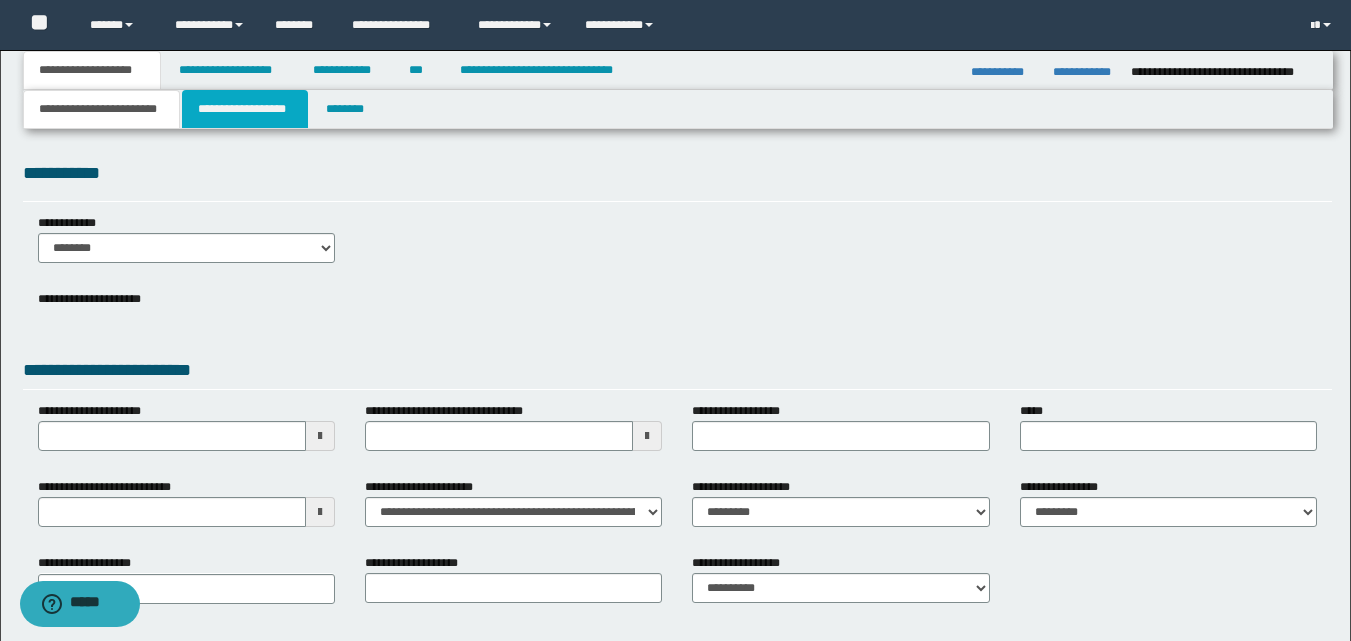 click on "**********" at bounding box center [245, 109] 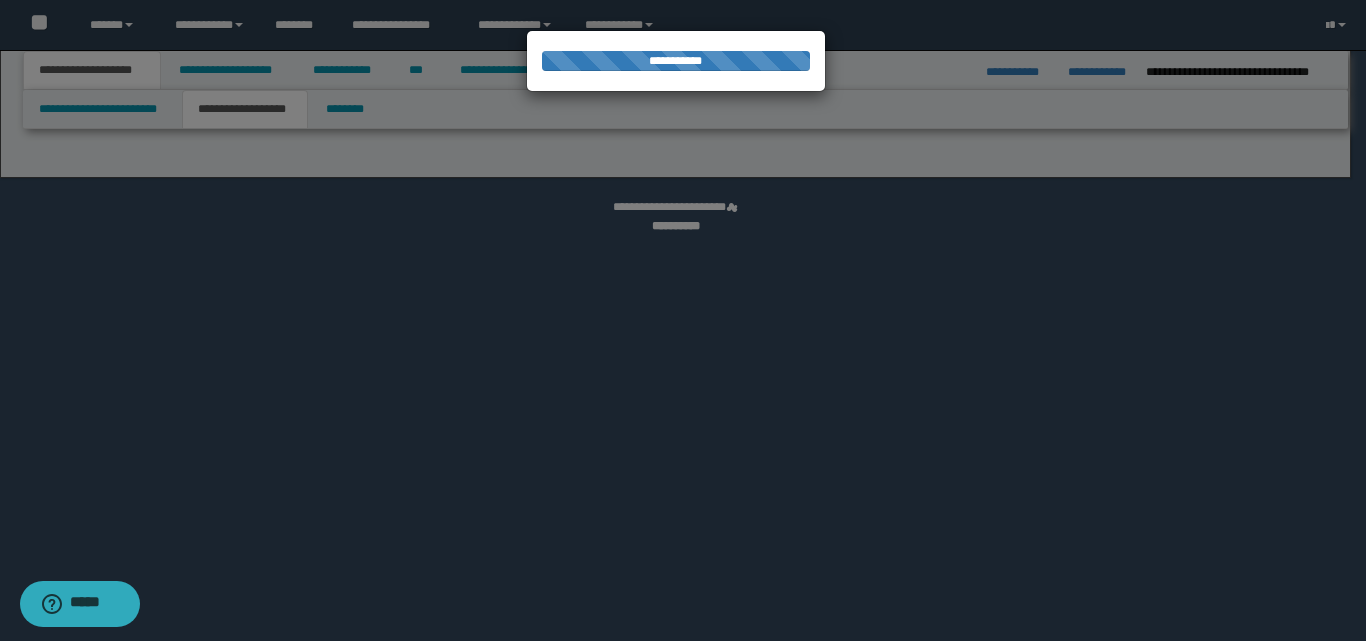 select on "*" 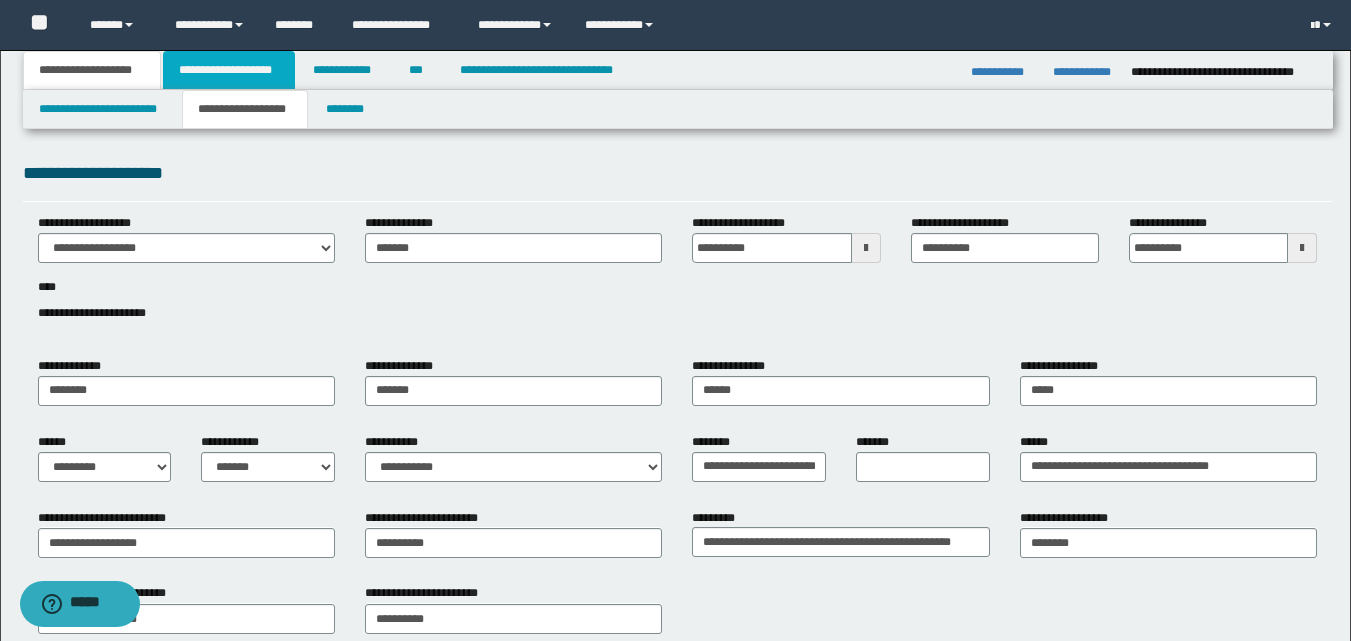 click on "**********" at bounding box center (229, 70) 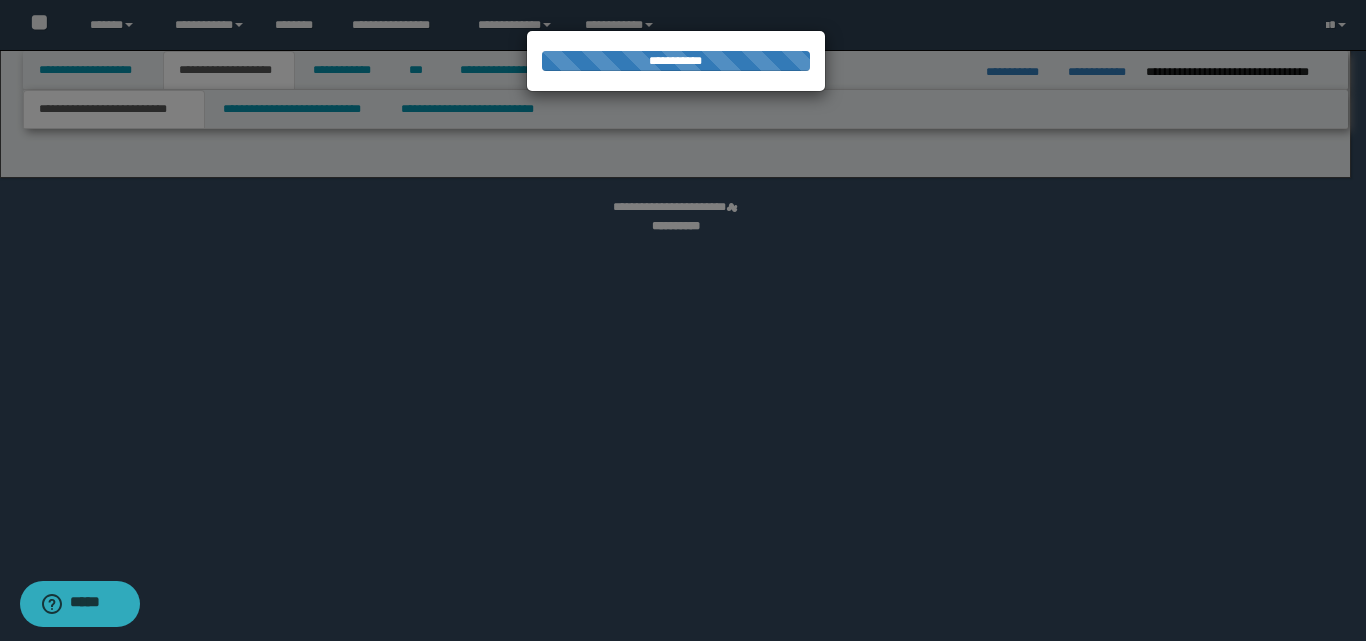 select on "*" 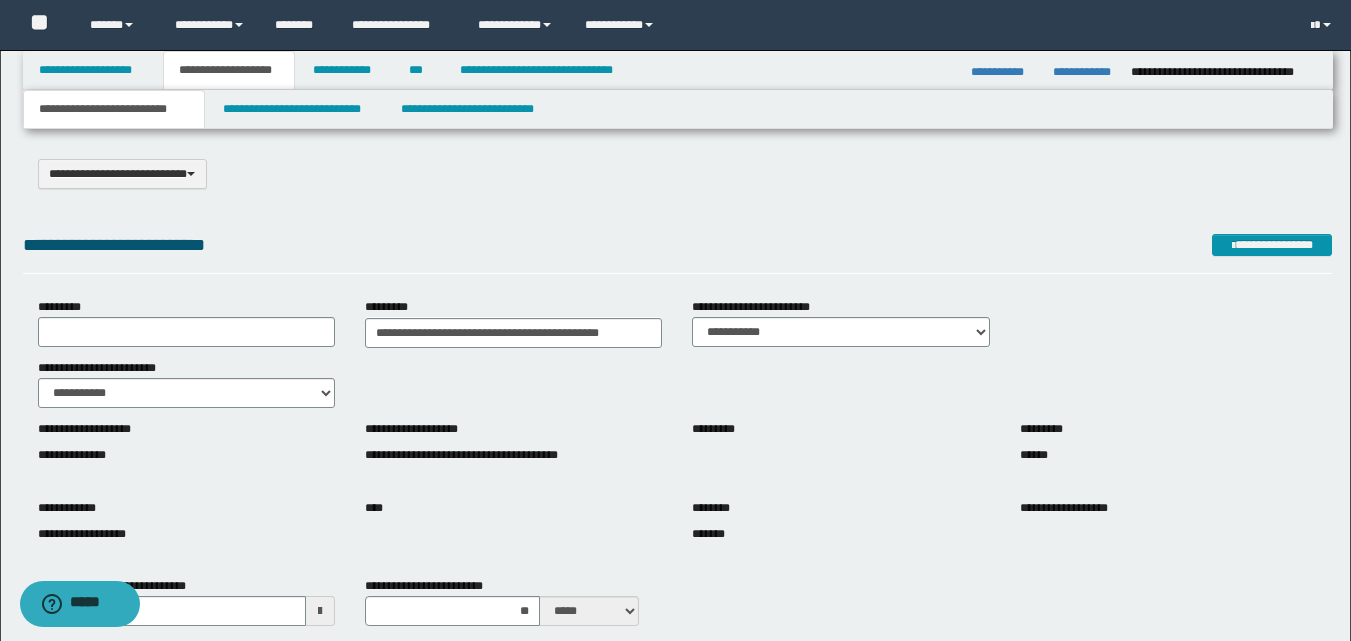 scroll, scrollTop: 300, scrollLeft: 0, axis: vertical 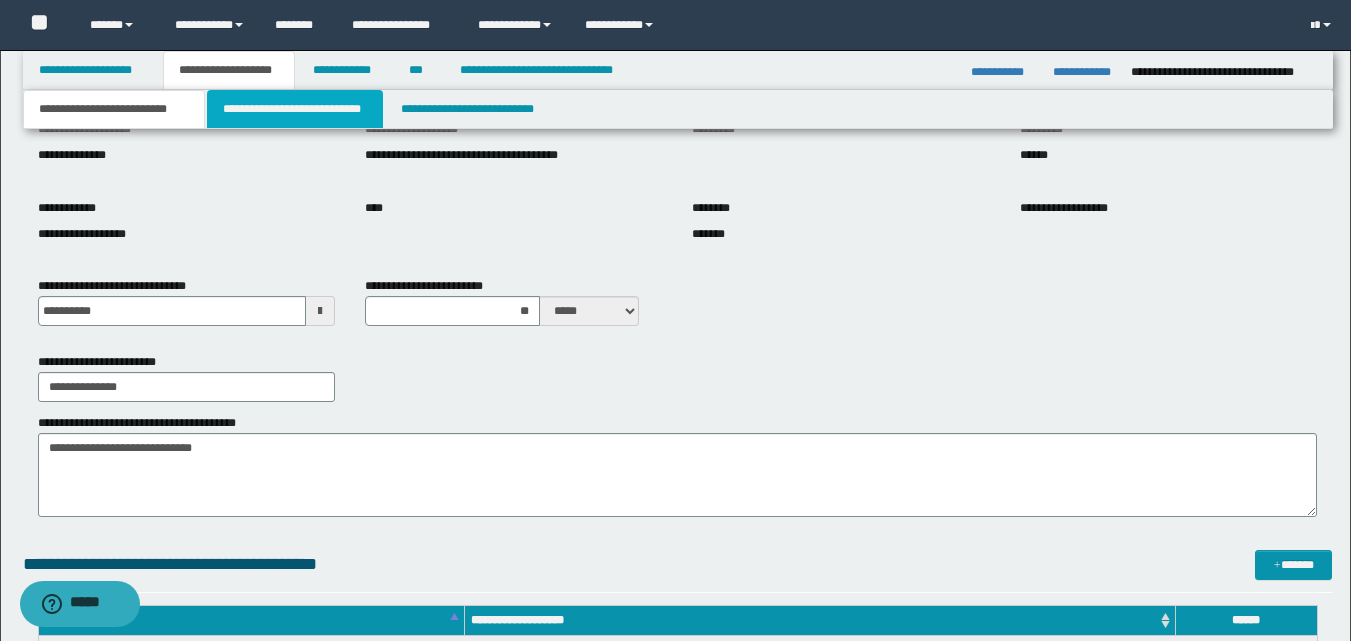click on "**********" at bounding box center (295, 109) 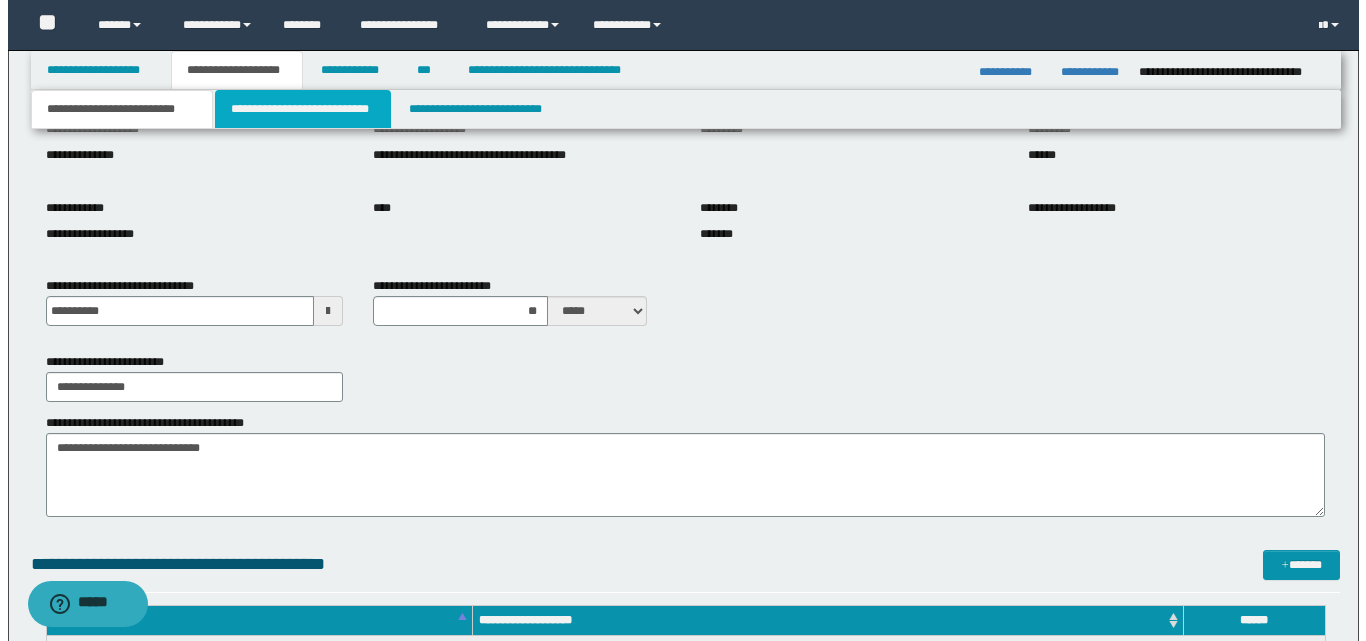 scroll, scrollTop: 0, scrollLeft: 0, axis: both 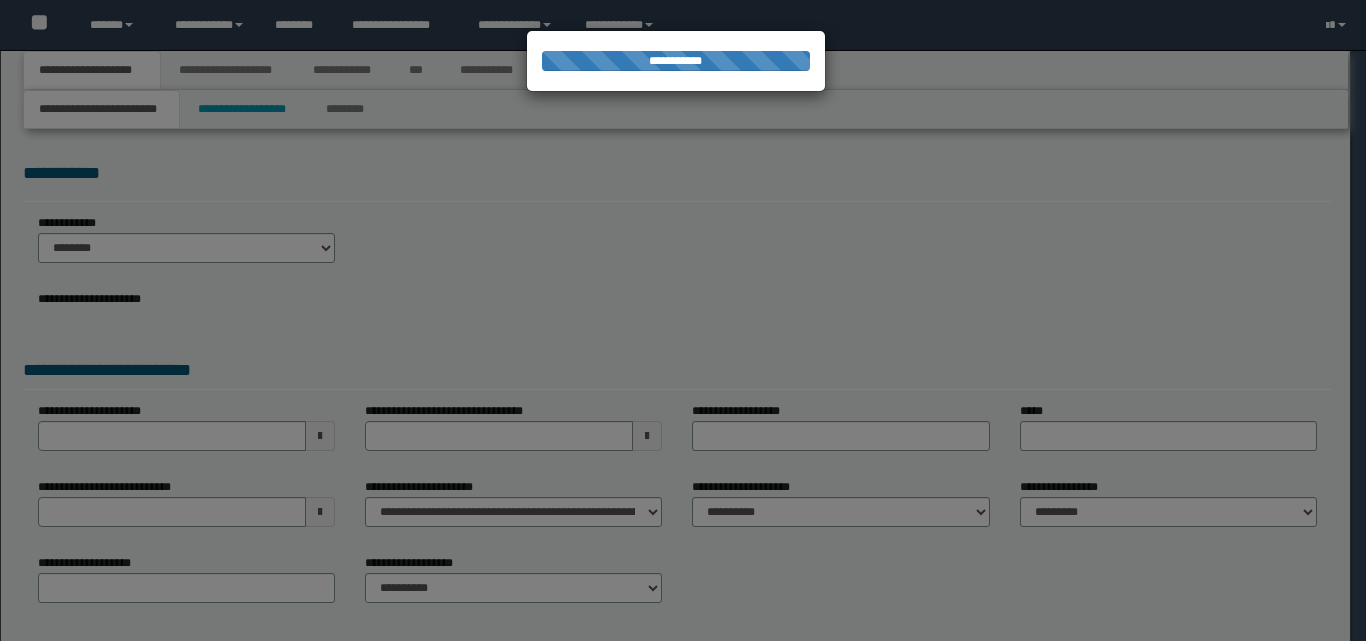 select on "*" 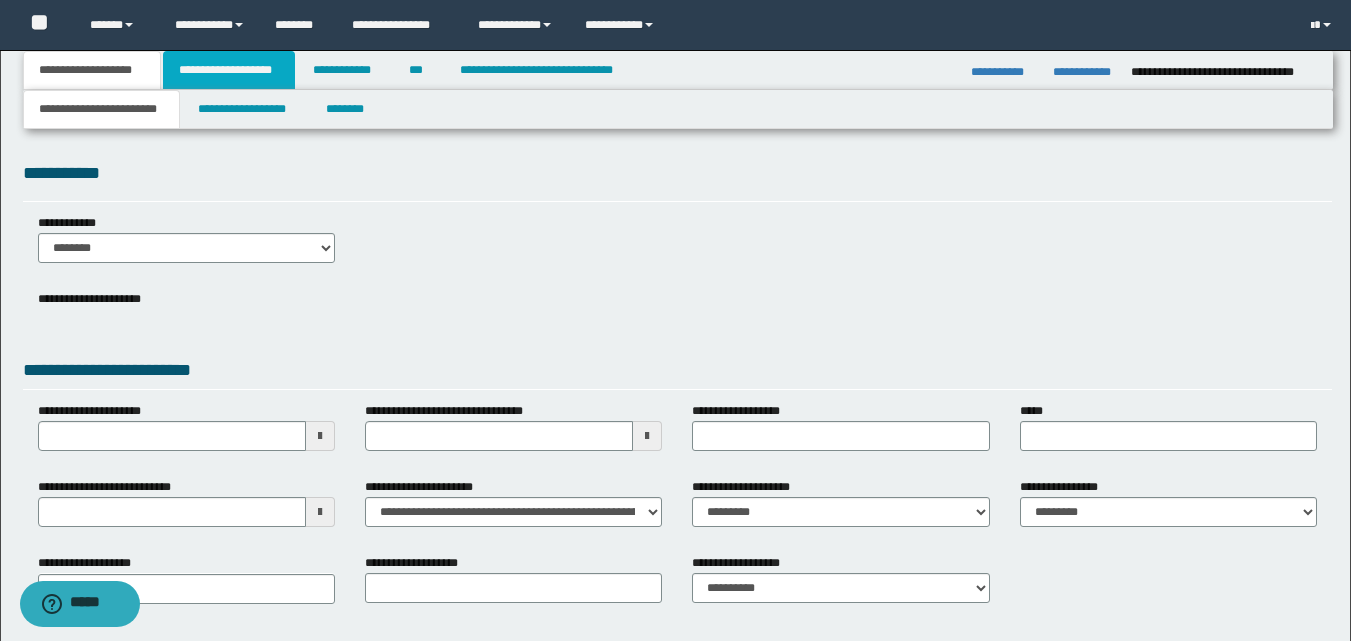 drag, startPoint x: 208, startPoint y: 59, endPoint x: 225, endPoint y: 61, distance: 17.117243 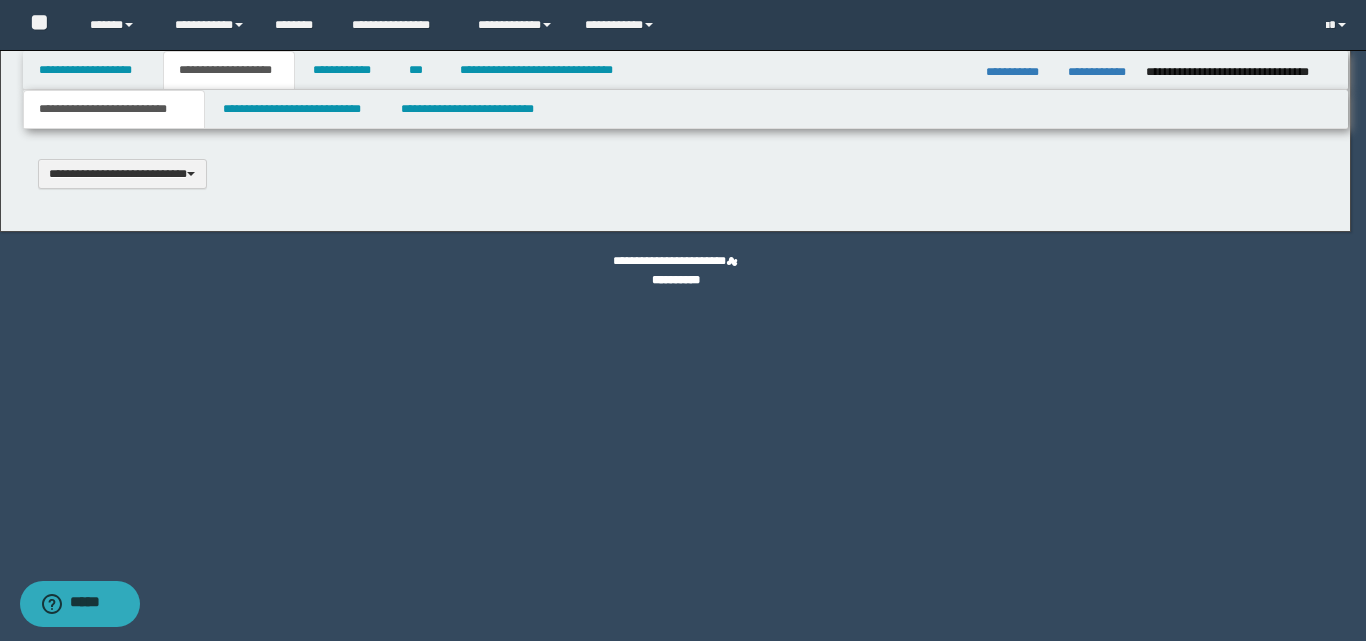 type 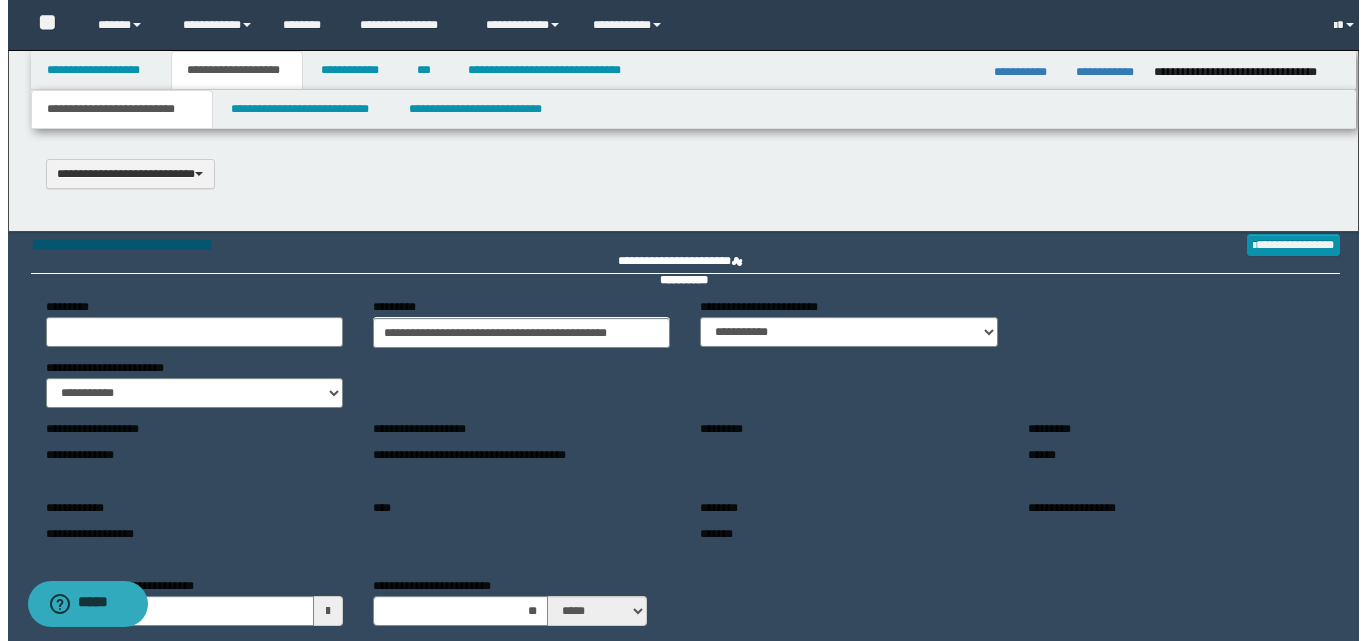 scroll, scrollTop: 0, scrollLeft: 0, axis: both 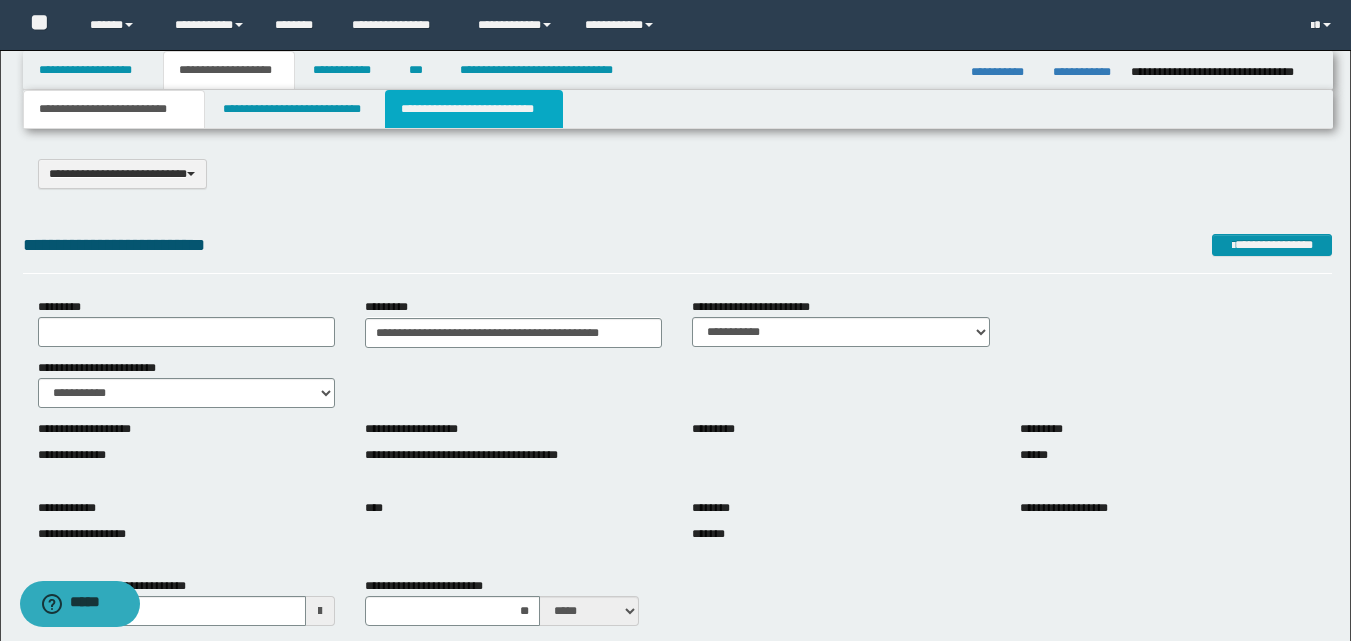 click on "**********" at bounding box center (474, 109) 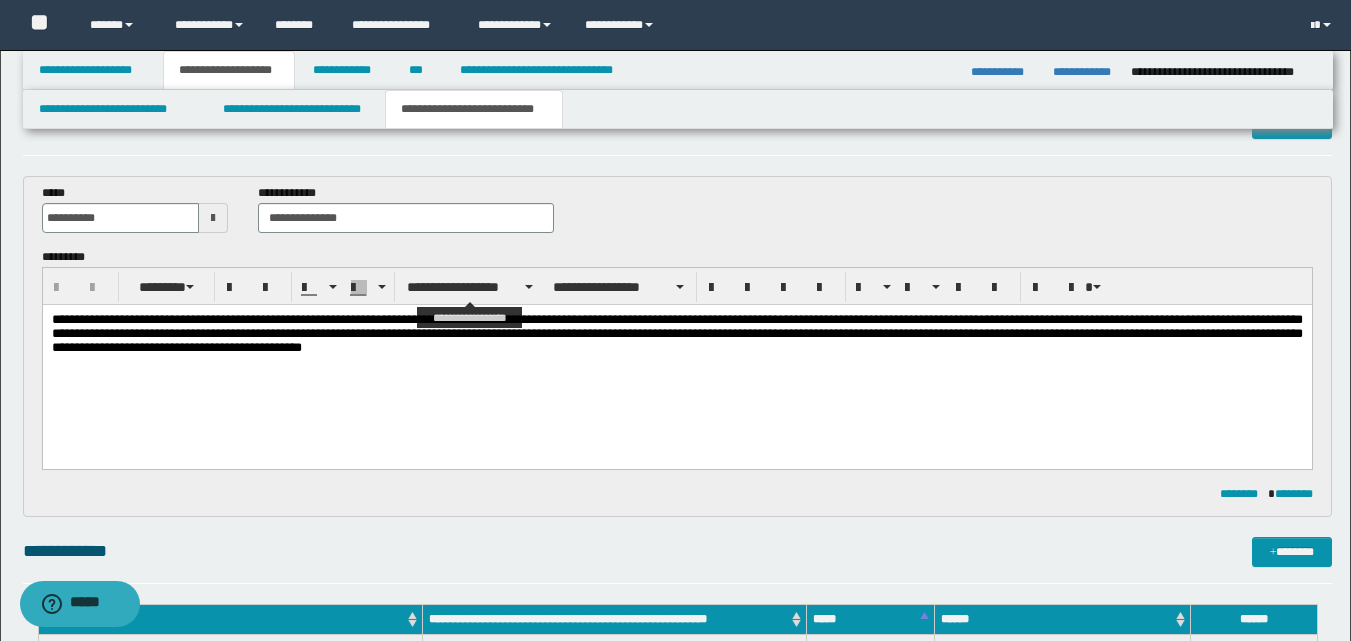 scroll, scrollTop: 0, scrollLeft: 0, axis: both 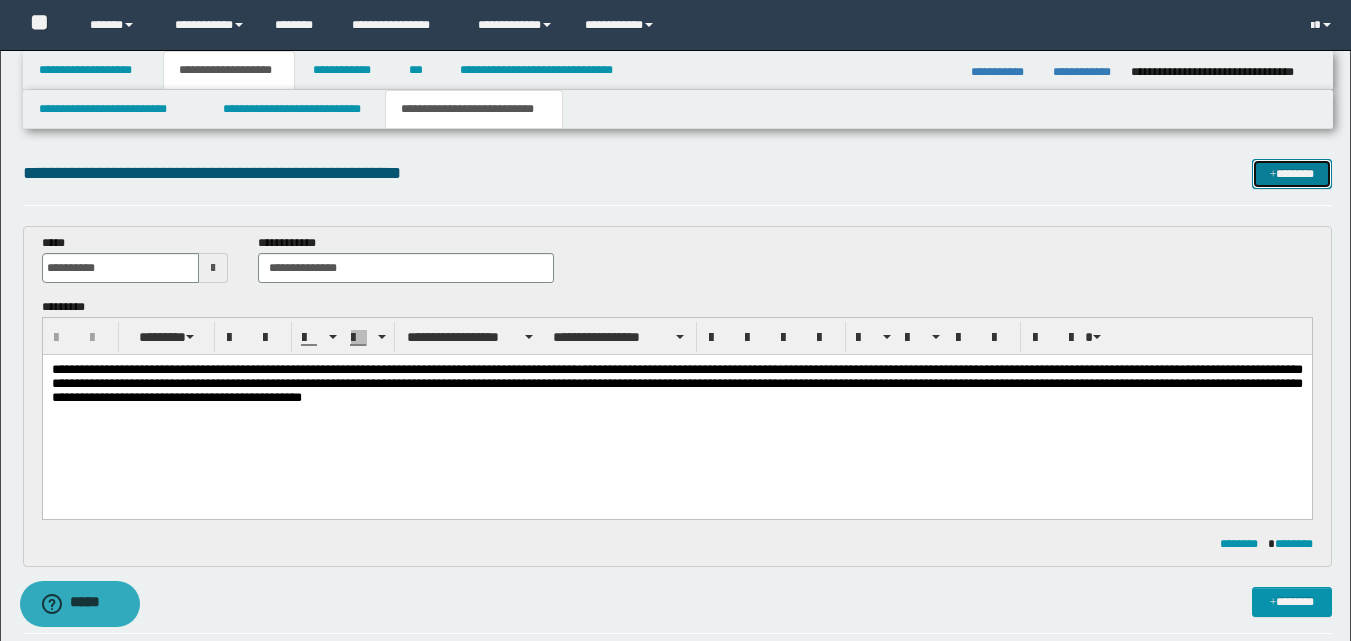 click on "*******" at bounding box center [1292, 174] 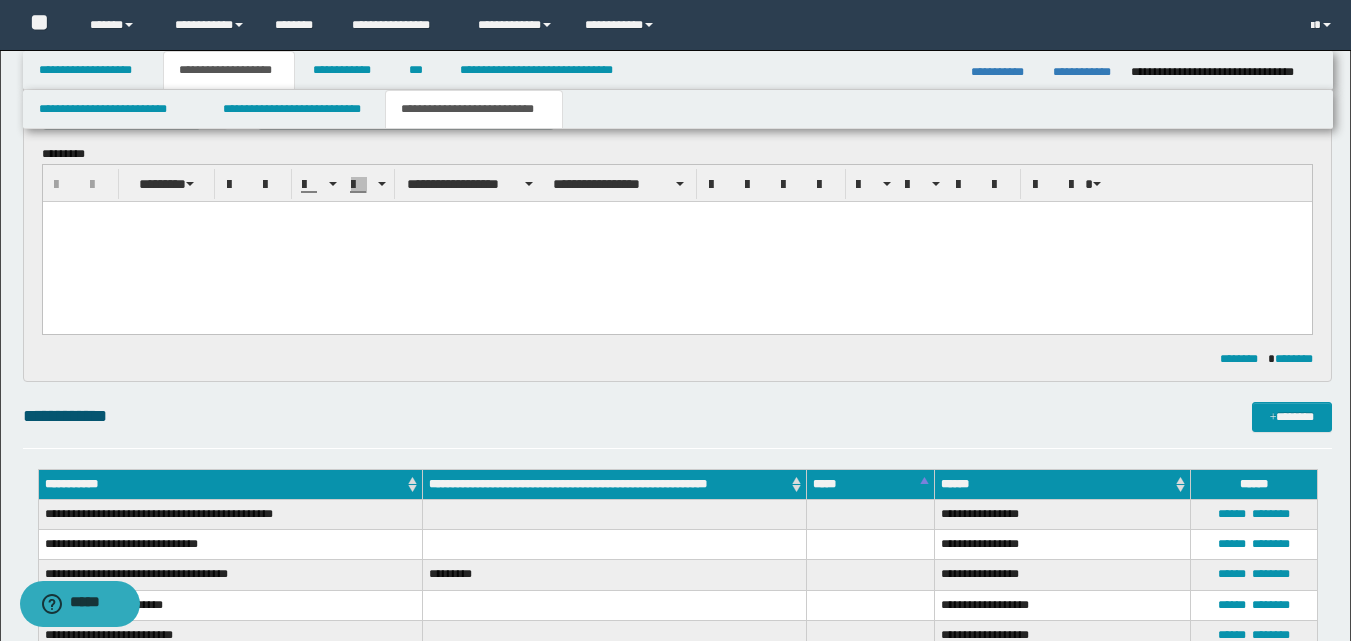 scroll, scrollTop: 0, scrollLeft: 0, axis: both 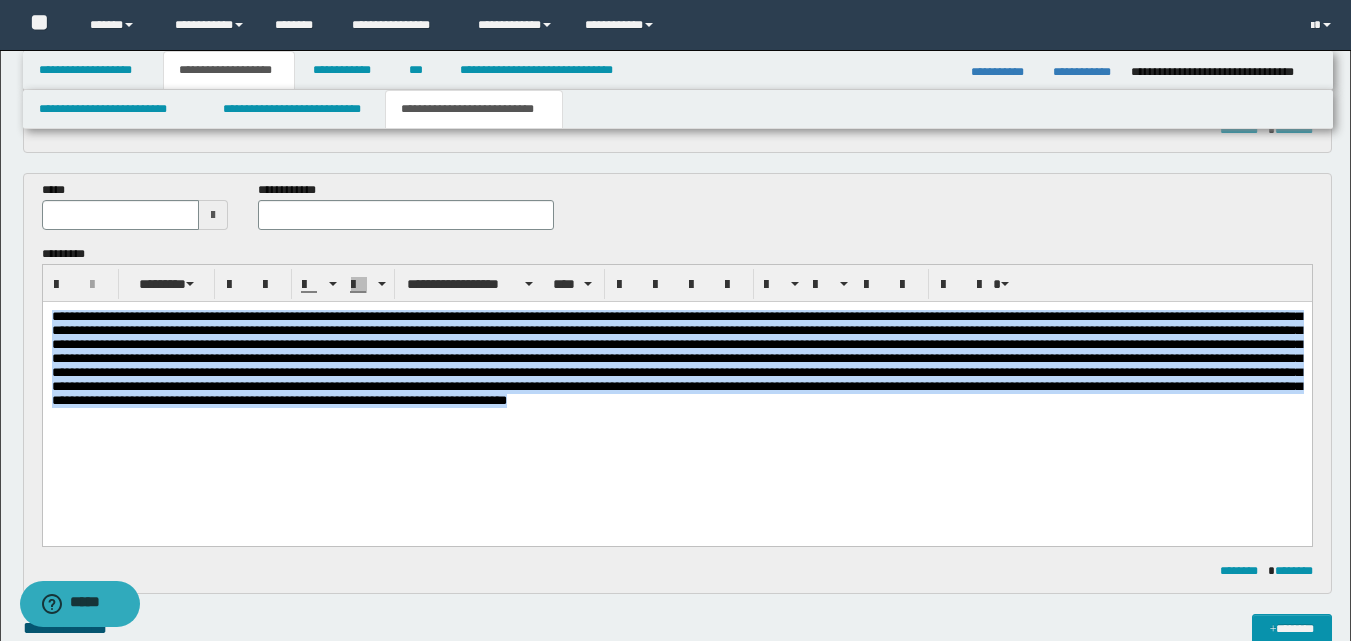drag, startPoint x: 53, startPoint y: 316, endPoint x: 788, endPoint y: 432, distance: 744.0974 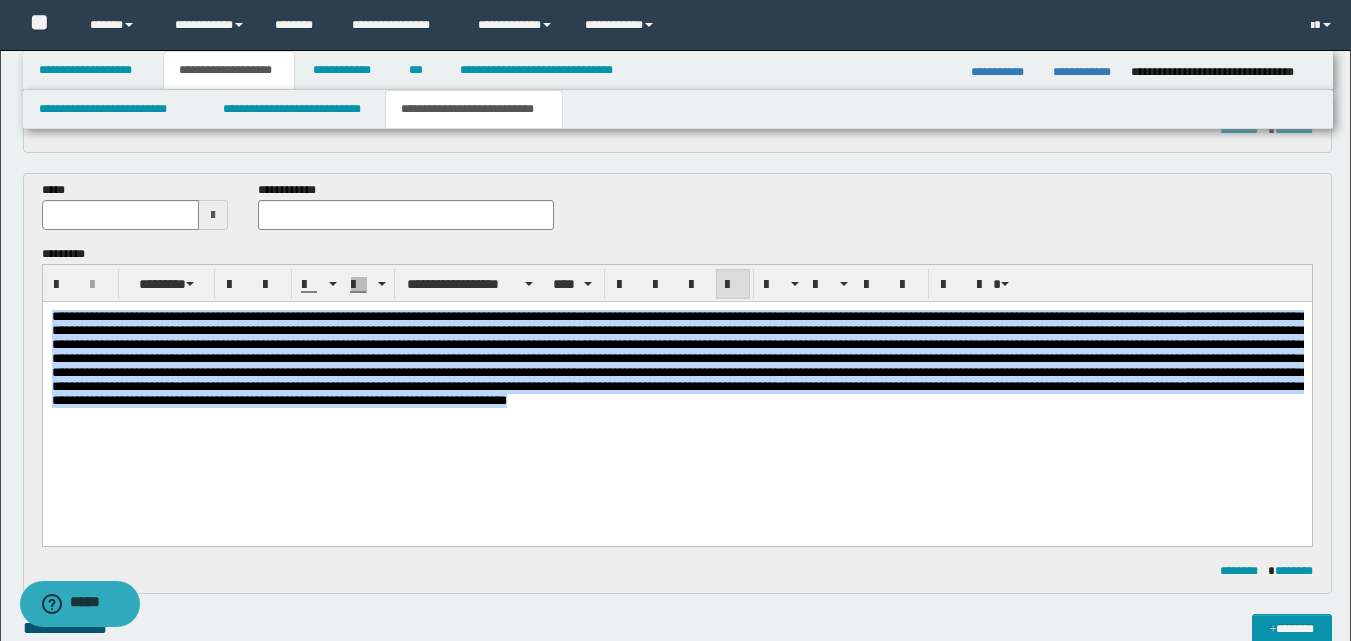 click at bounding box center (676, 383) 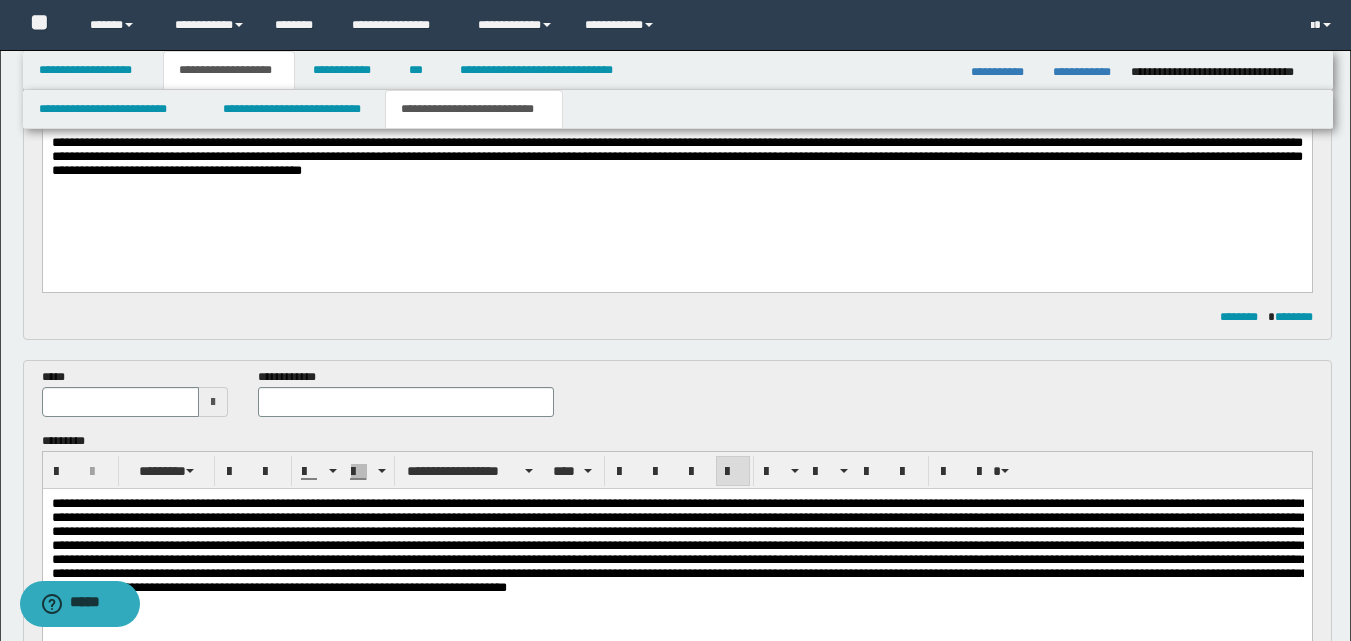 scroll, scrollTop: 314, scrollLeft: 0, axis: vertical 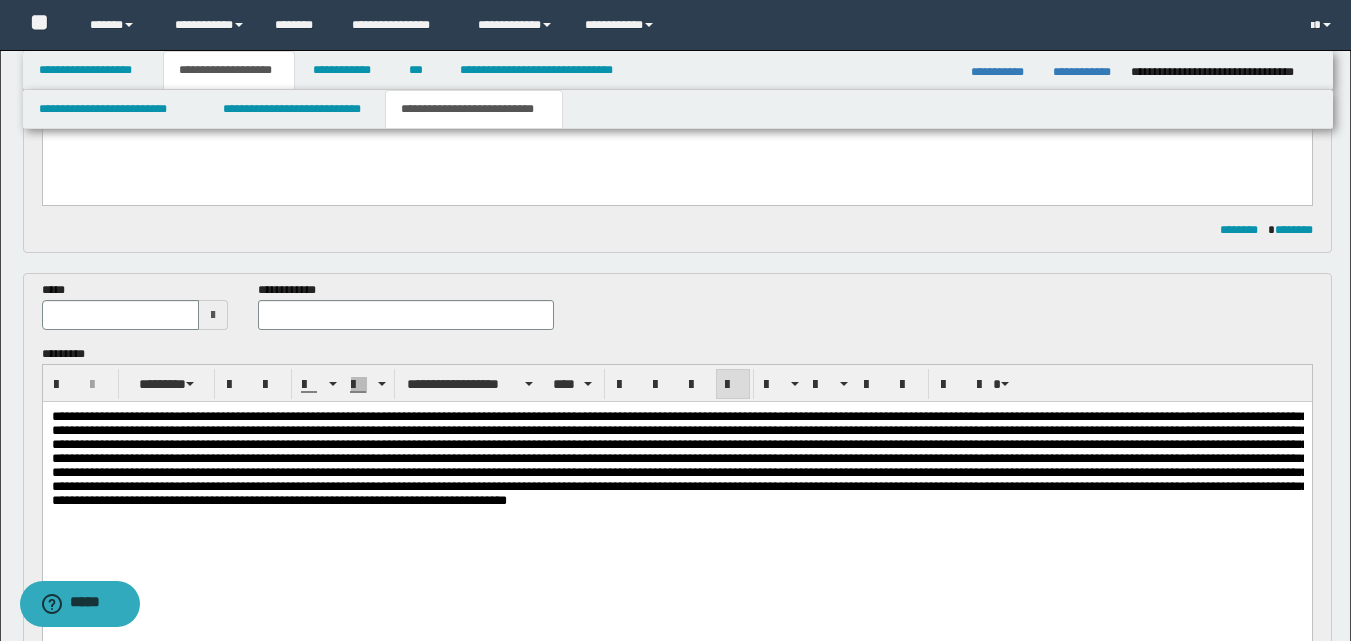 click at bounding box center (213, 315) 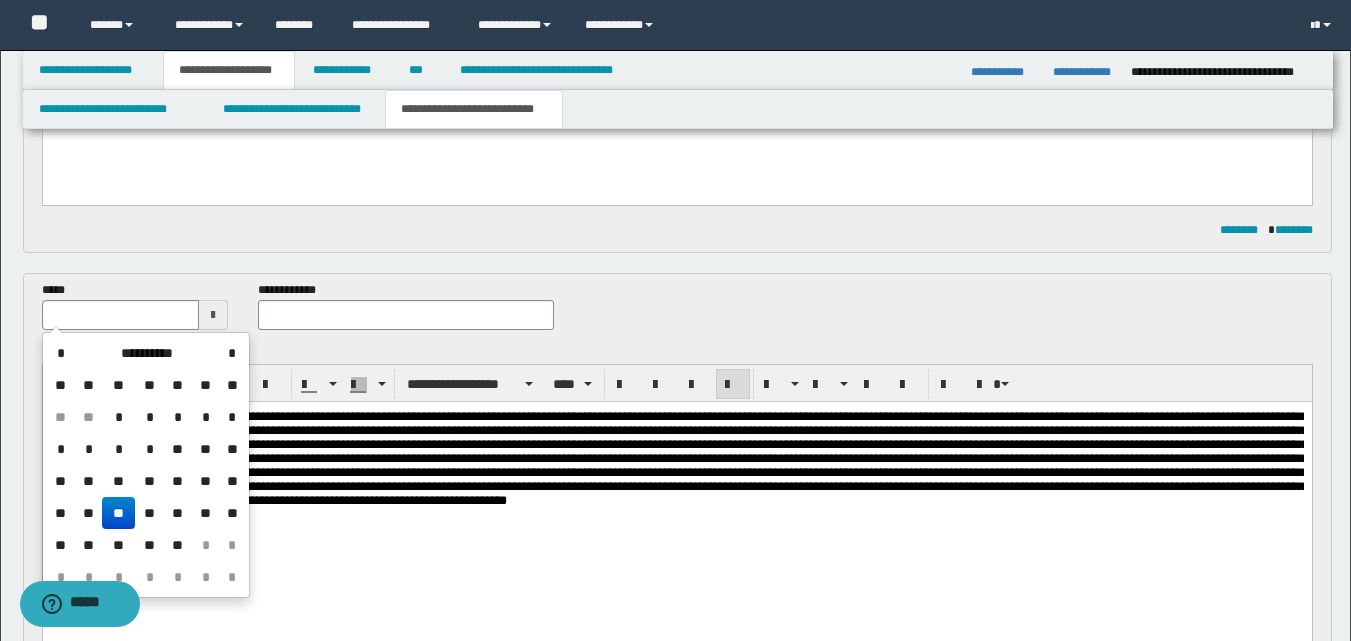 drag, startPoint x: 92, startPoint y: 514, endPoint x: 105, endPoint y: 31, distance: 483.17493 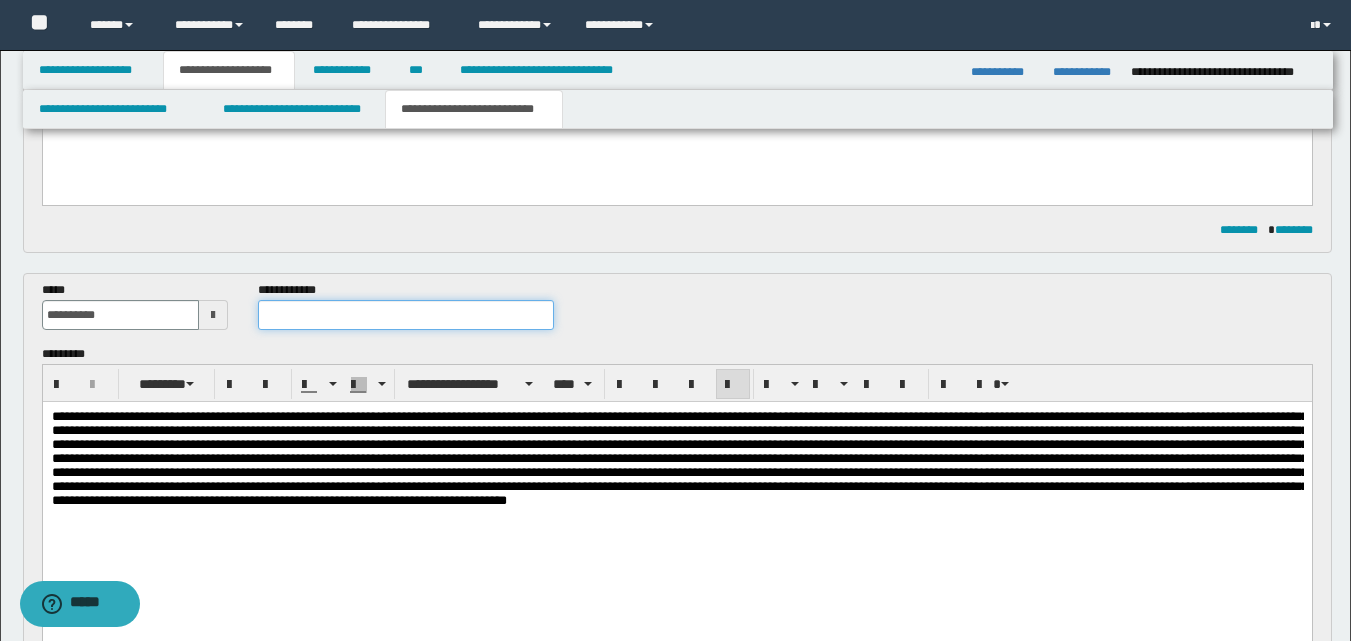 click at bounding box center (405, 315) 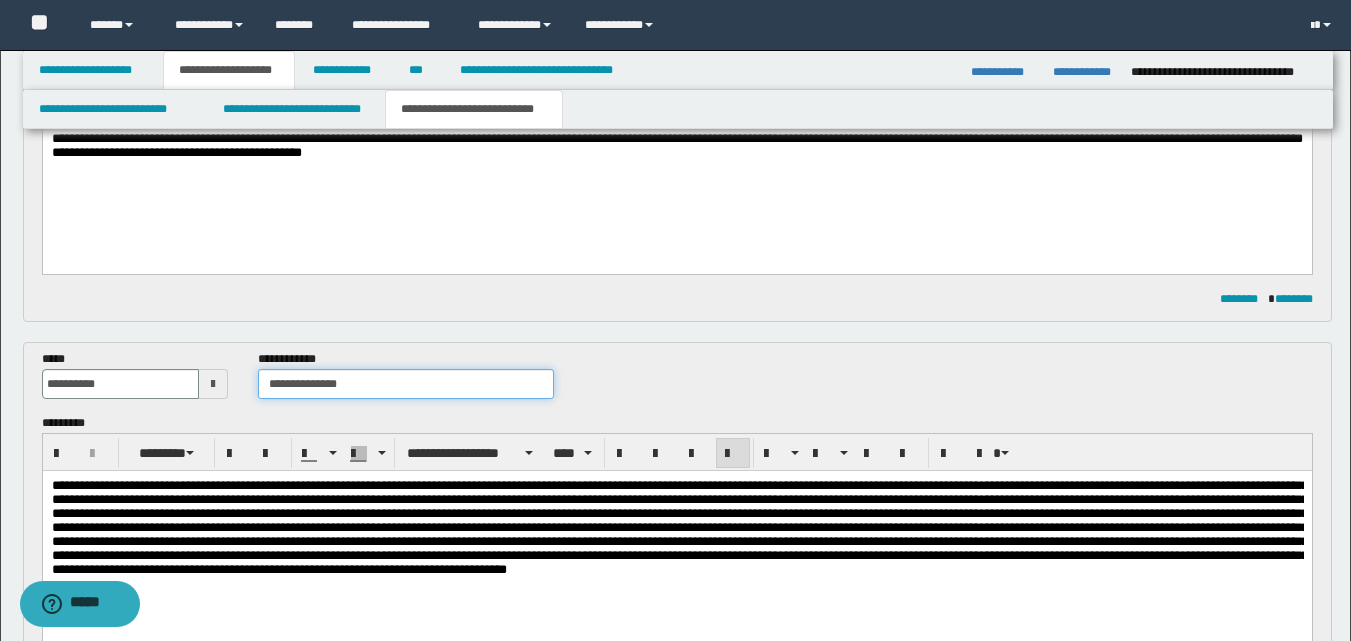 scroll, scrollTop: 214, scrollLeft: 0, axis: vertical 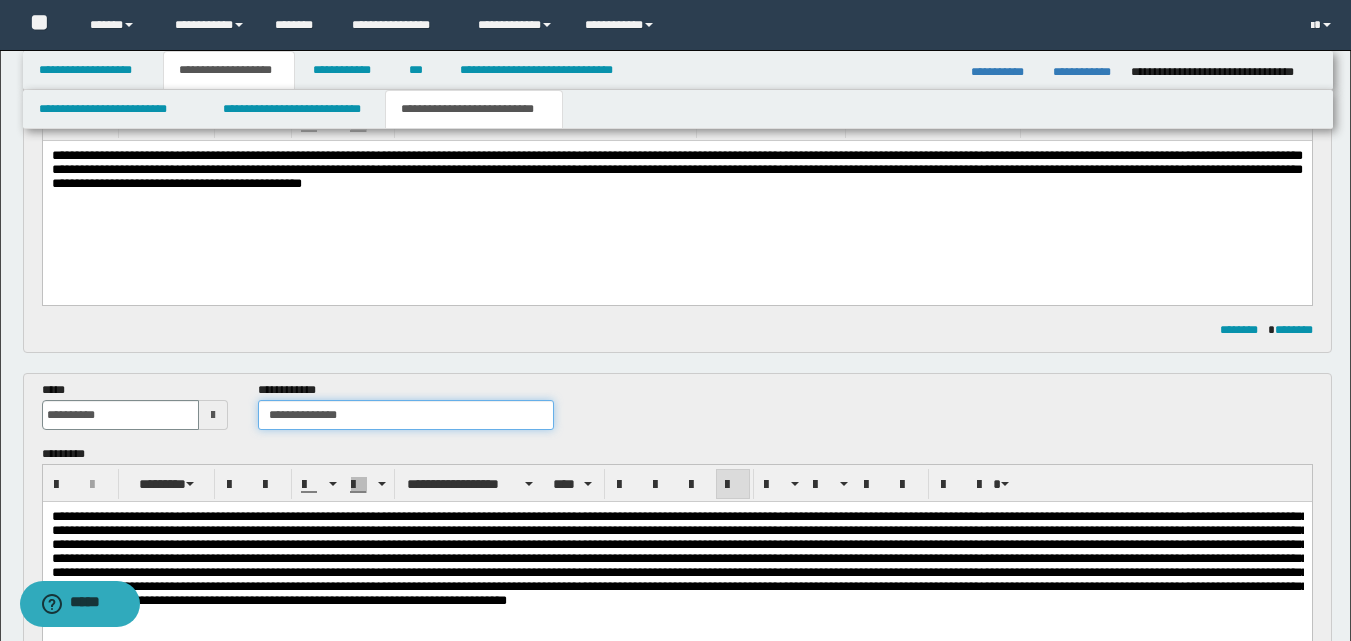 type on "**********" 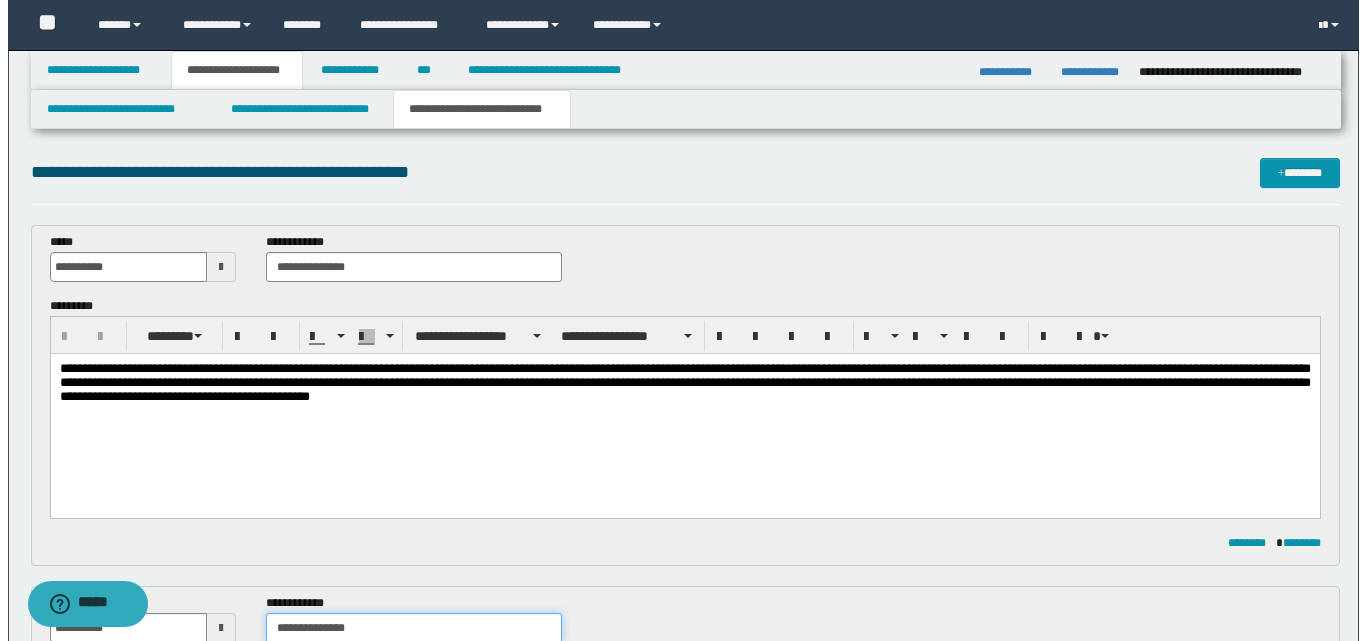 scroll, scrollTop: 0, scrollLeft: 0, axis: both 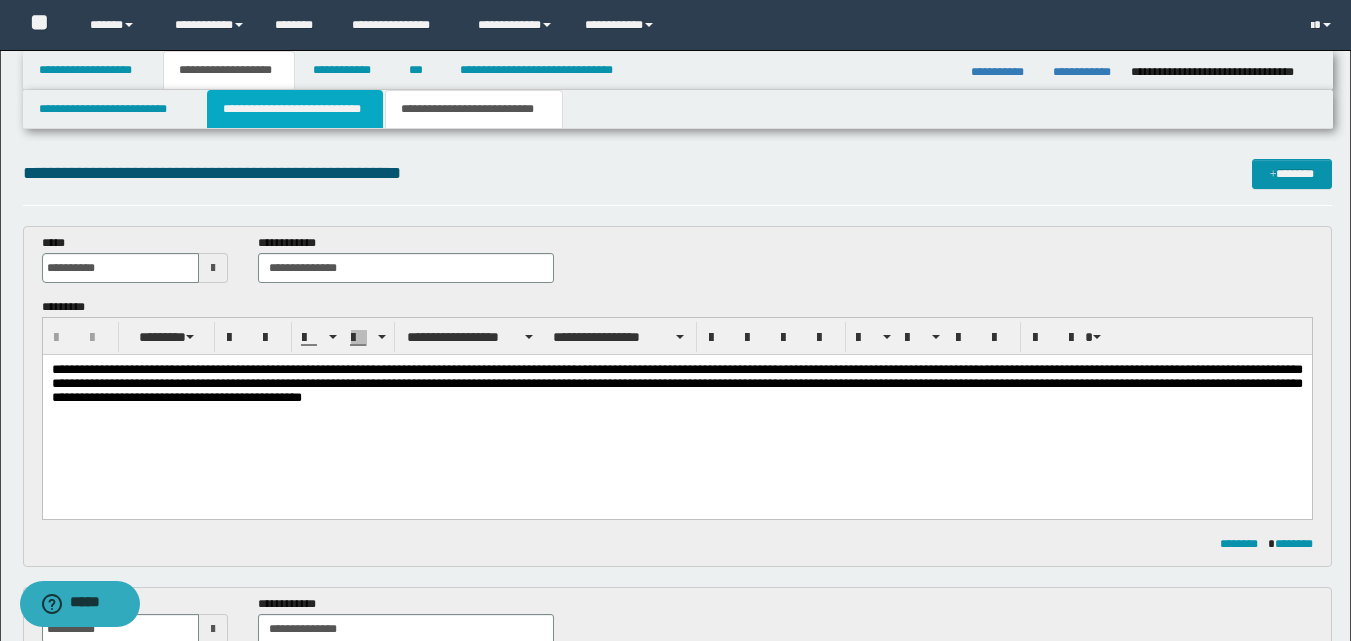 click on "**********" at bounding box center [295, 109] 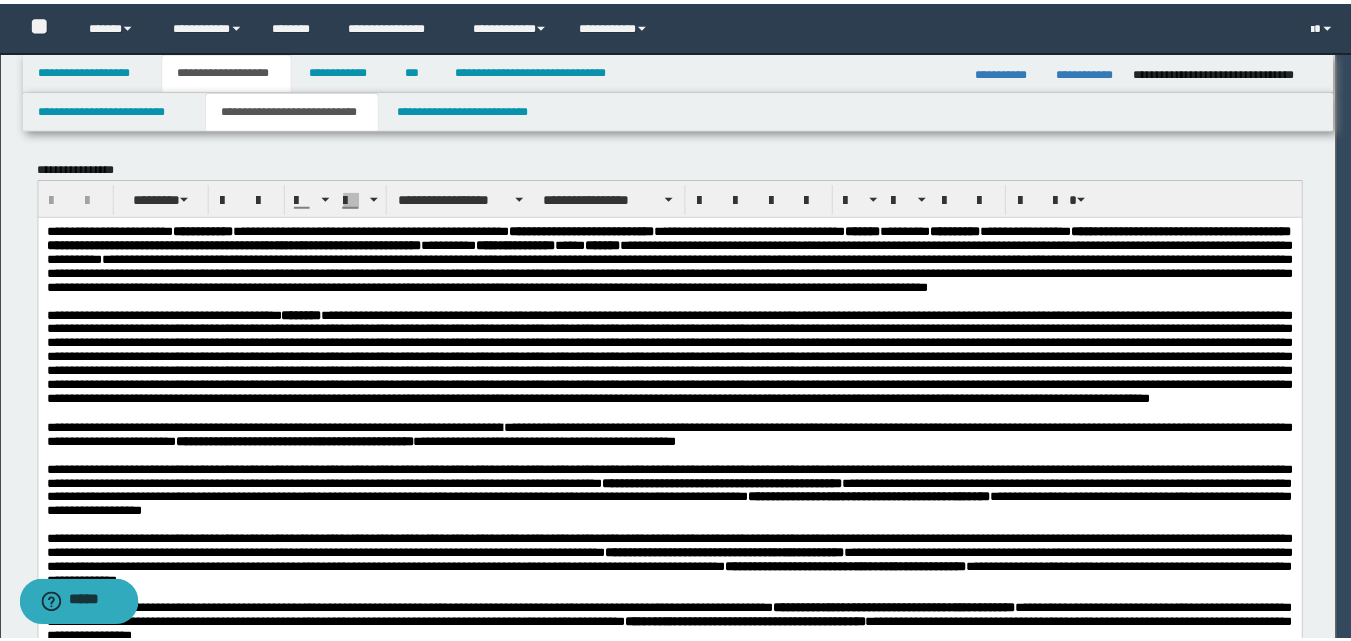 scroll, scrollTop: 0, scrollLeft: 0, axis: both 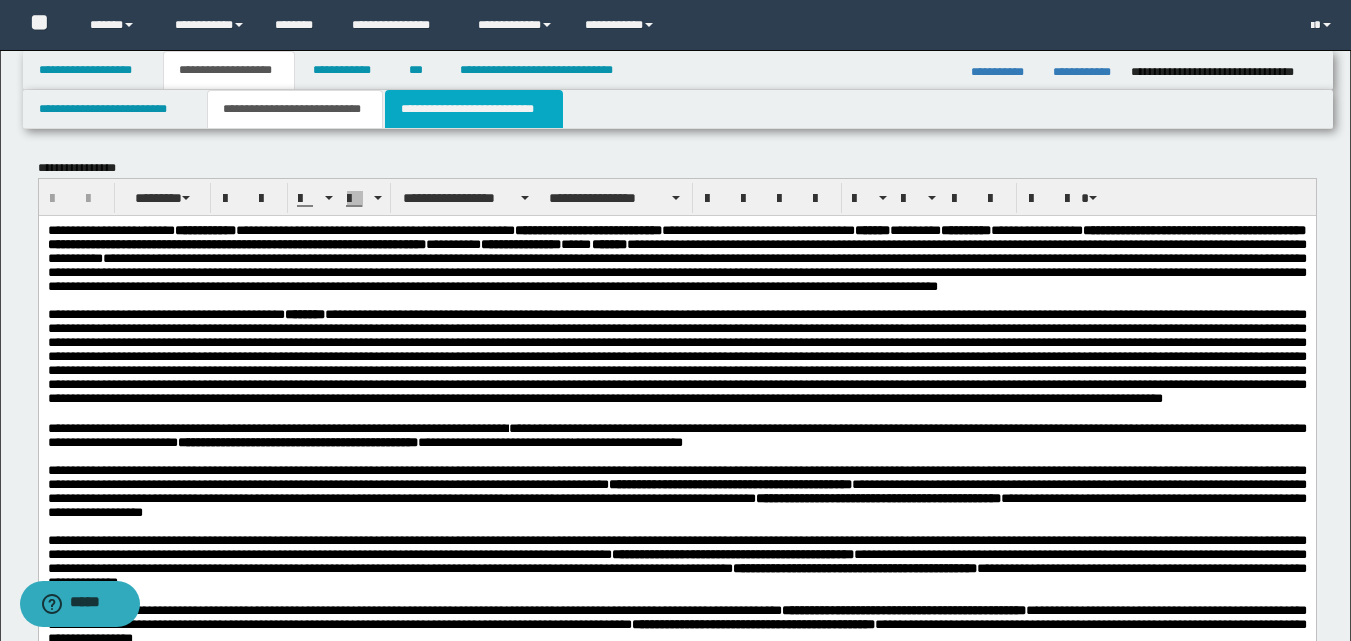 click on "**********" at bounding box center (474, 109) 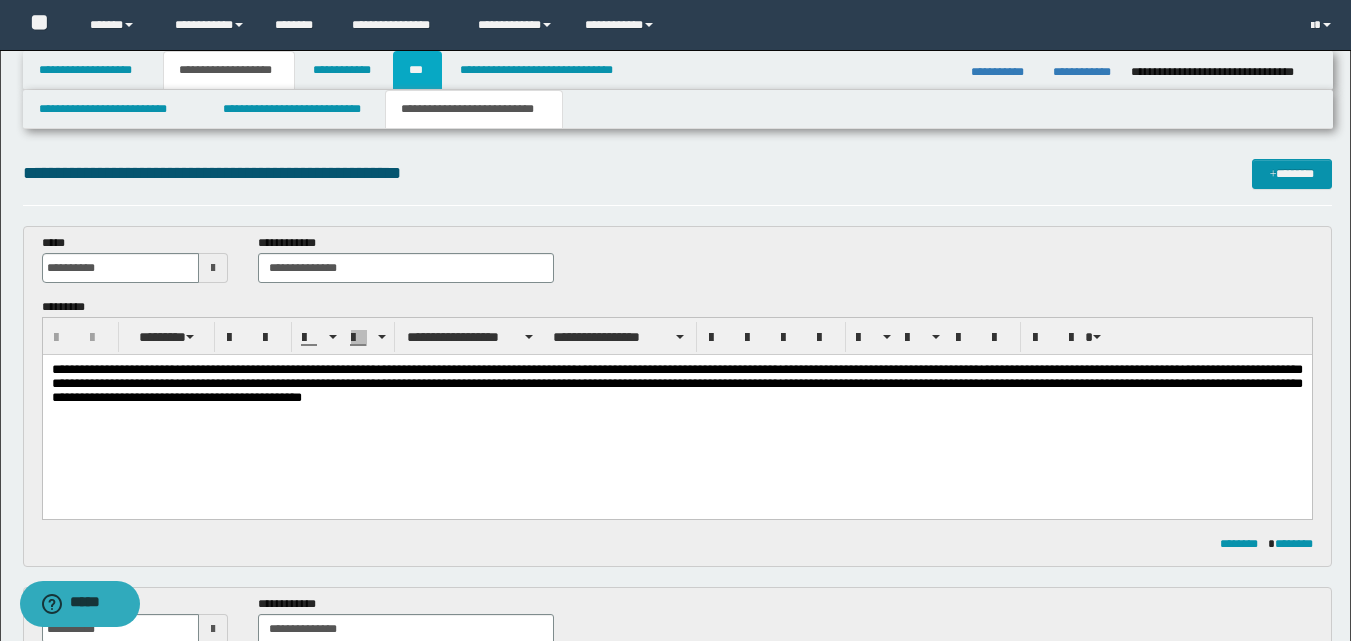 click on "***" at bounding box center (417, 70) 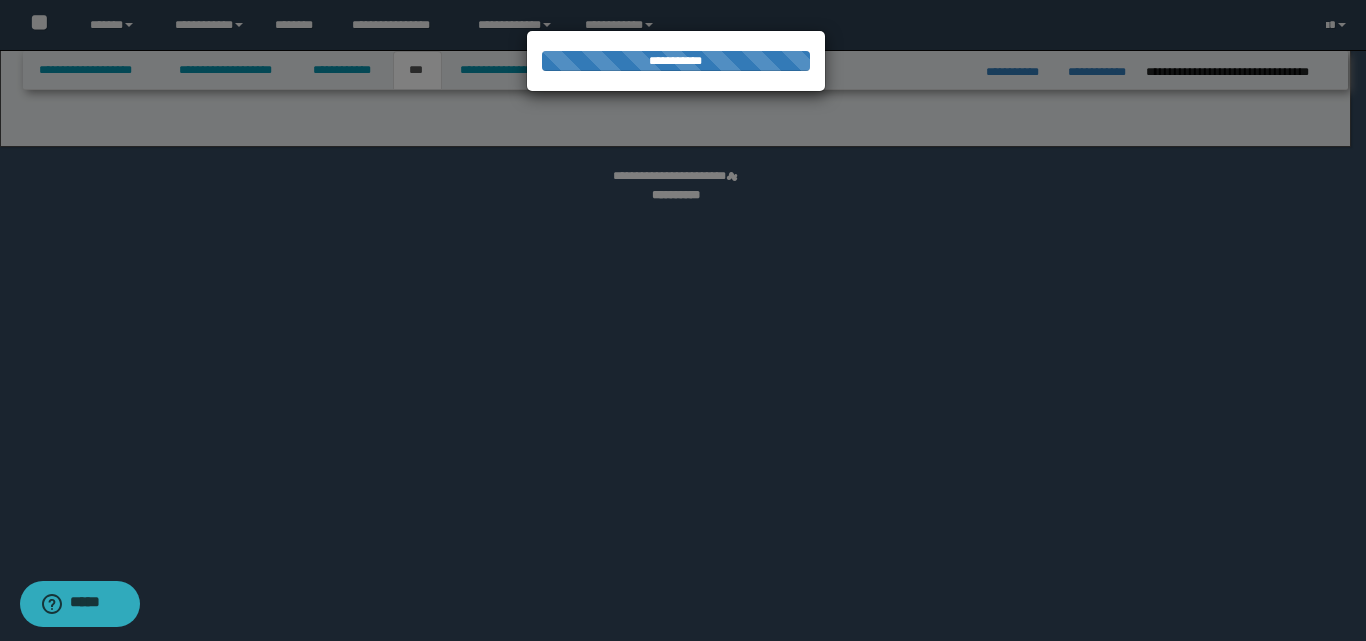 select on "*" 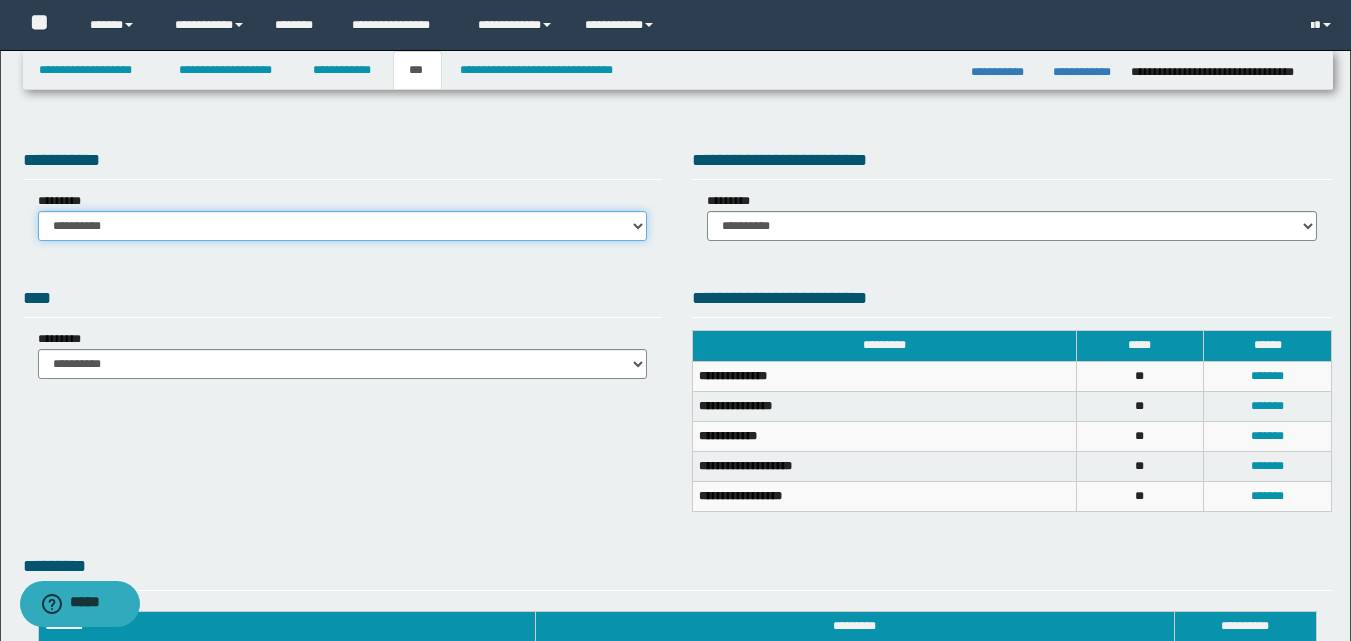 click on "**********" at bounding box center [343, 226] 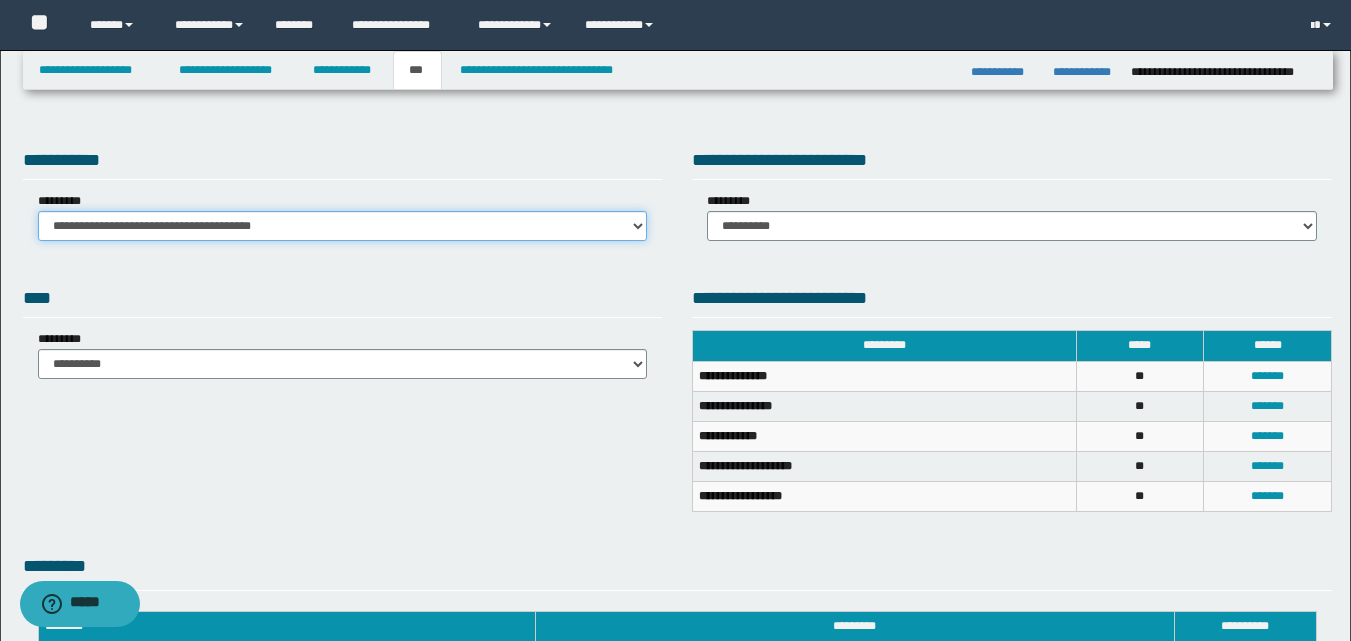 click on "**********" at bounding box center (343, 226) 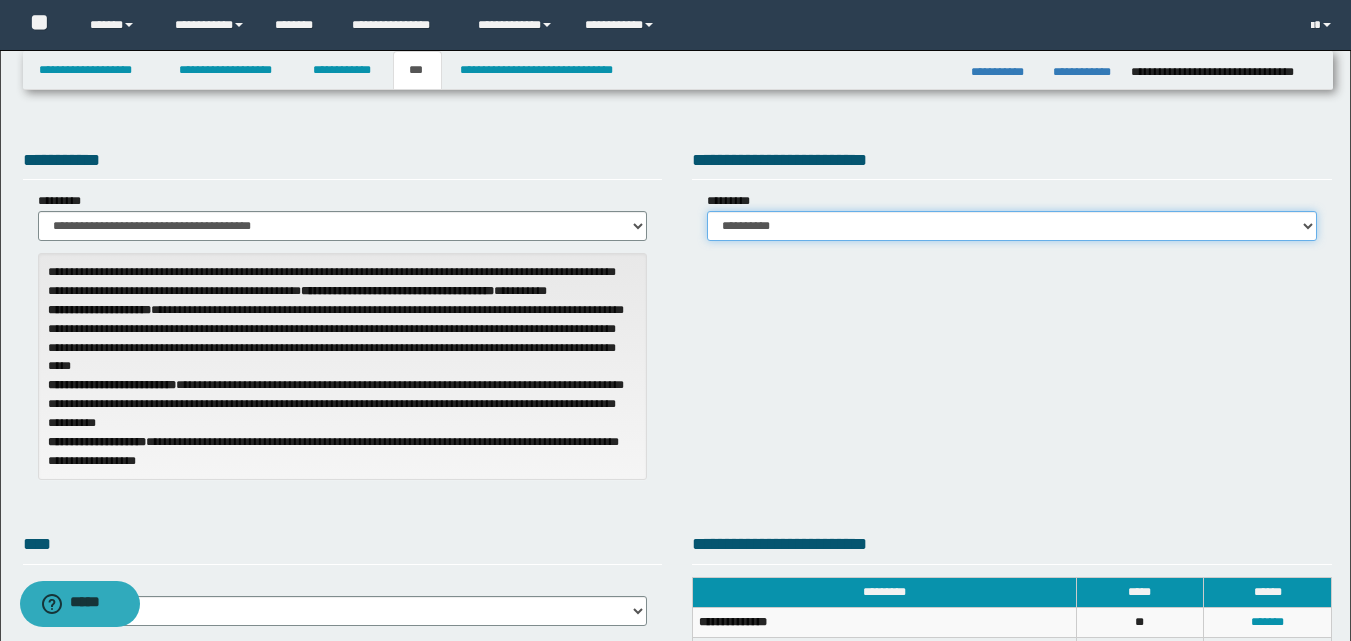 click on "**********" at bounding box center [1012, 226] 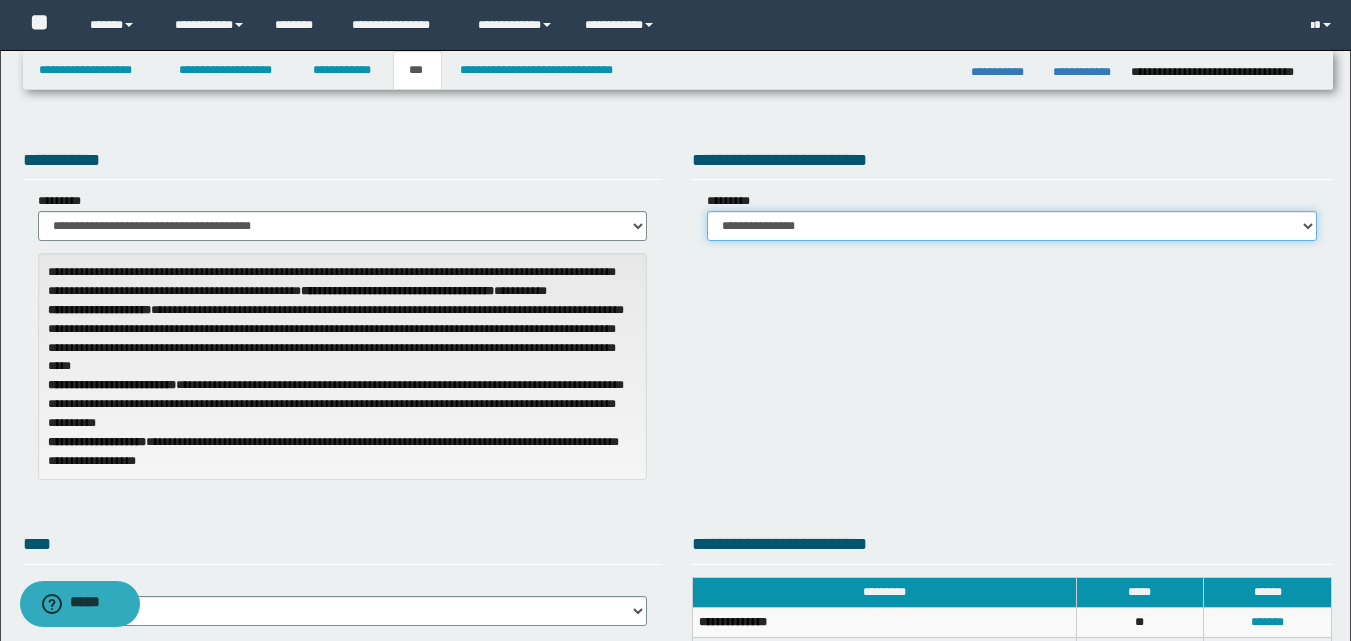 click on "**********" at bounding box center [1012, 226] 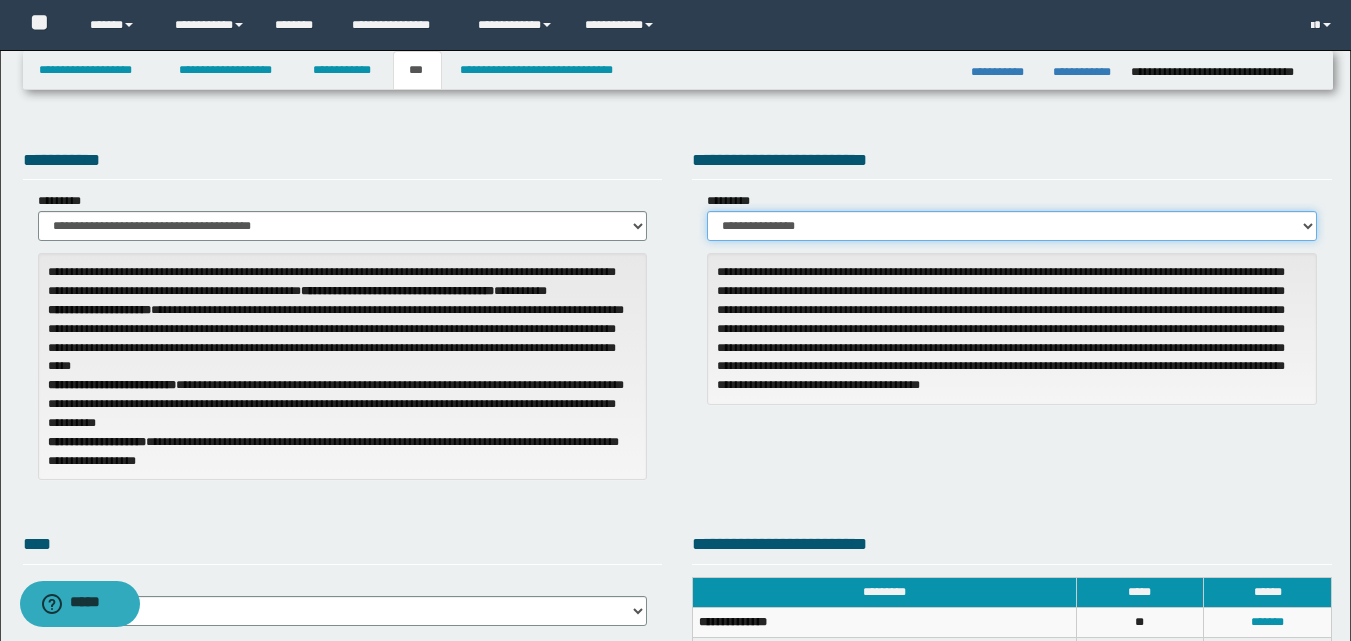 click on "**********" at bounding box center [1012, 226] 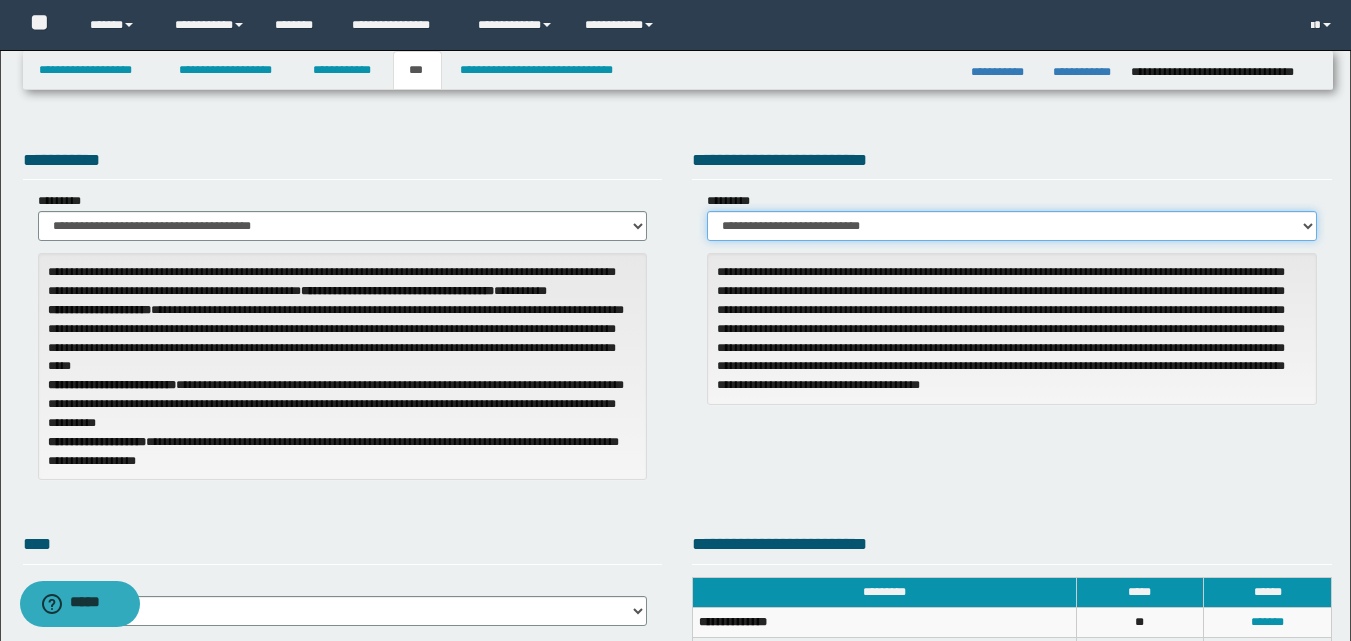 click on "**********" at bounding box center [1012, 226] 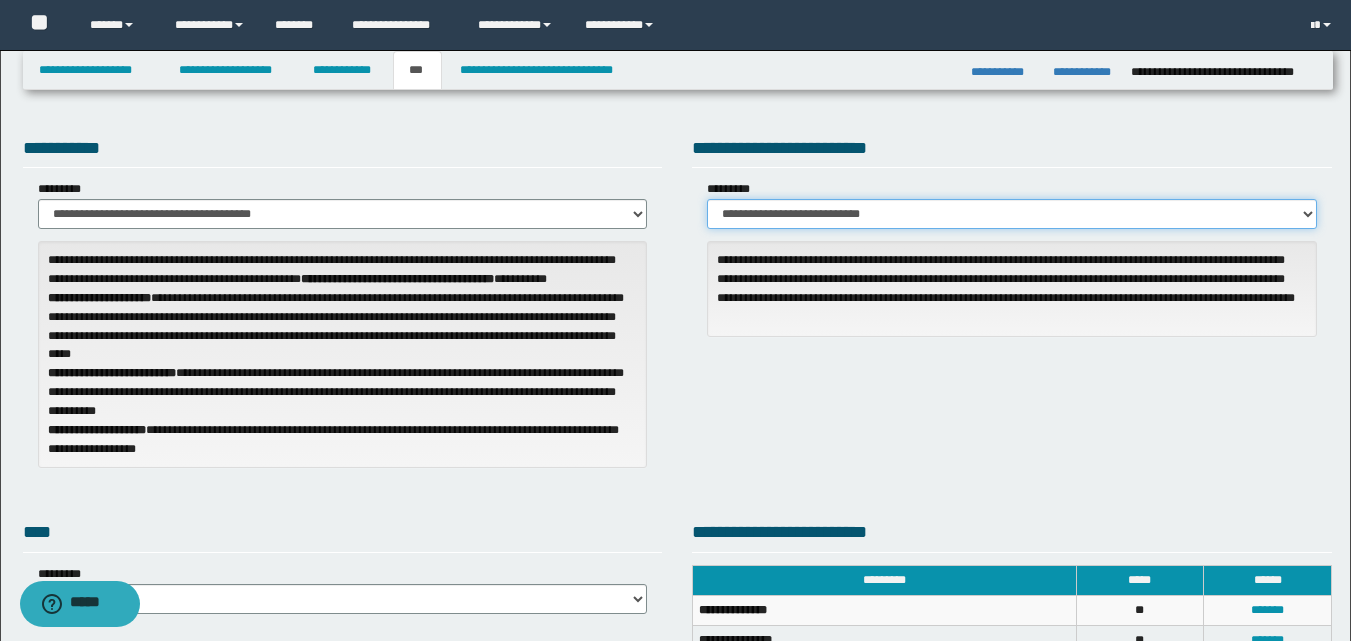 scroll, scrollTop: 0, scrollLeft: 0, axis: both 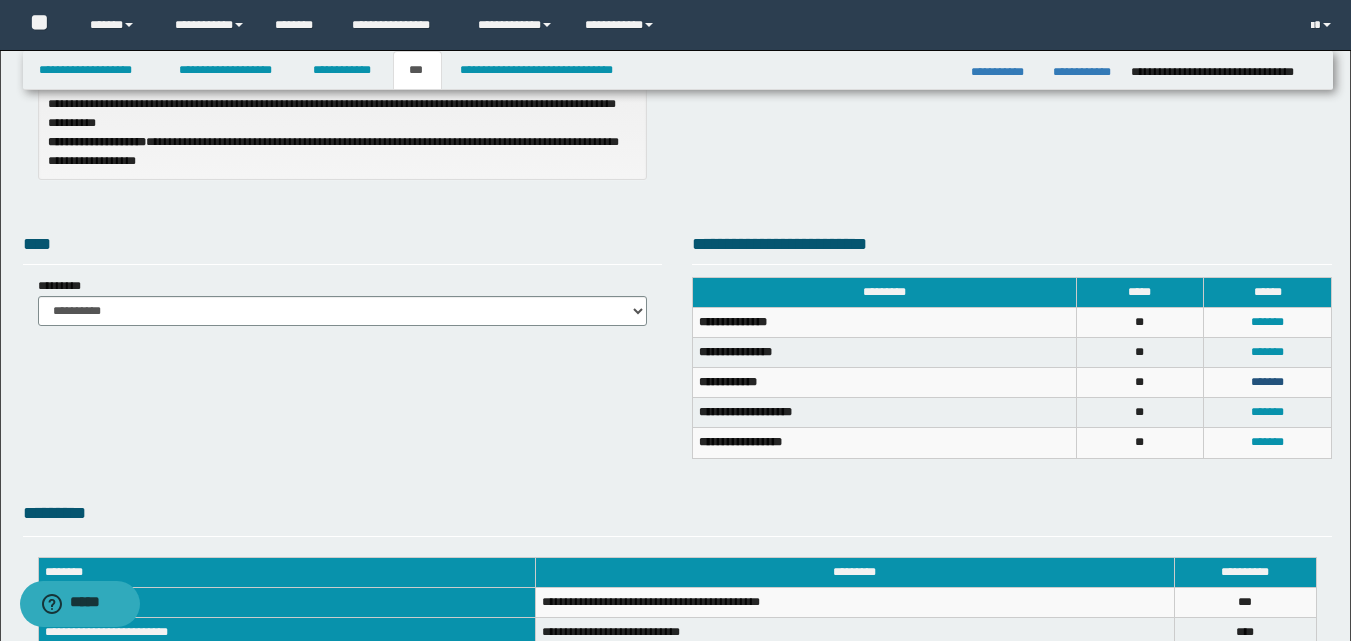 click on "*******" at bounding box center [1267, 382] 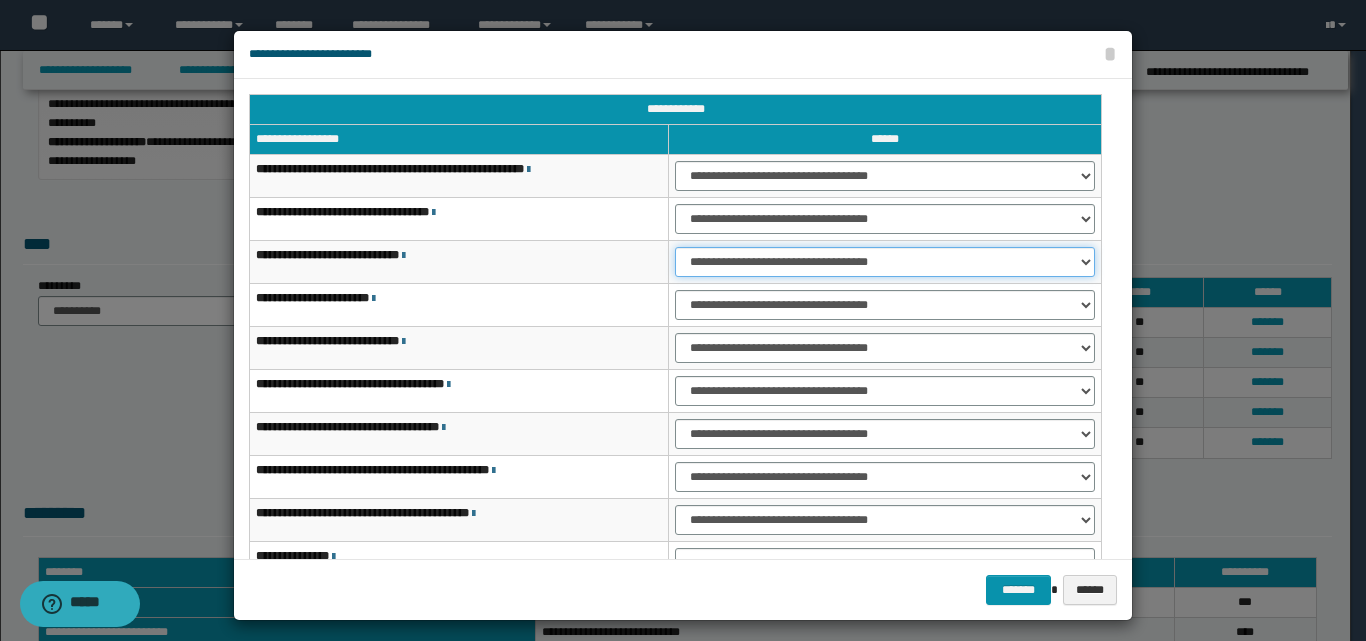 click on "**********" at bounding box center (885, 262) 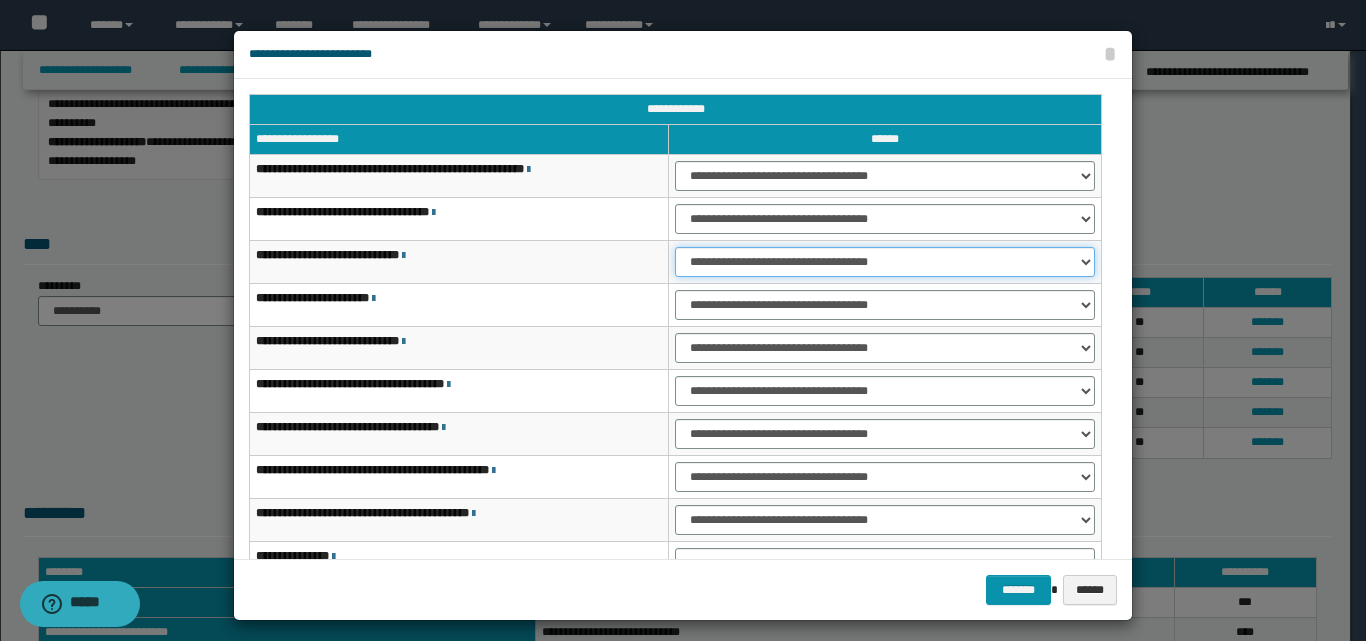 select on "***" 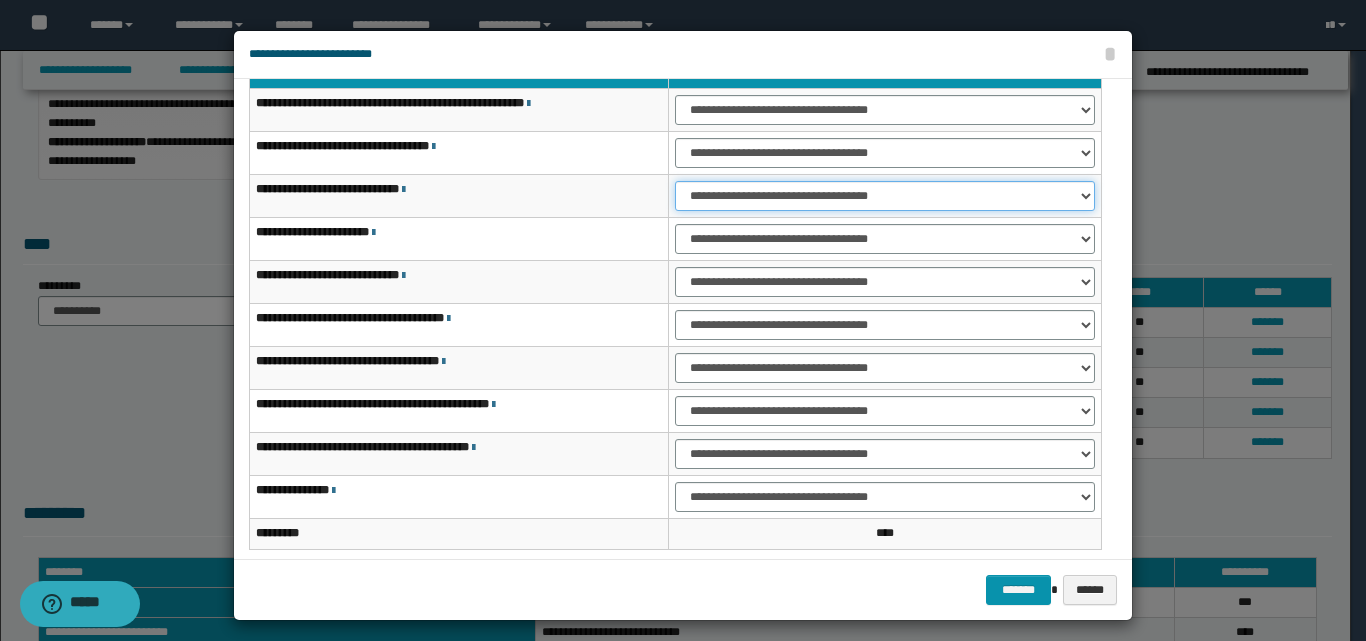 scroll, scrollTop: 100, scrollLeft: 0, axis: vertical 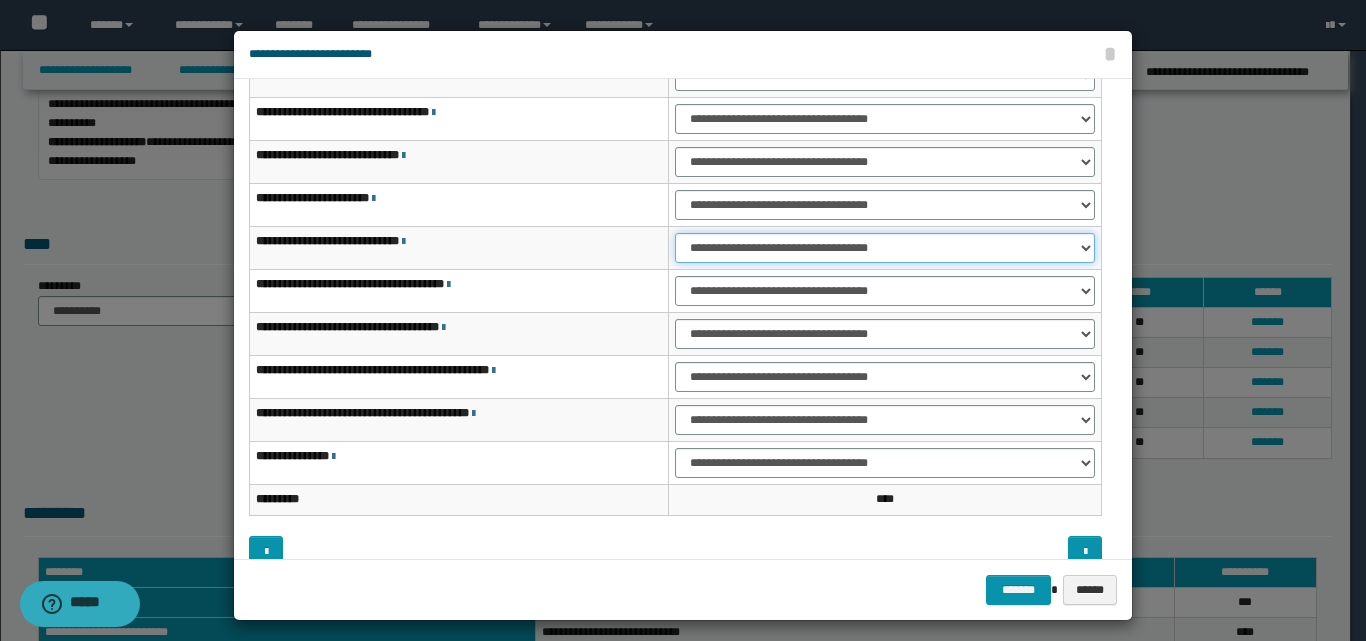 click on "**********" at bounding box center (885, 248) 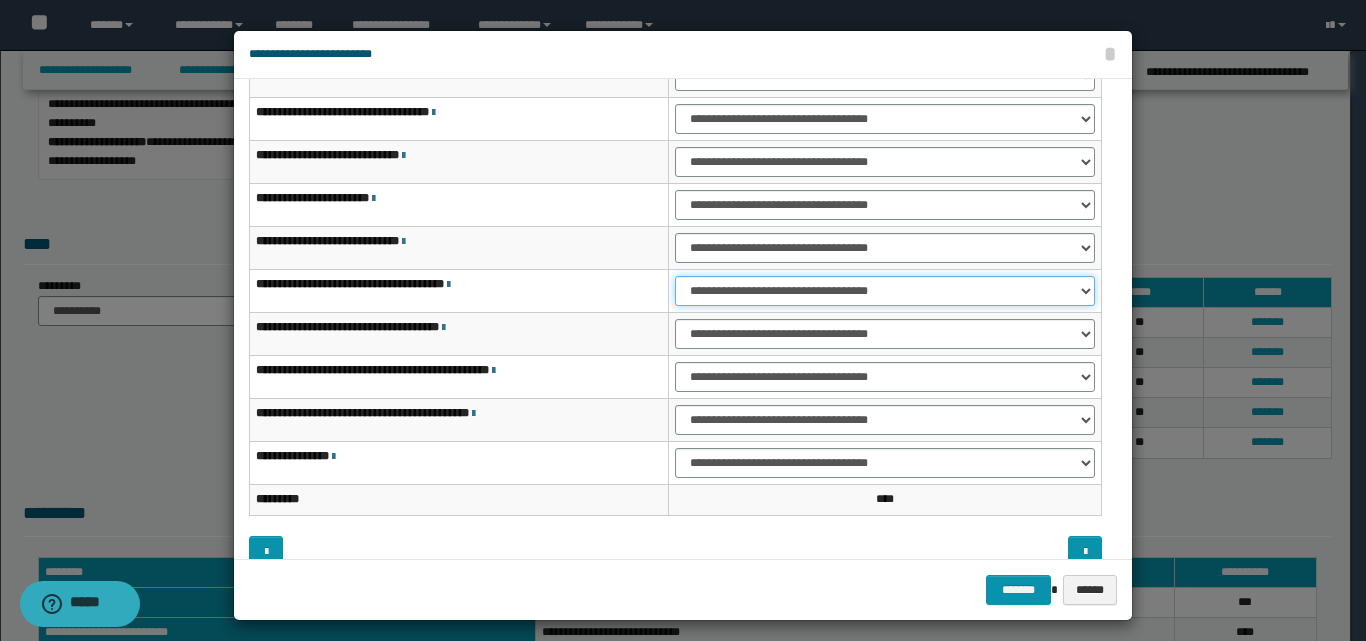 click on "**********" at bounding box center [885, 291] 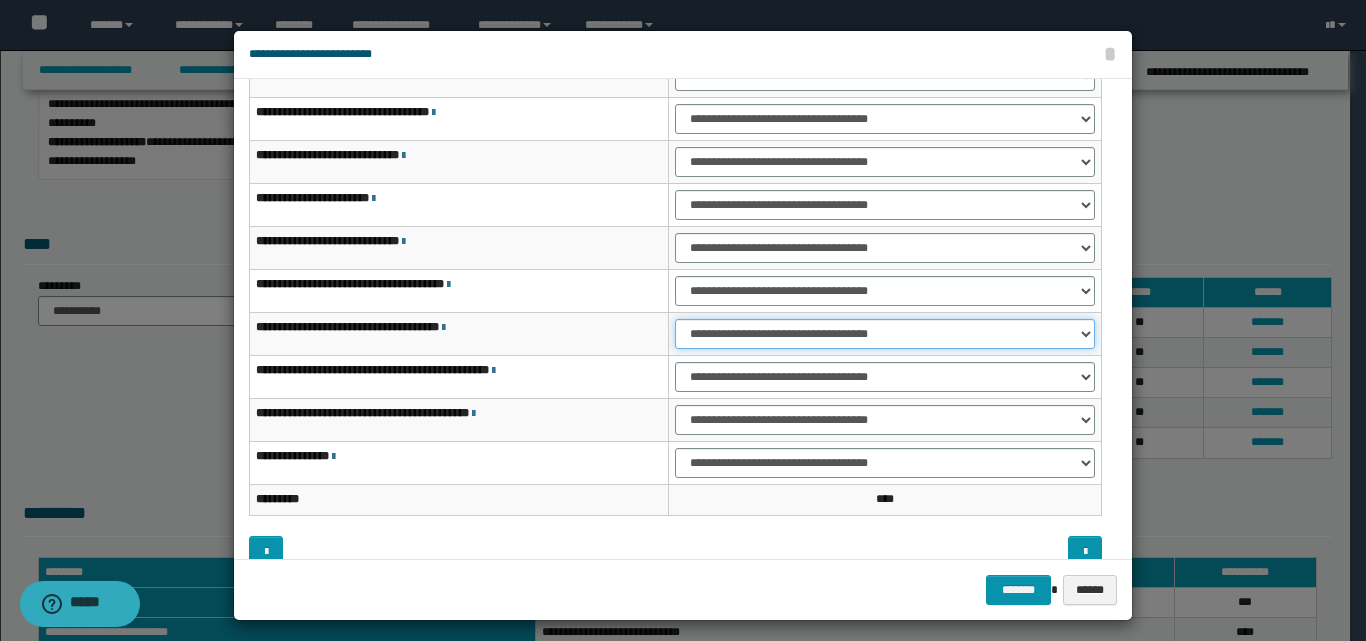 click on "**********" at bounding box center (885, 334) 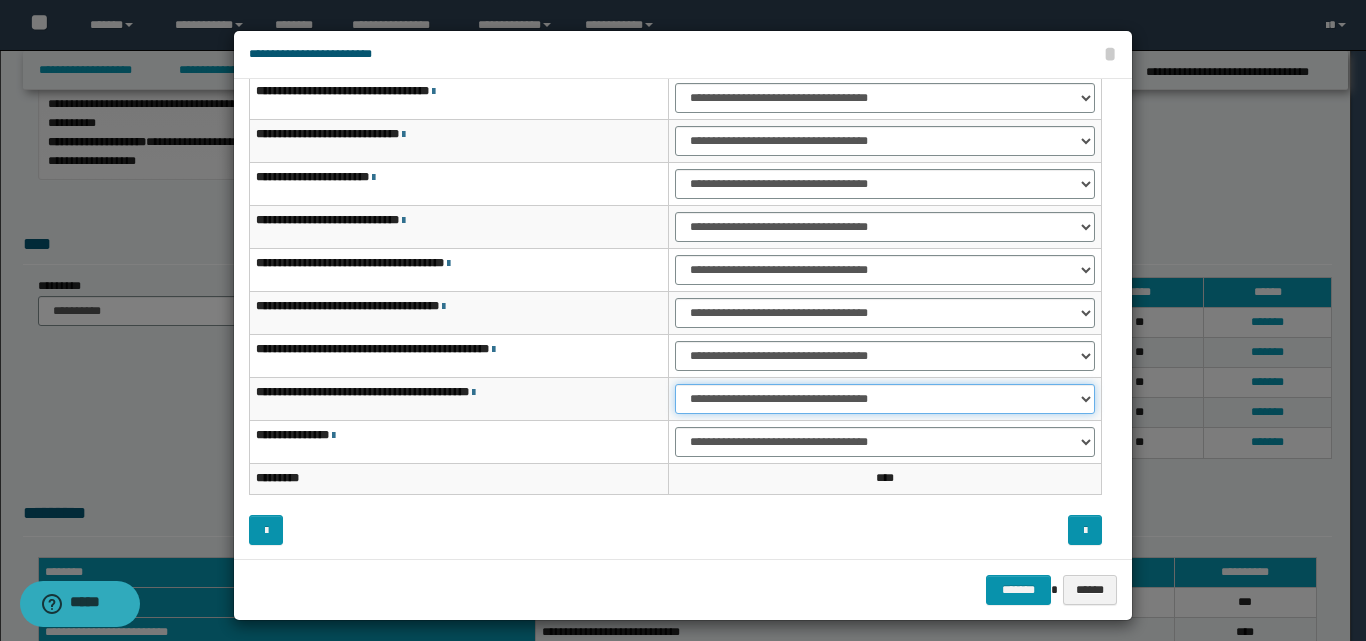 click on "**********" at bounding box center [885, 399] 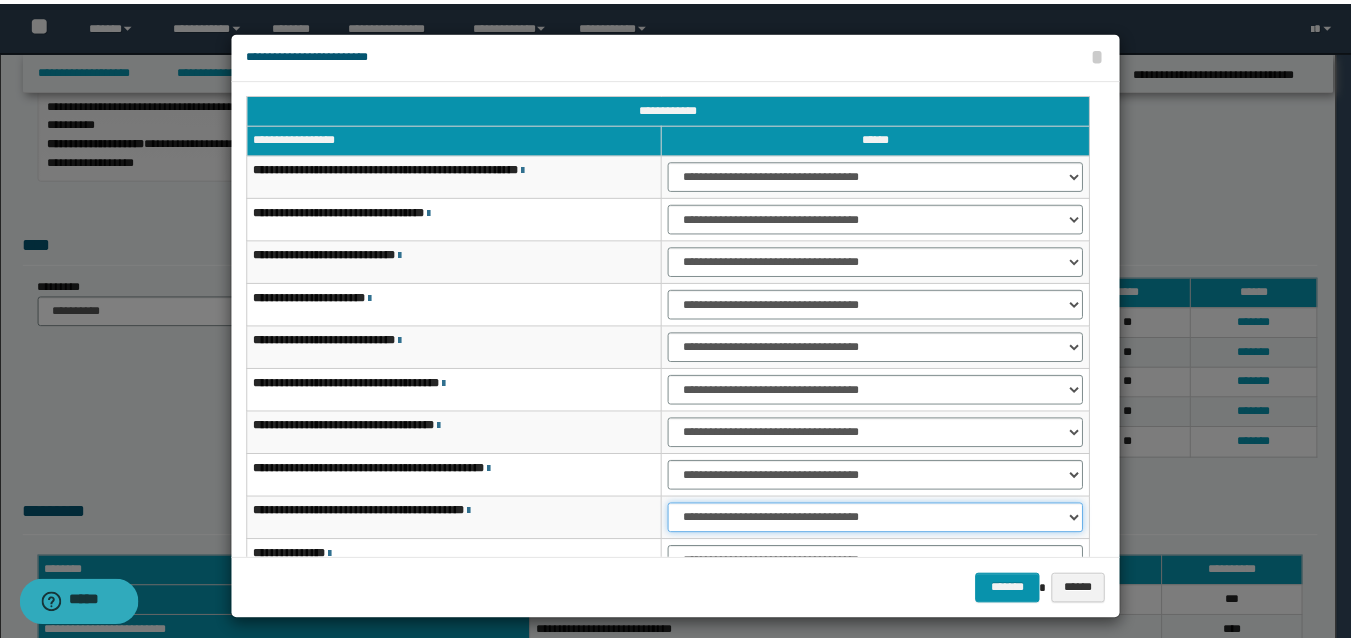scroll, scrollTop: 0, scrollLeft: 0, axis: both 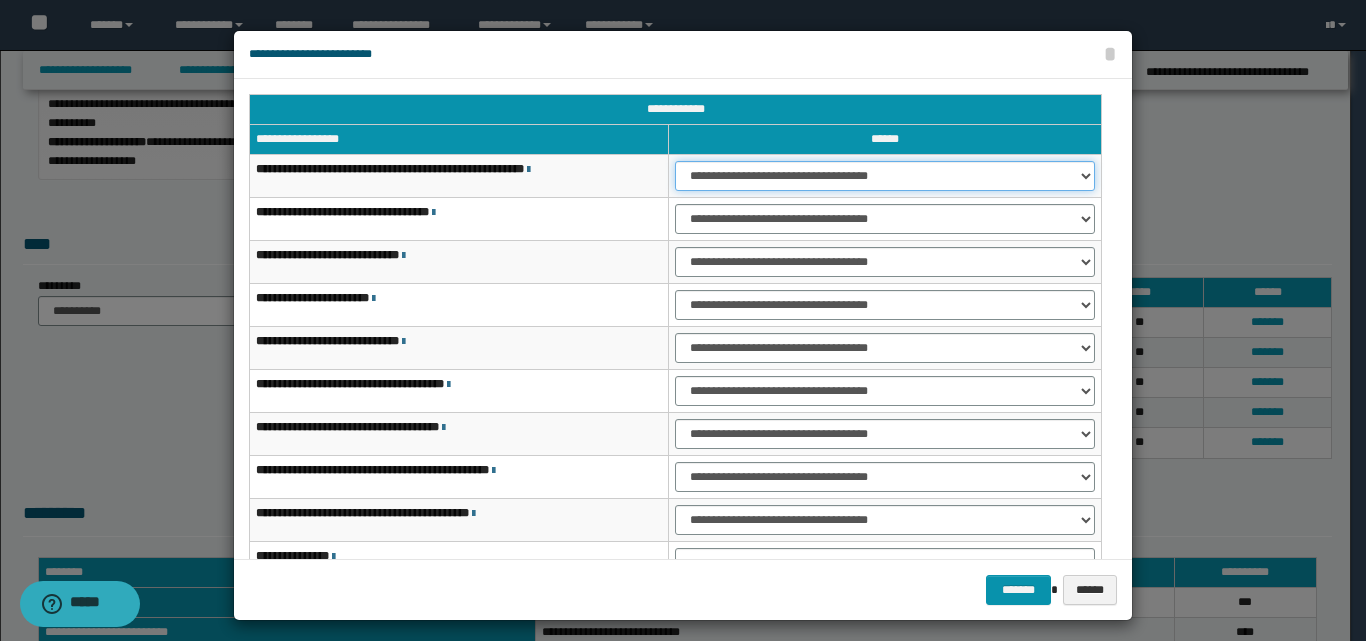 click on "**********" at bounding box center [885, 176] 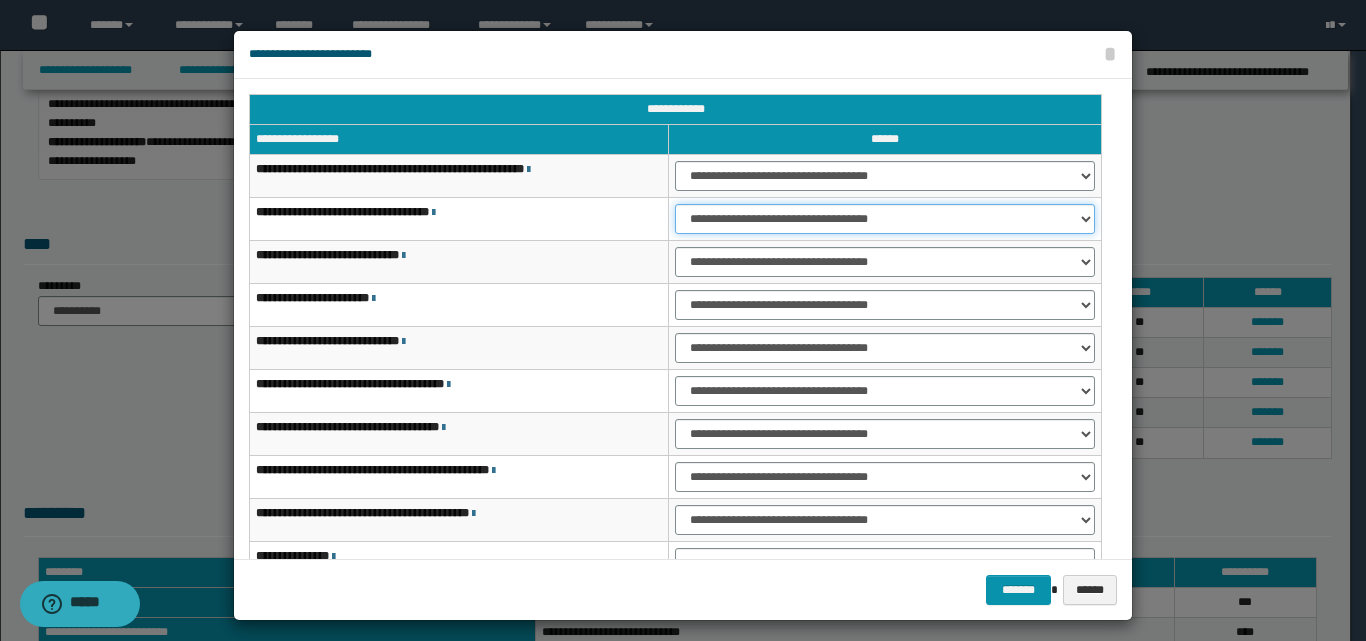 click on "**********" at bounding box center [885, 219] 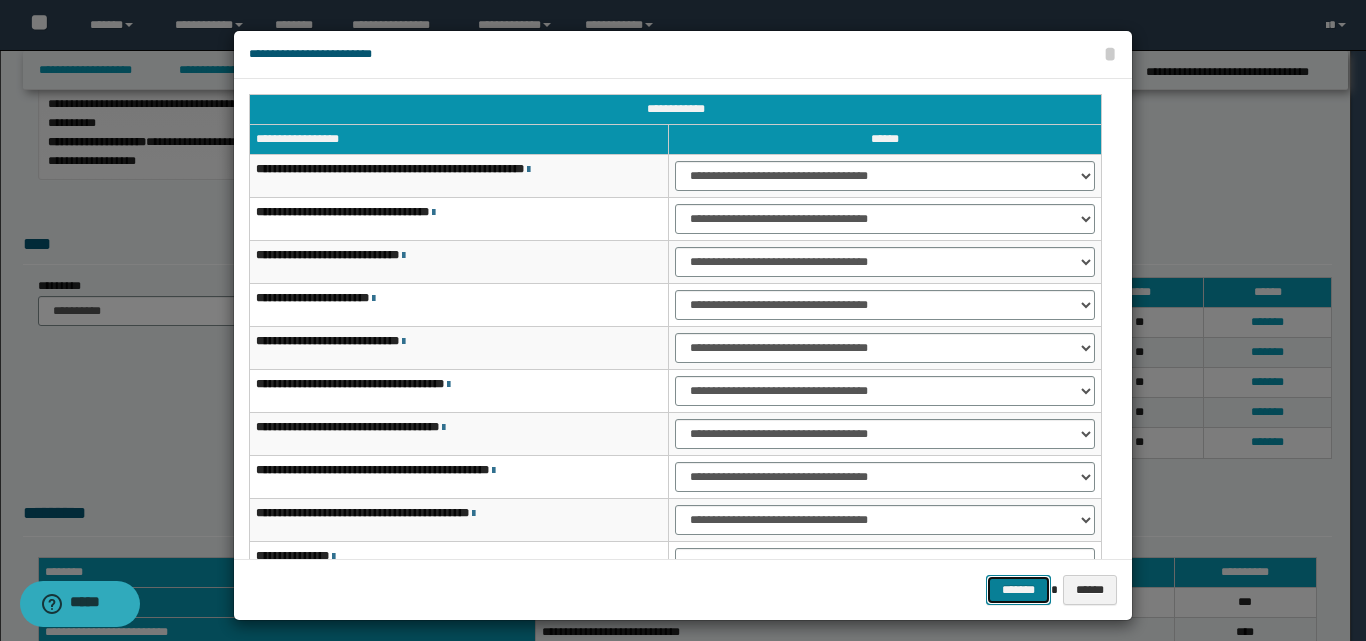 click on "*******" at bounding box center [1018, 590] 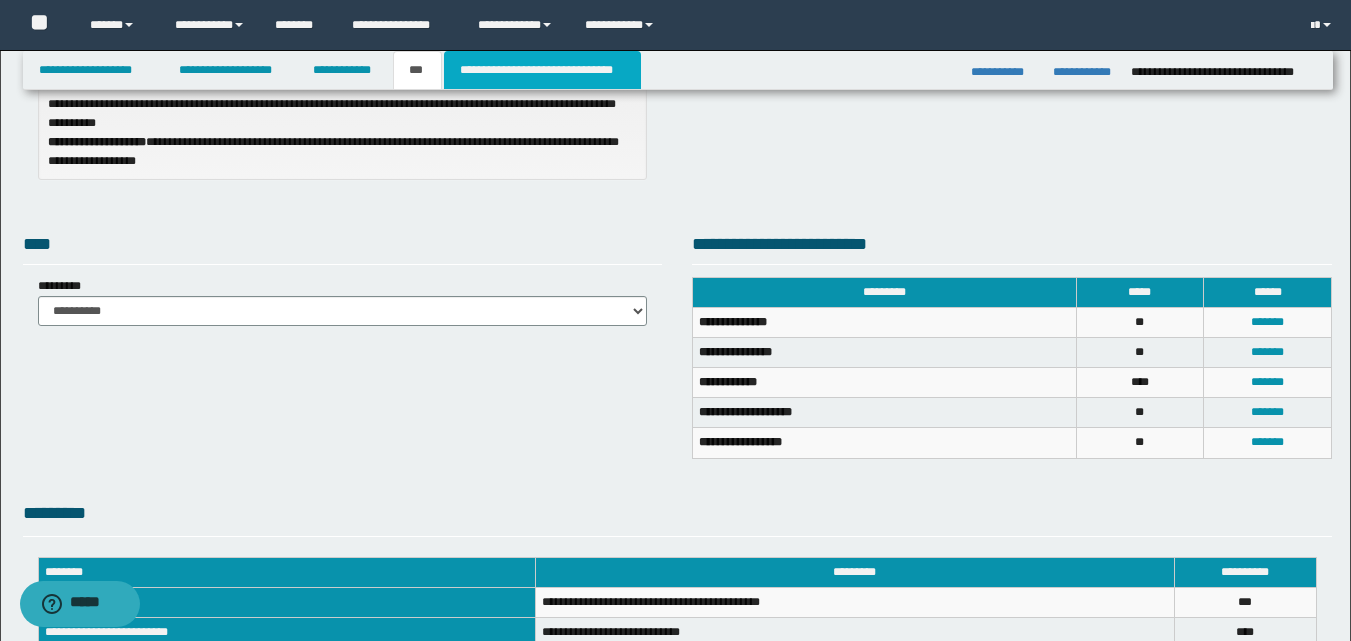 click on "**********" at bounding box center [542, 70] 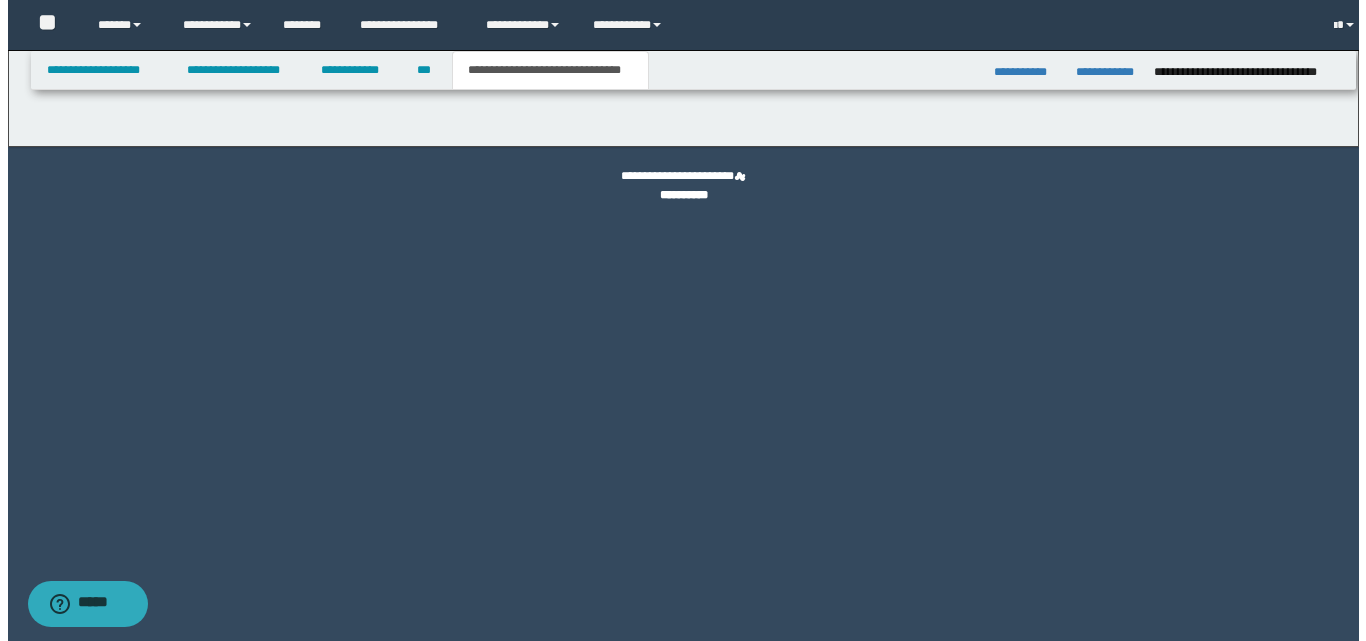 scroll, scrollTop: 0, scrollLeft: 0, axis: both 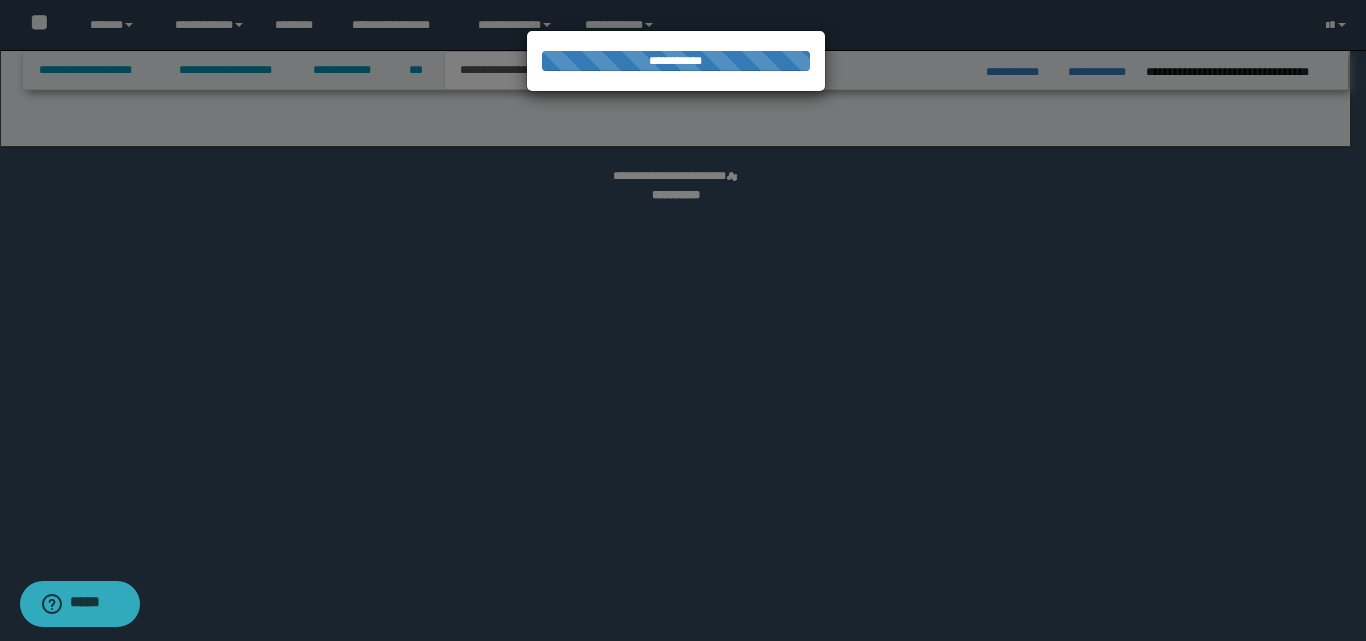 select on "*" 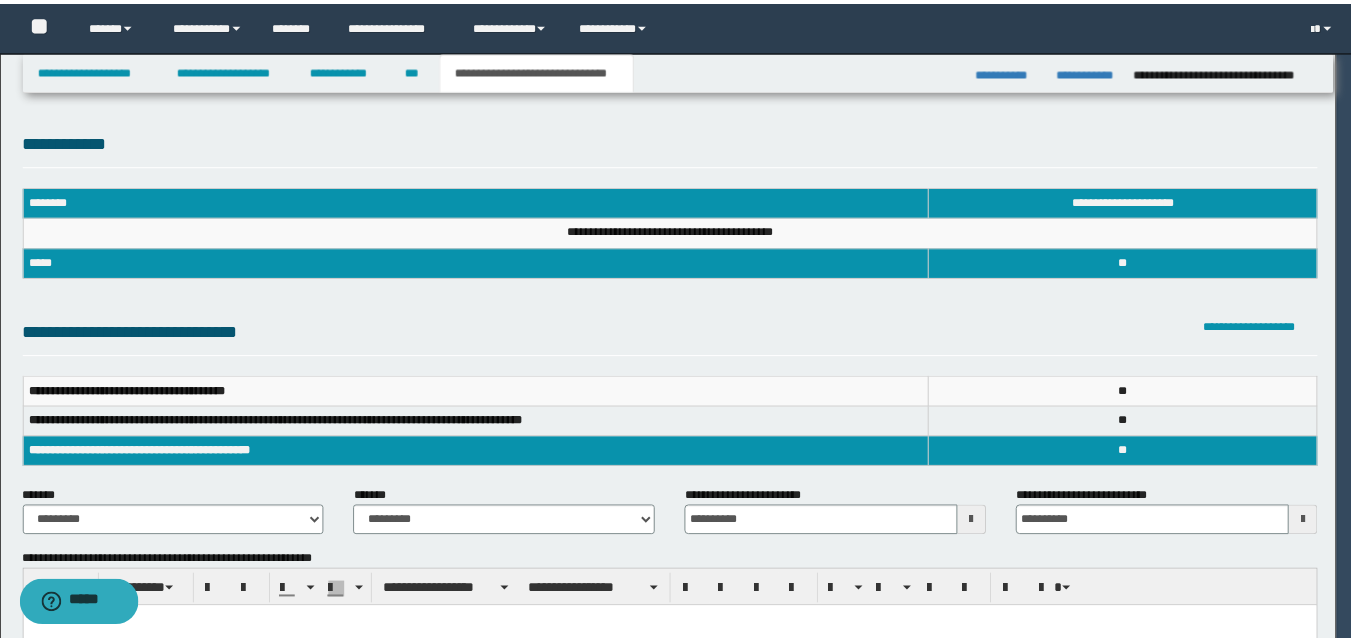 scroll, scrollTop: 0, scrollLeft: 0, axis: both 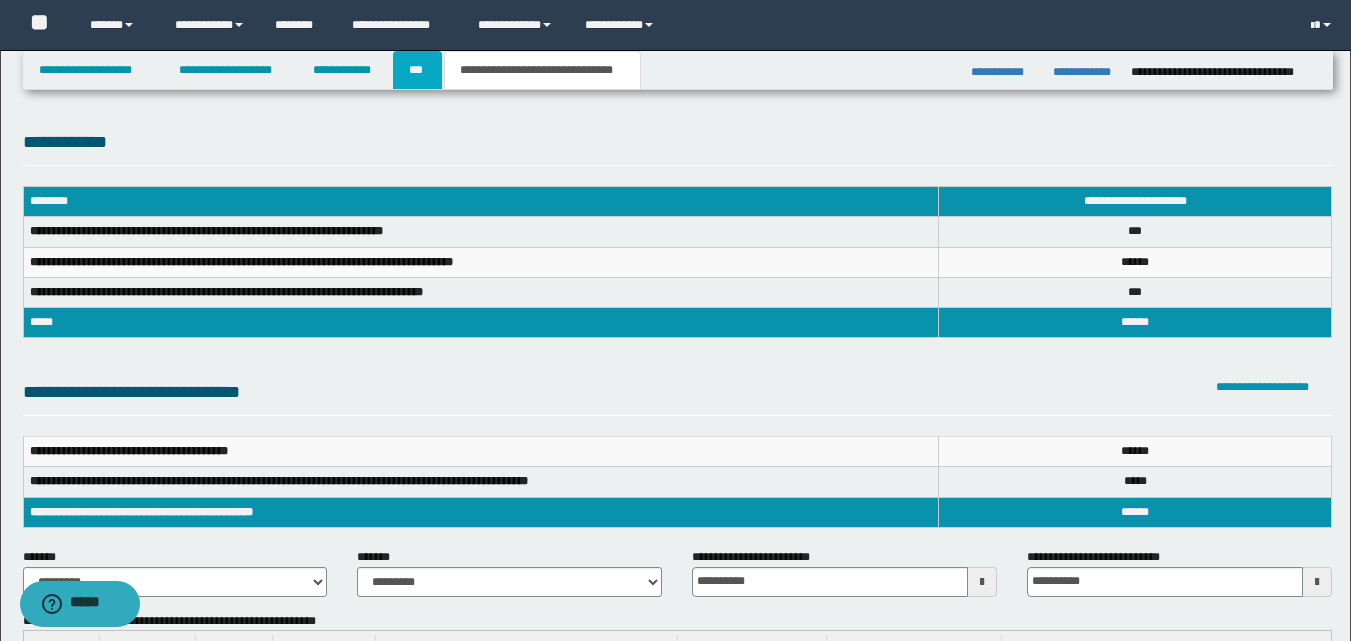 click on "***" at bounding box center [417, 70] 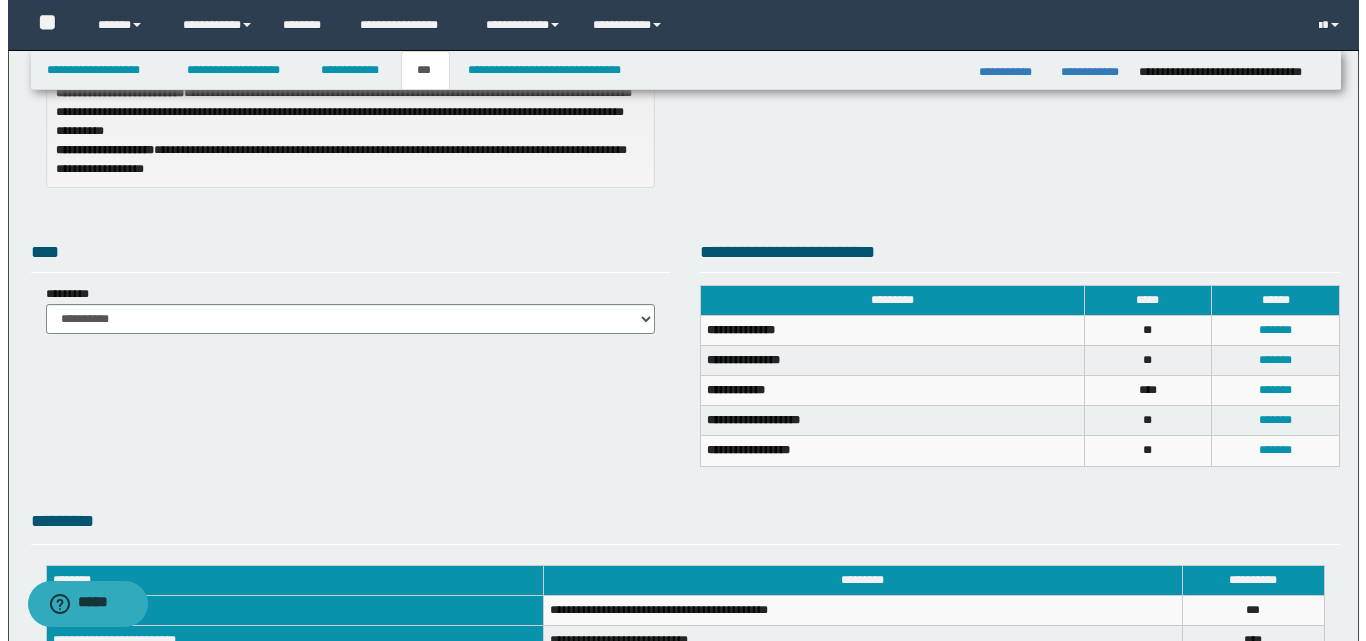 scroll, scrollTop: 300, scrollLeft: 0, axis: vertical 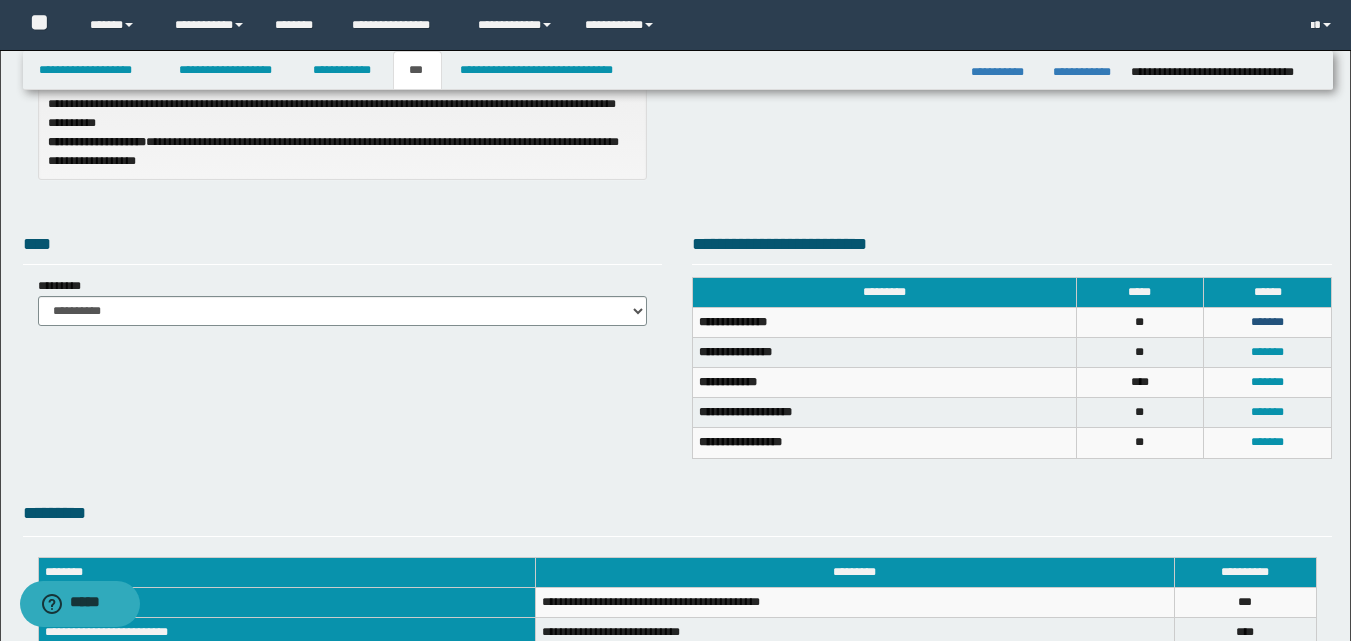 drag, startPoint x: 1263, startPoint y: 326, endPoint x: 1244, endPoint y: 321, distance: 19.646883 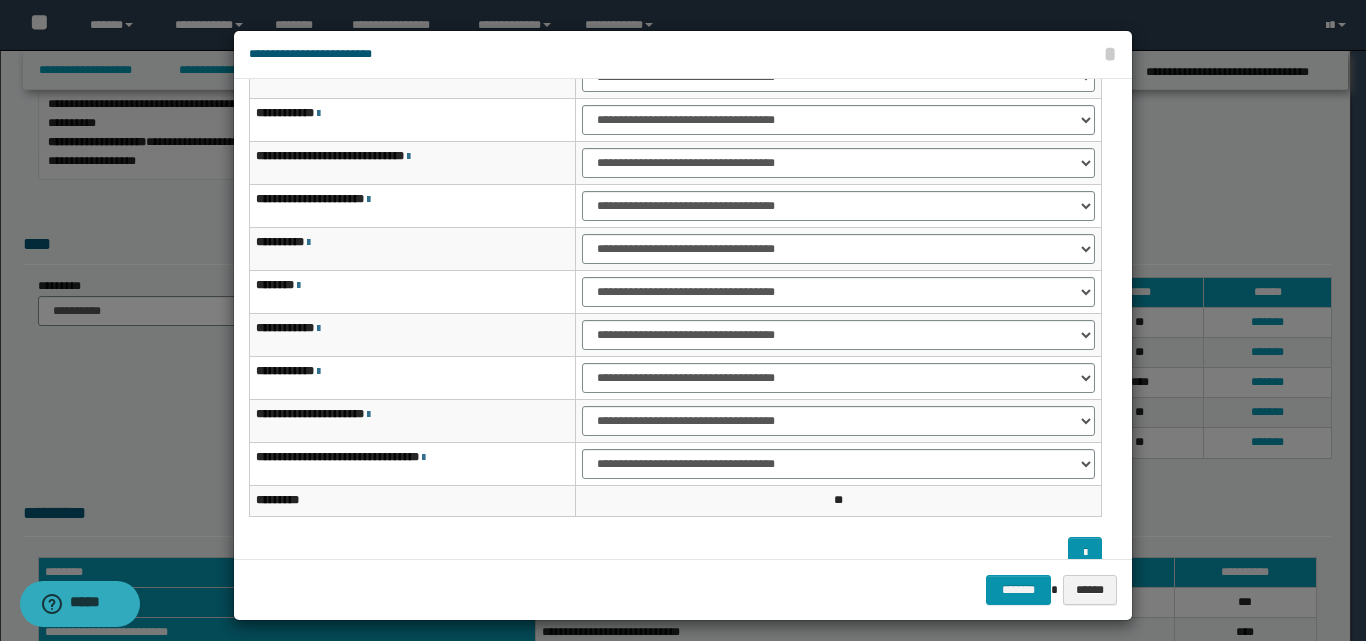 scroll, scrollTop: 100, scrollLeft: 0, axis: vertical 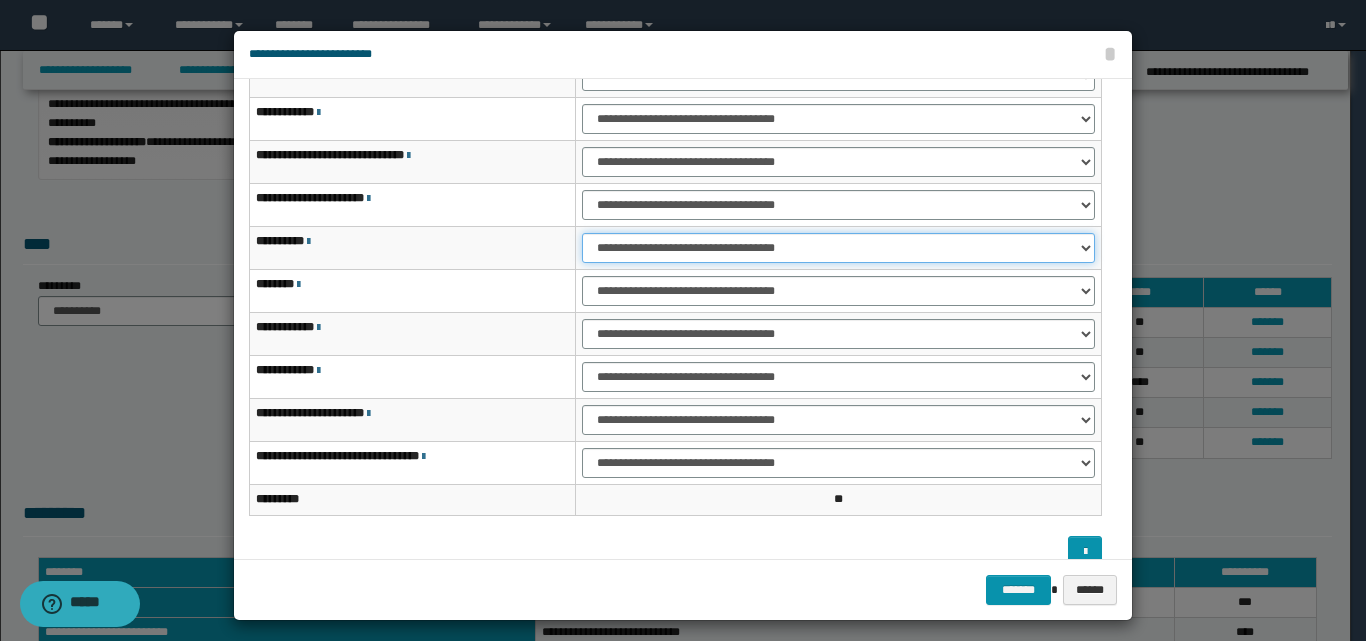 drag, startPoint x: 682, startPoint y: 245, endPoint x: 680, endPoint y: 261, distance: 16.124516 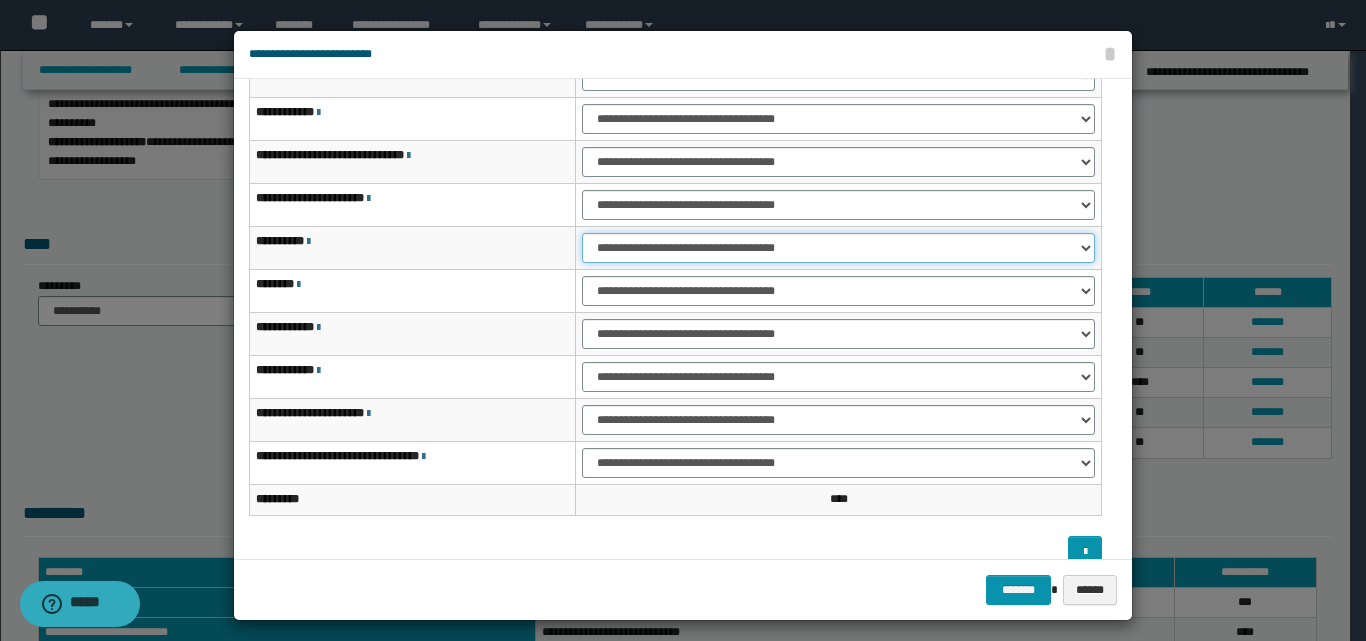 scroll, scrollTop: 121, scrollLeft: 0, axis: vertical 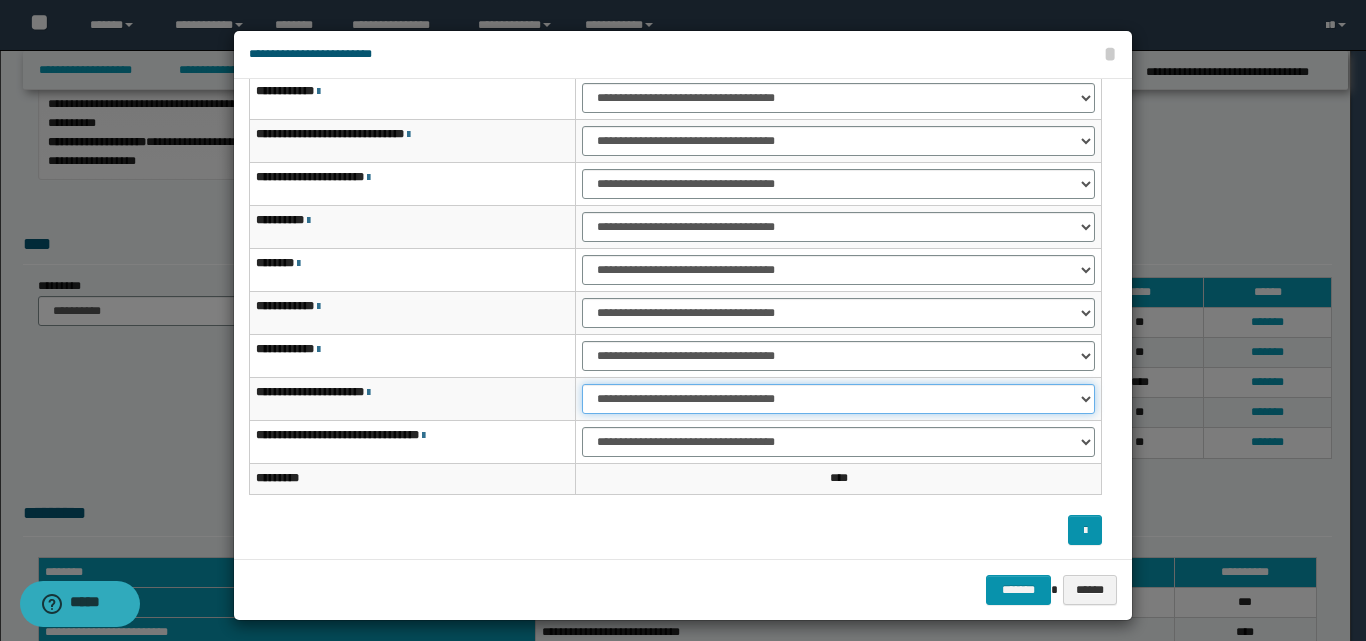 click on "**********" at bounding box center [838, 399] 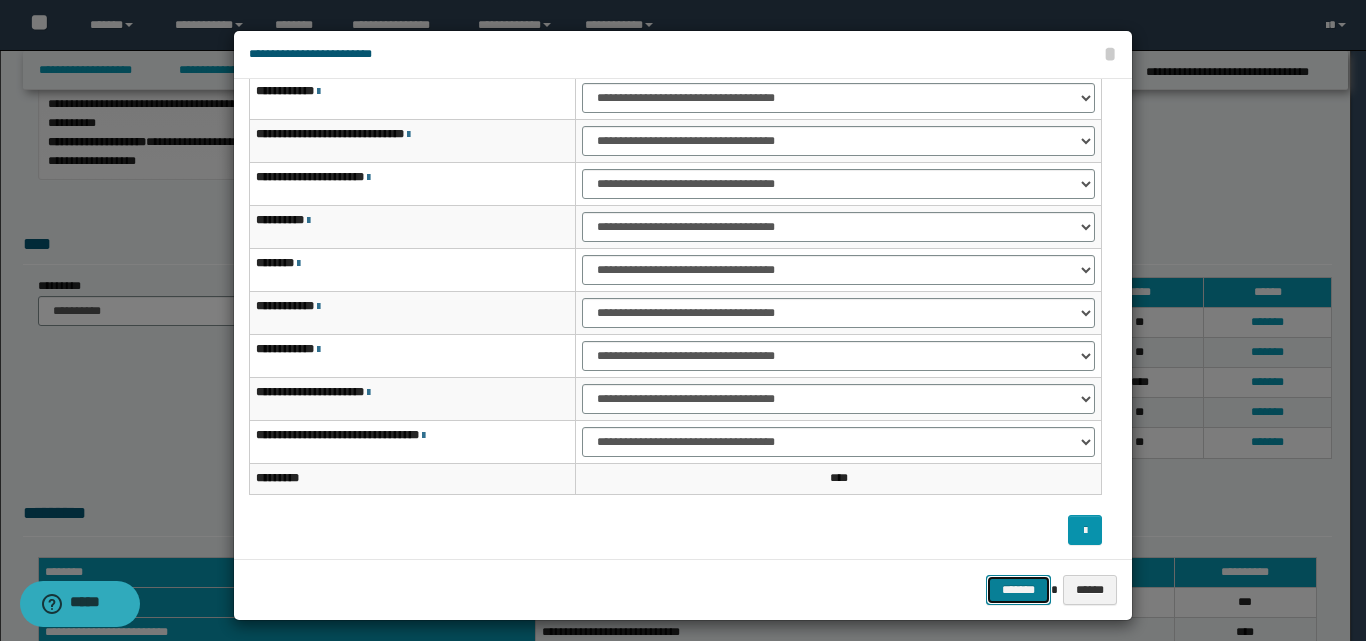 click on "*******" at bounding box center (1018, 590) 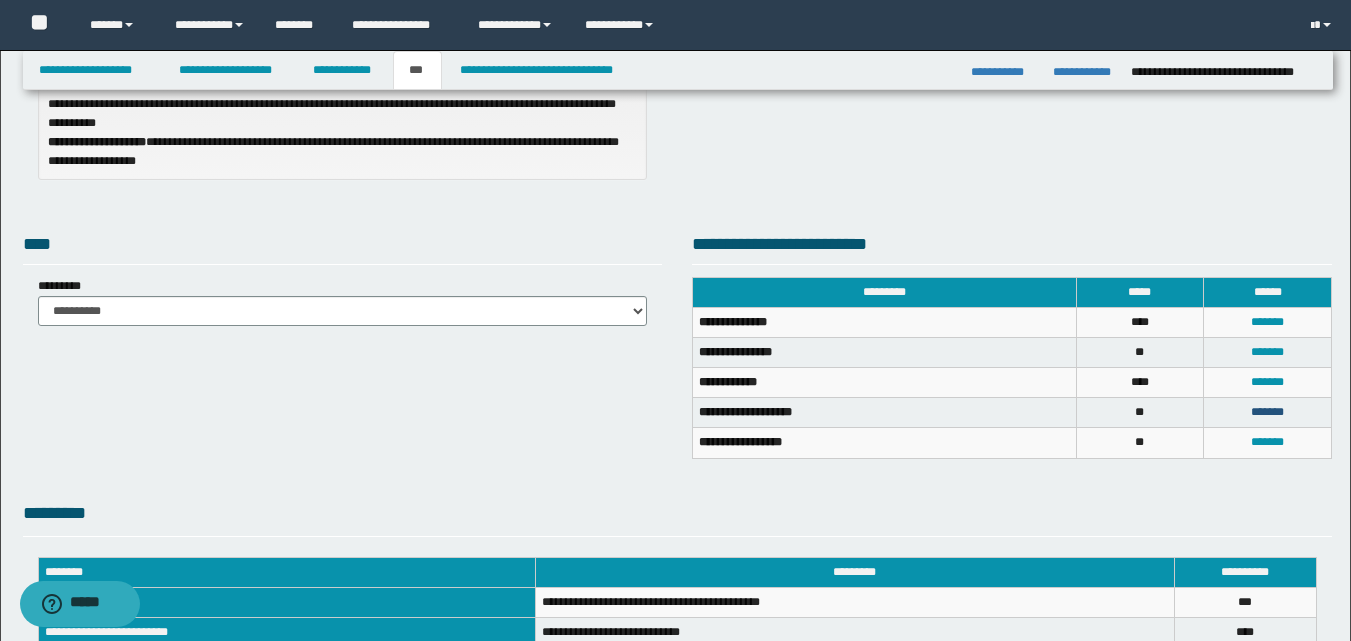 drag, startPoint x: 1260, startPoint y: 409, endPoint x: 1249, endPoint y: 407, distance: 11.18034 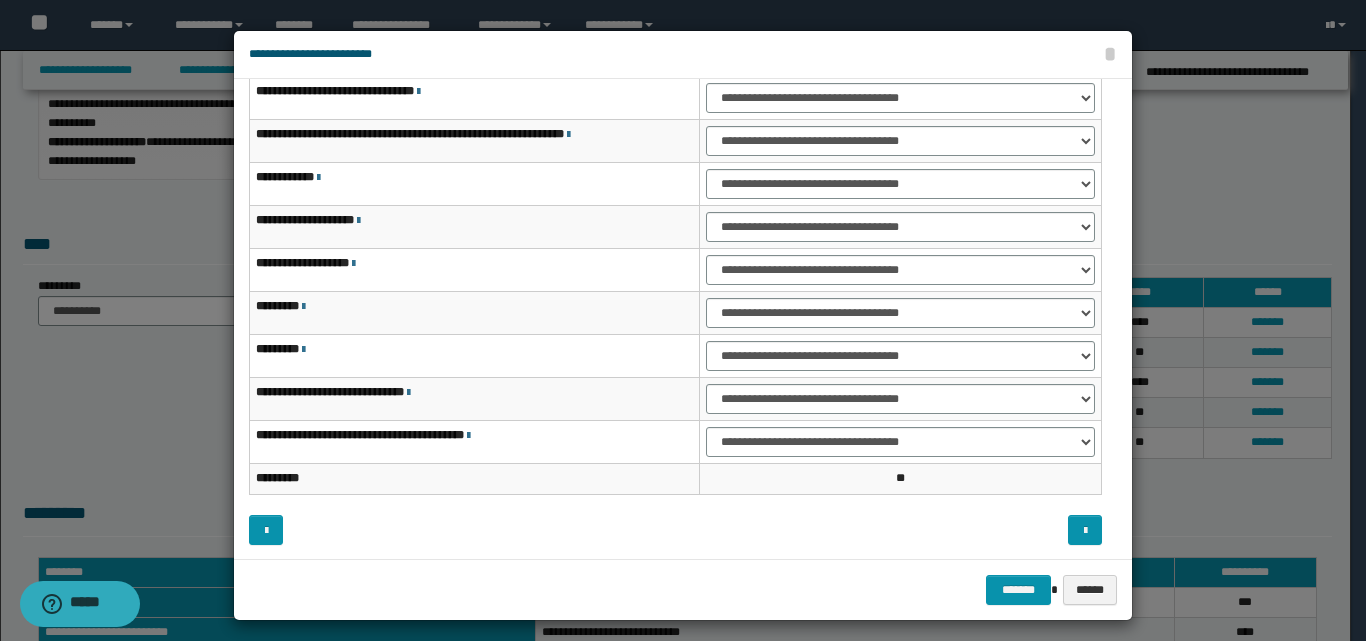 scroll, scrollTop: 0, scrollLeft: 0, axis: both 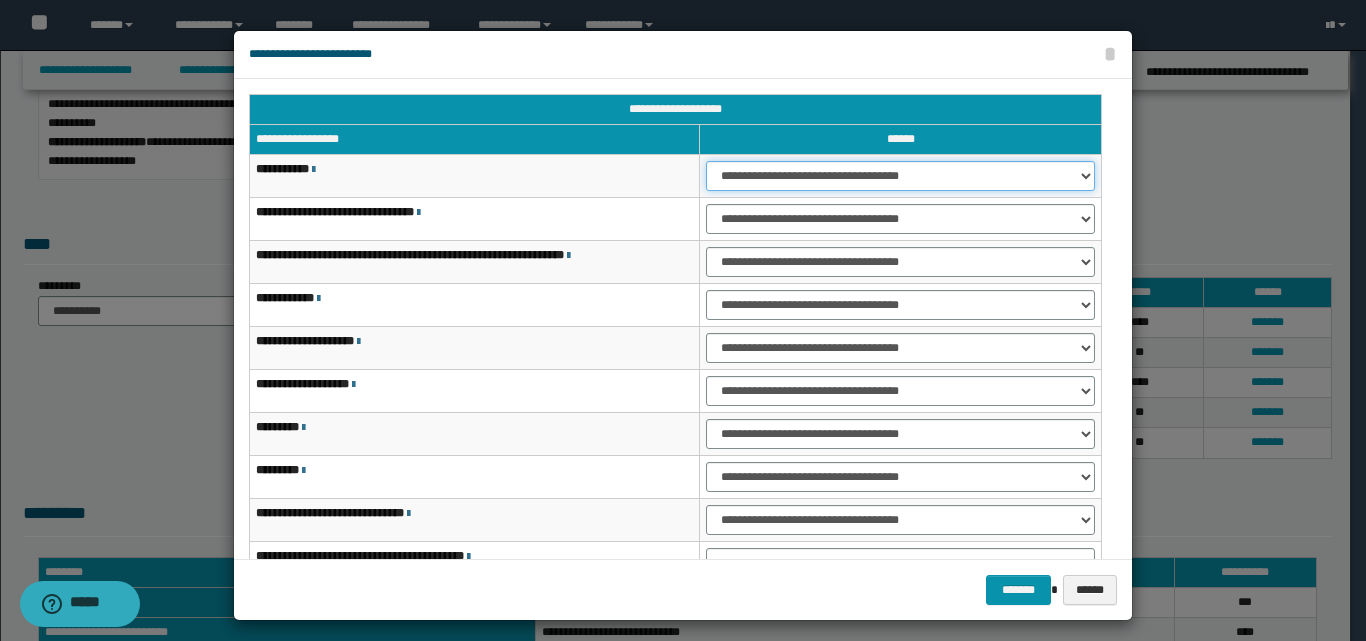 click on "**********" at bounding box center [900, 176] 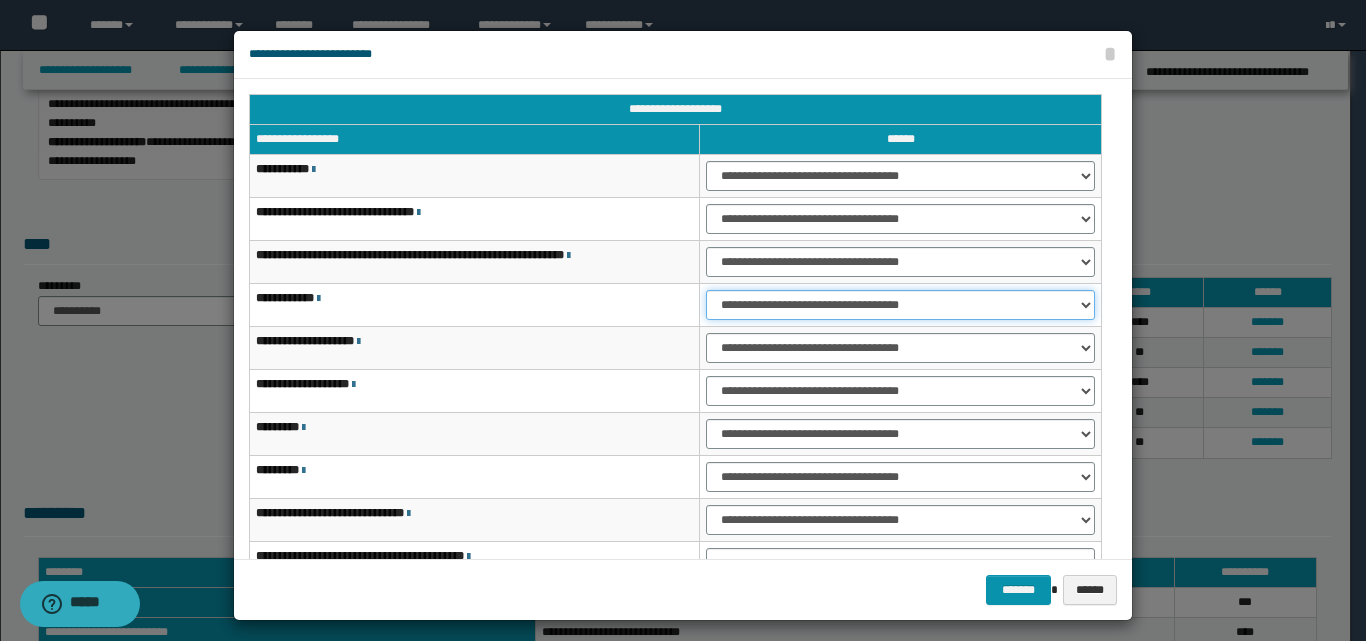 click on "**********" at bounding box center (900, 305) 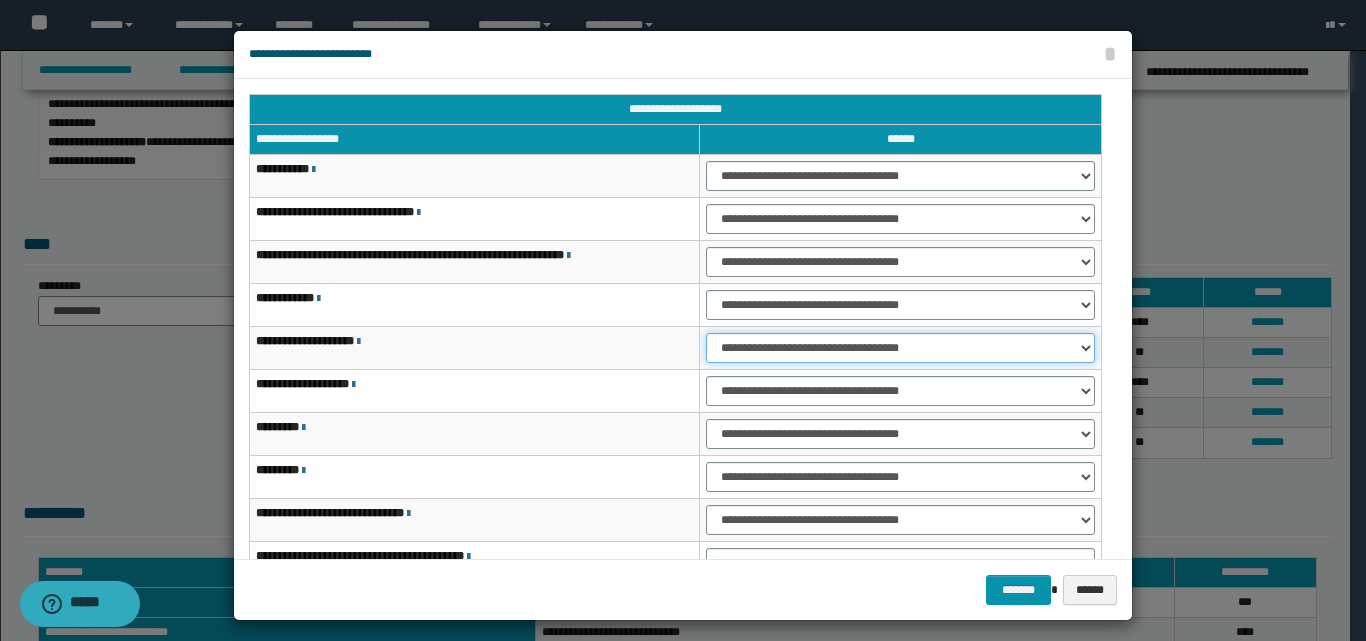 drag, startPoint x: 804, startPoint y: 349, endPoint x: 801, endPoint y: 359, distance: 10.440307 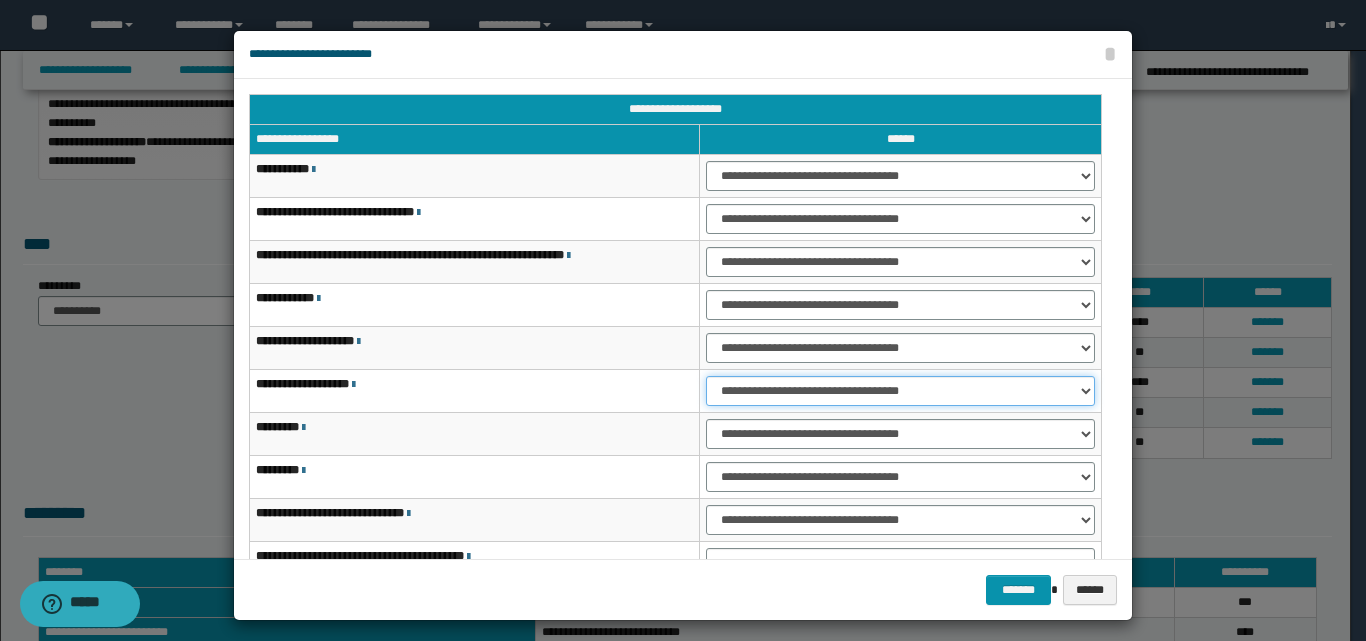 click on "**********" at bounding box center [900, 391] 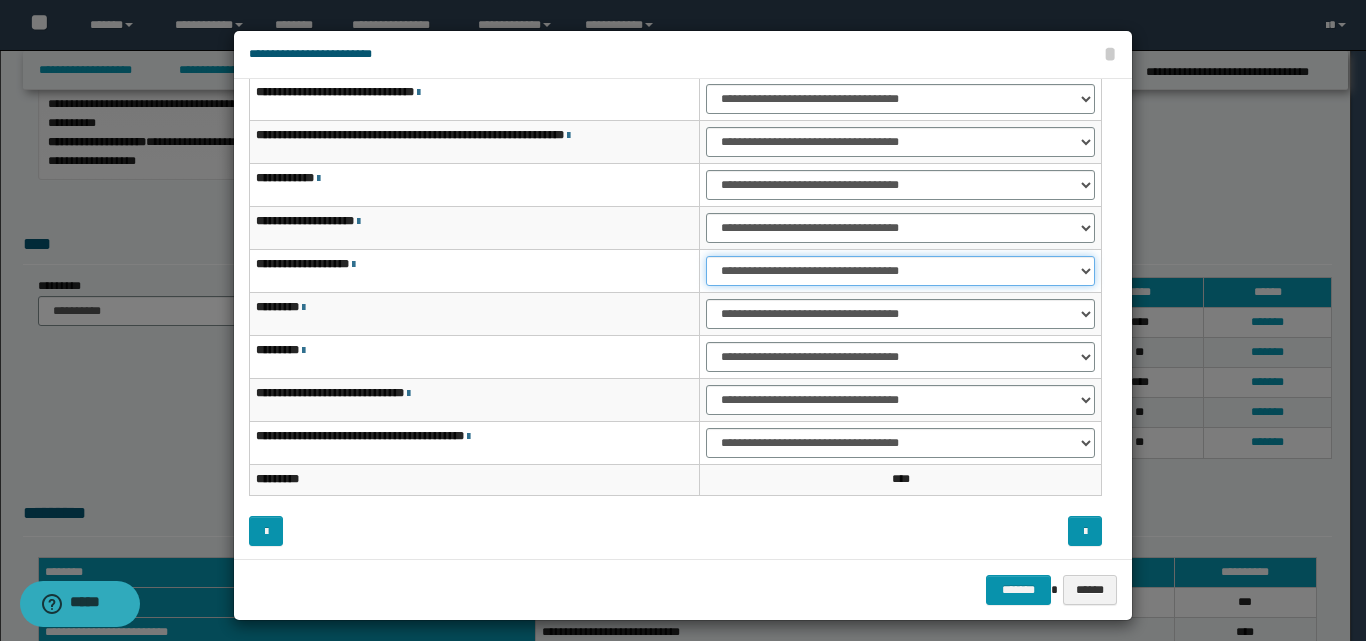 scroll, scrollTop: 121, scrollLeft: 0, axis: vertical 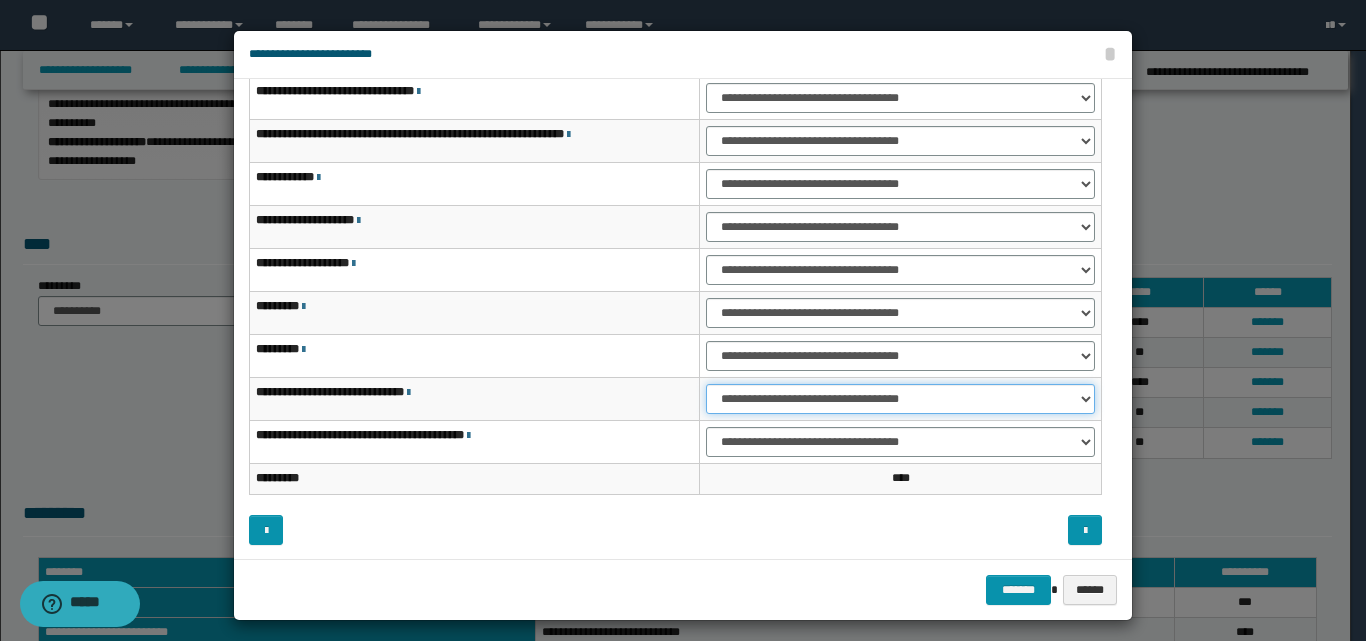click on "**********" at bounding box center (900, 399) 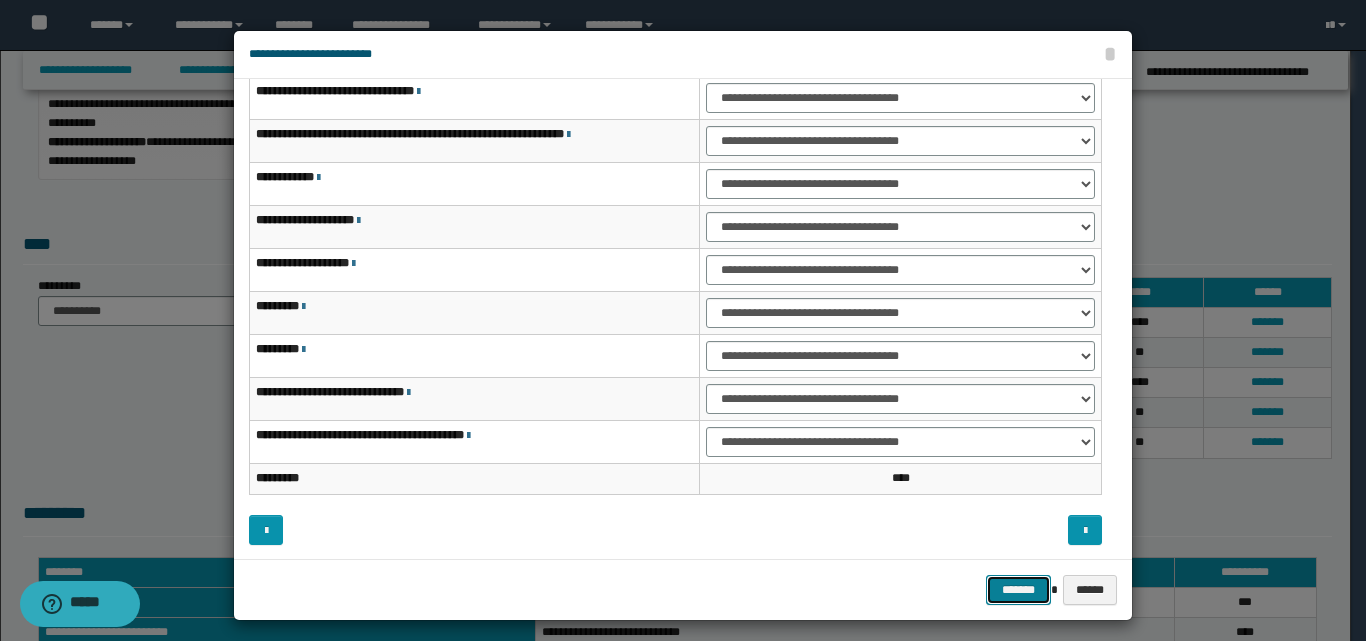 click on "*******" at bounding box center (1018, 590) 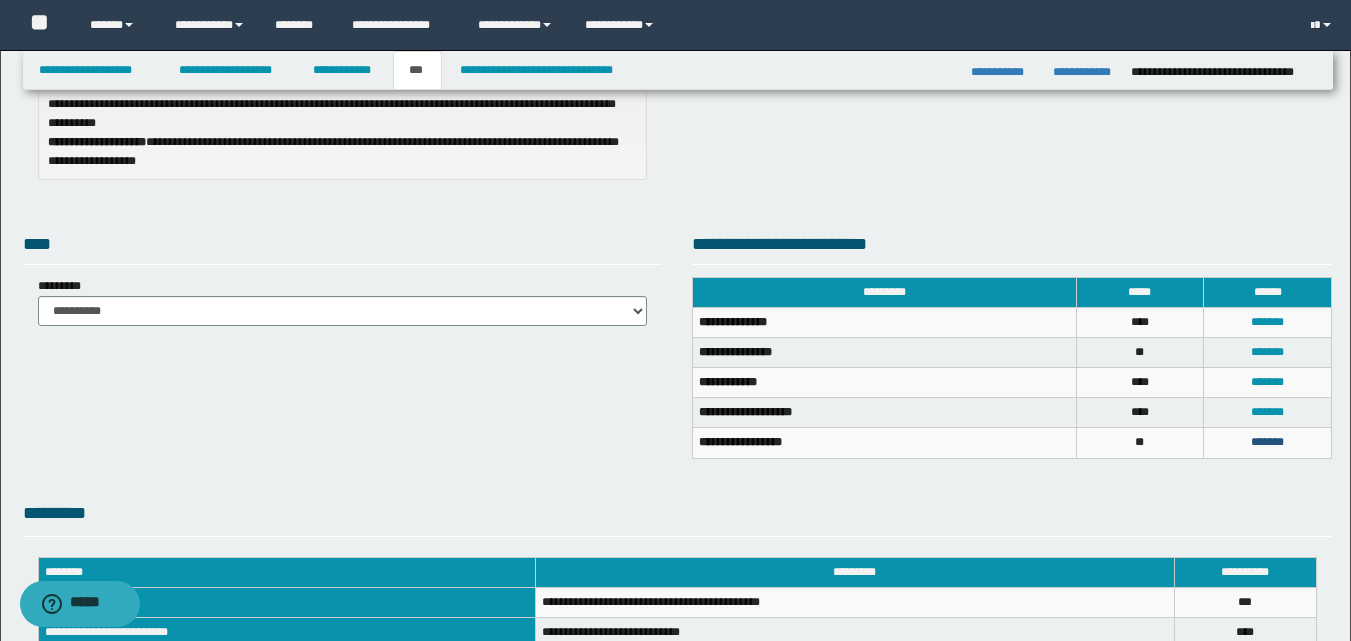 drag, startPoint x: 1266, startPoint y: 442, endPoint x: 1256, endPoint y: 438, distance: 10.770329 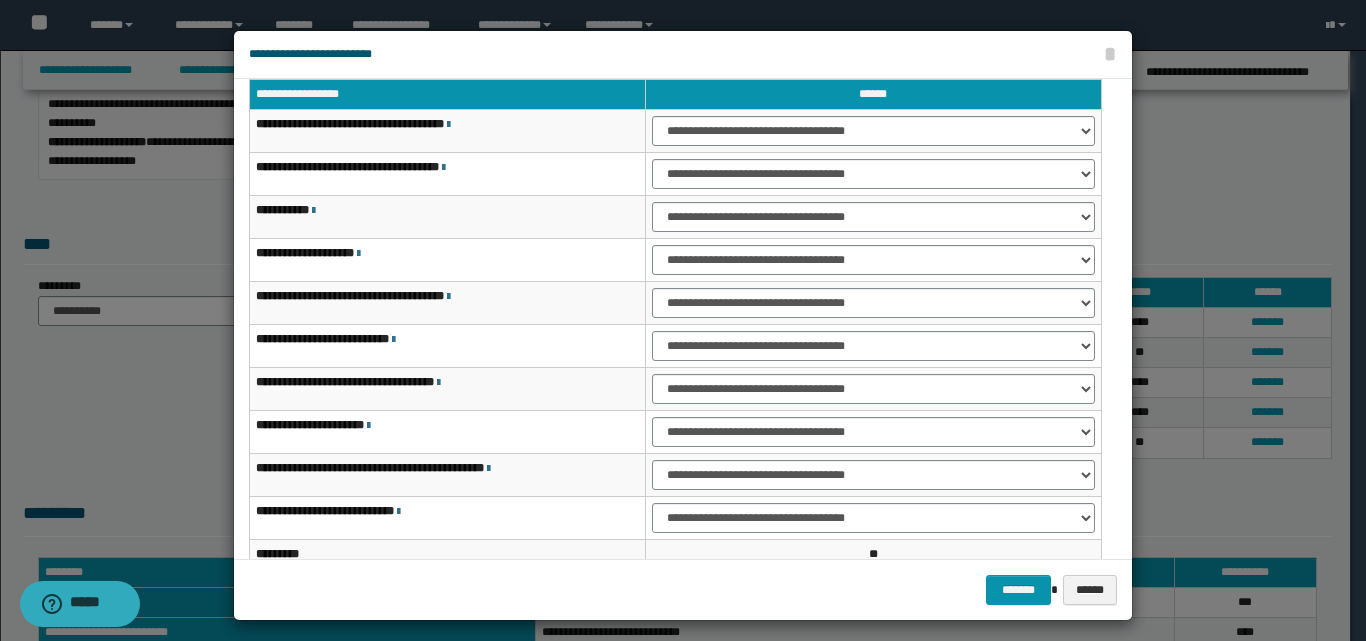 scroll, scrollTop: 0, scrollLeft: 0, axis: both 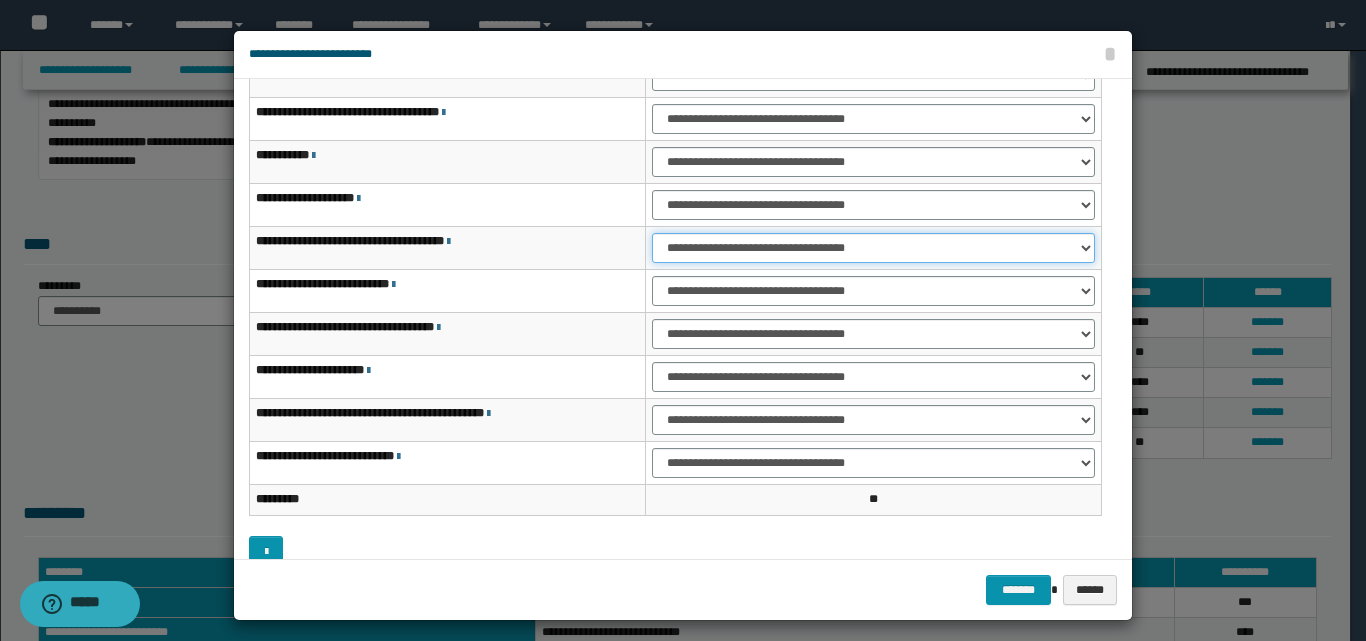 click on "**********" at bounding box center (873, 248) 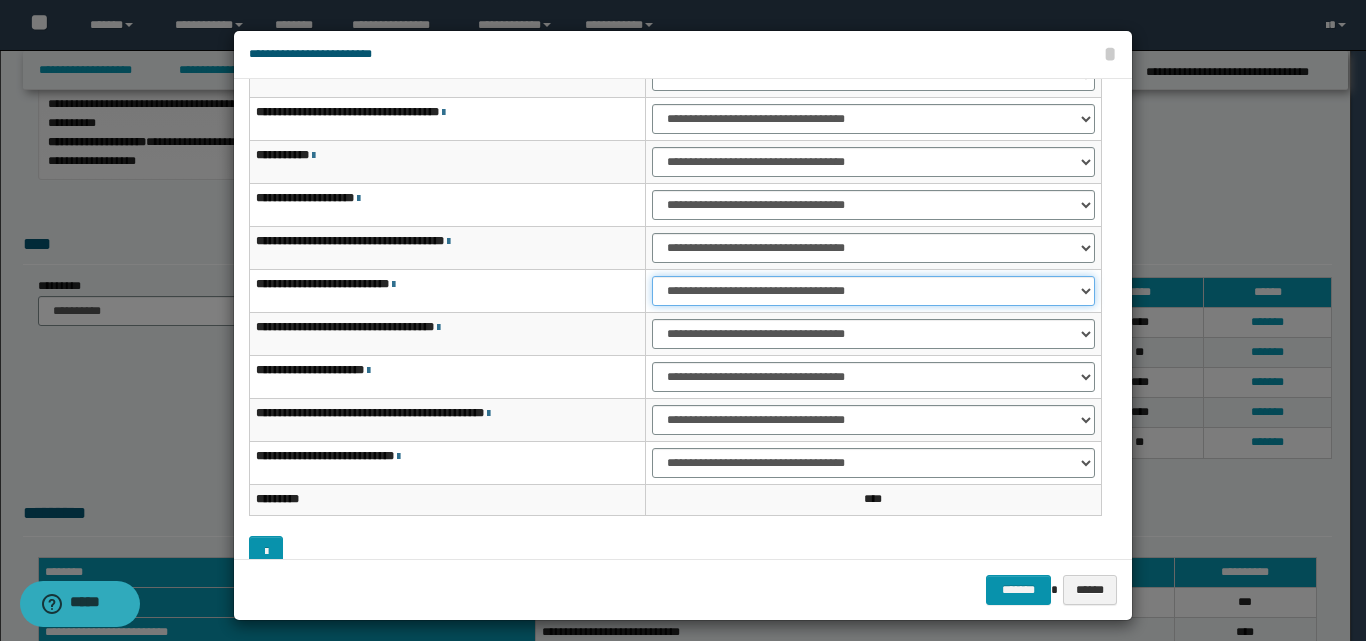 click on "**********" at bounding box center [873, 291] 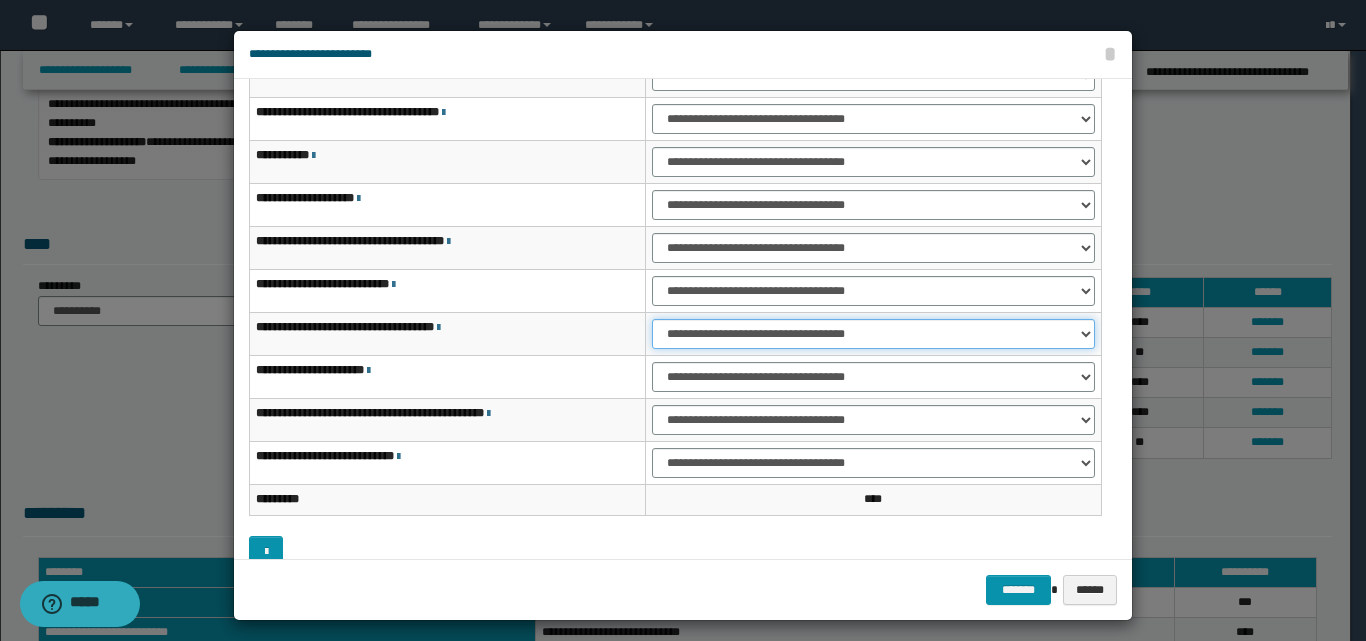 click on "**********" at bounding box center [873, 334] 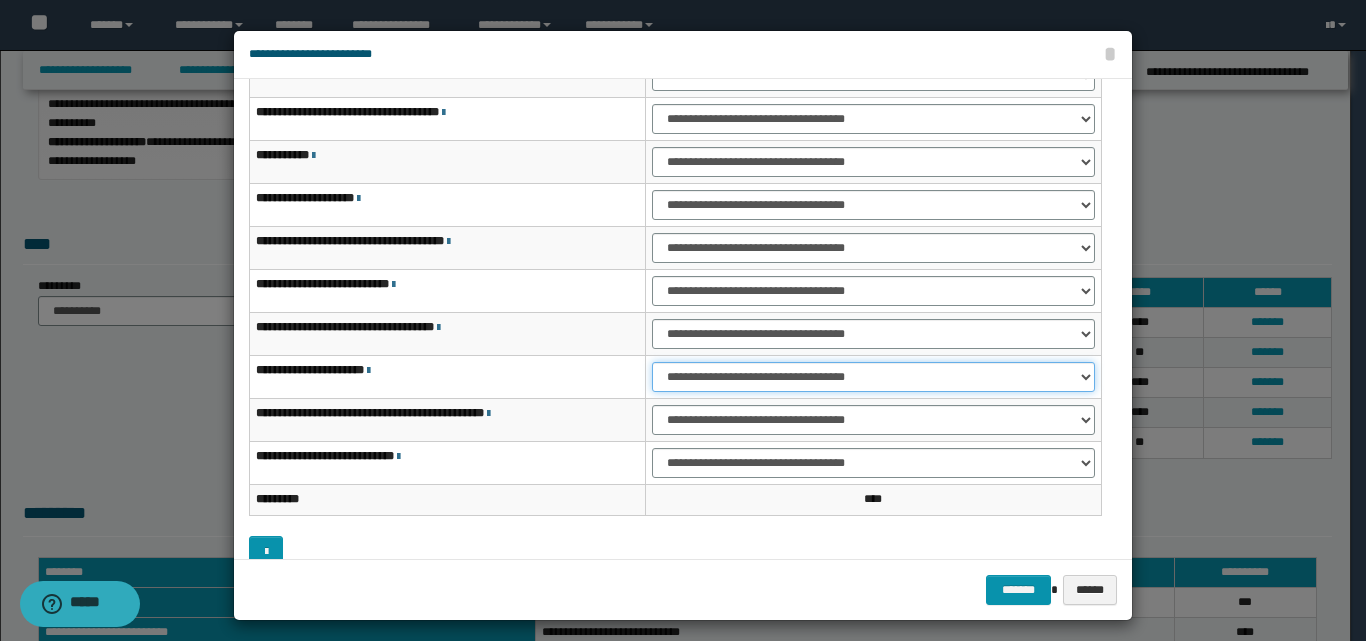click on "**********" at bounding box center [873, 377] 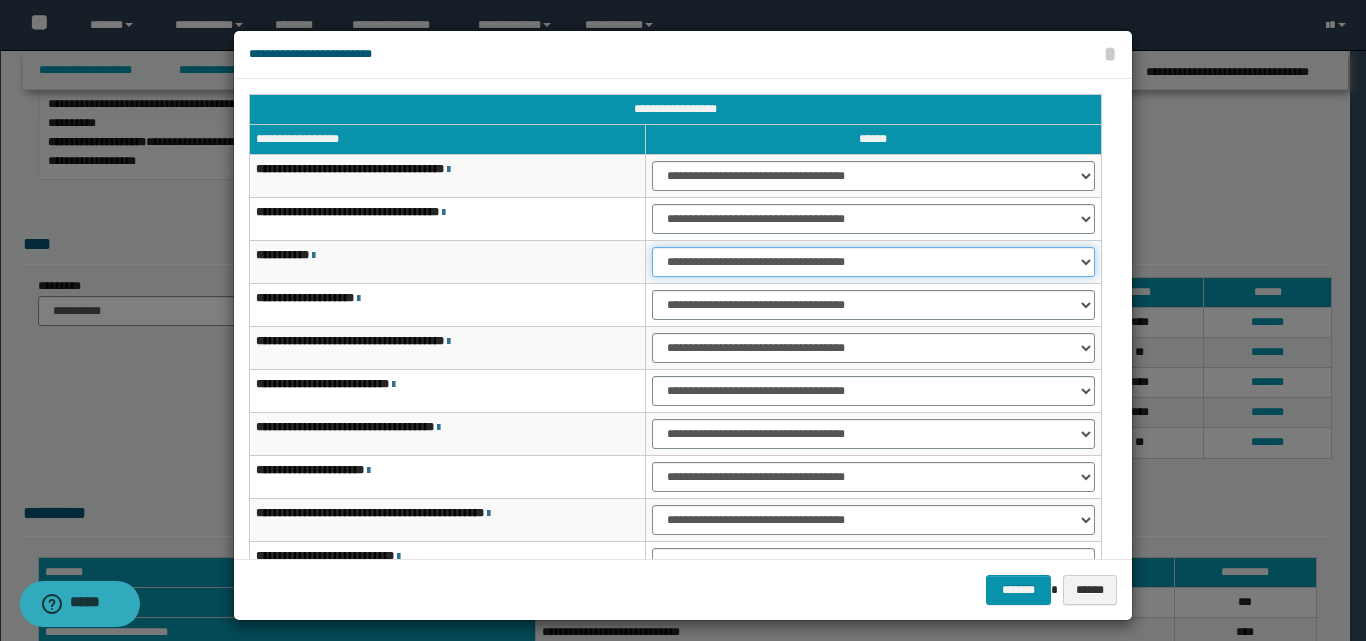 click on "**********" at bounding box center [873, 262] 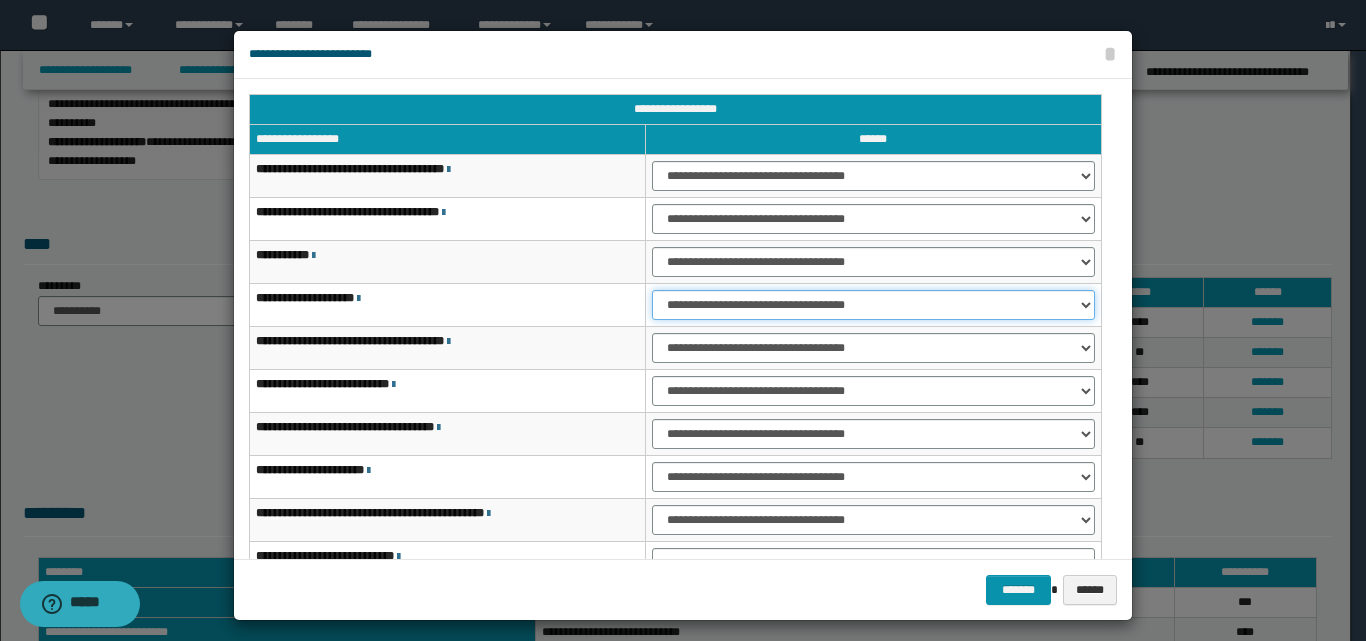 click on "**********" at bounding box center (873, 305) 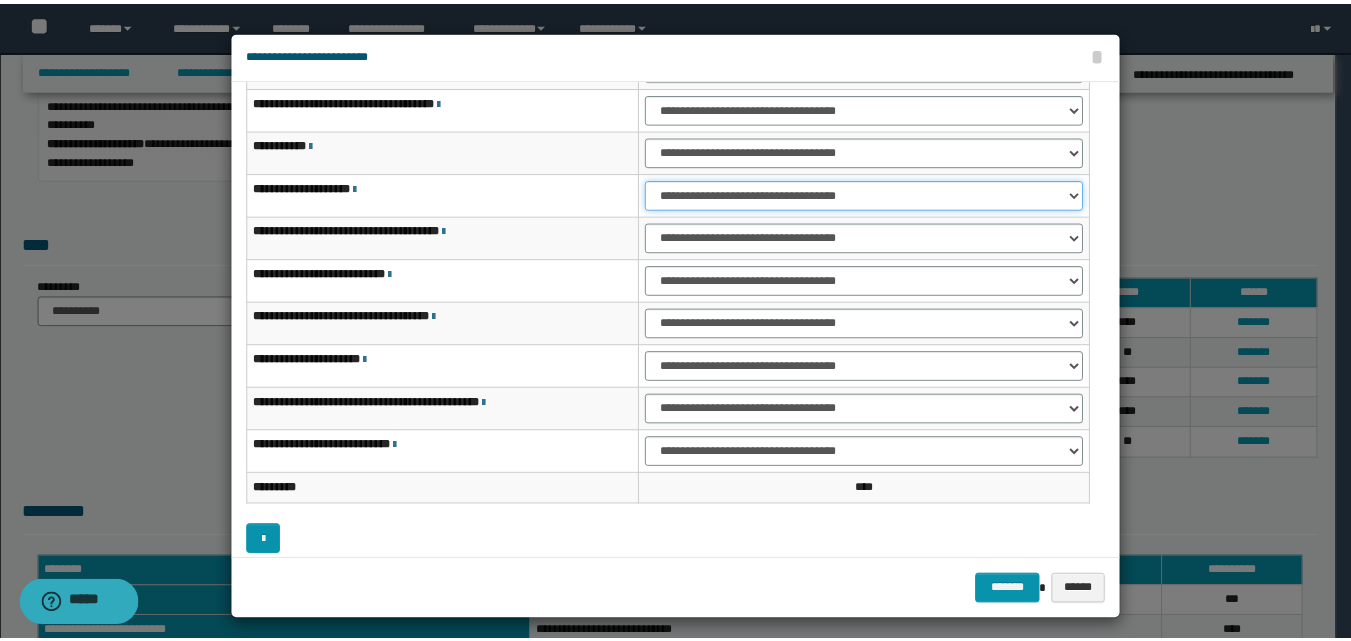 scroll, scrollTop: 121, scrollLeft: 0, axis: vertical 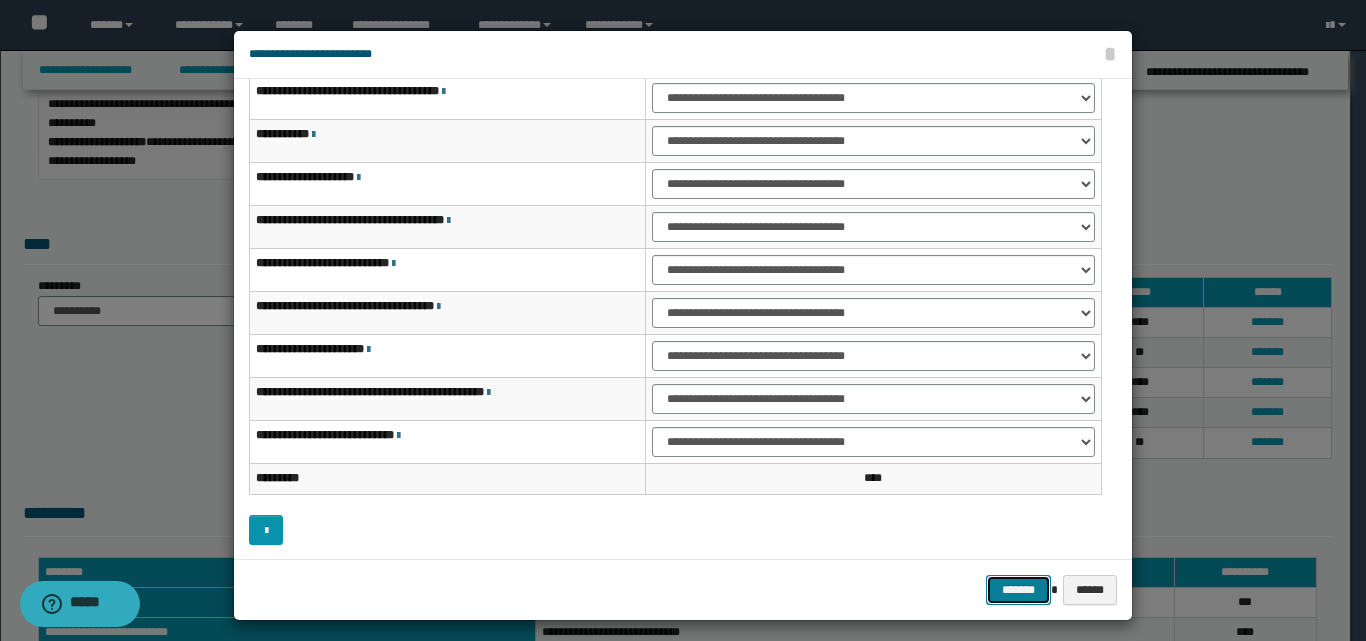 click on "*******" at bounding box center [1018, 590] 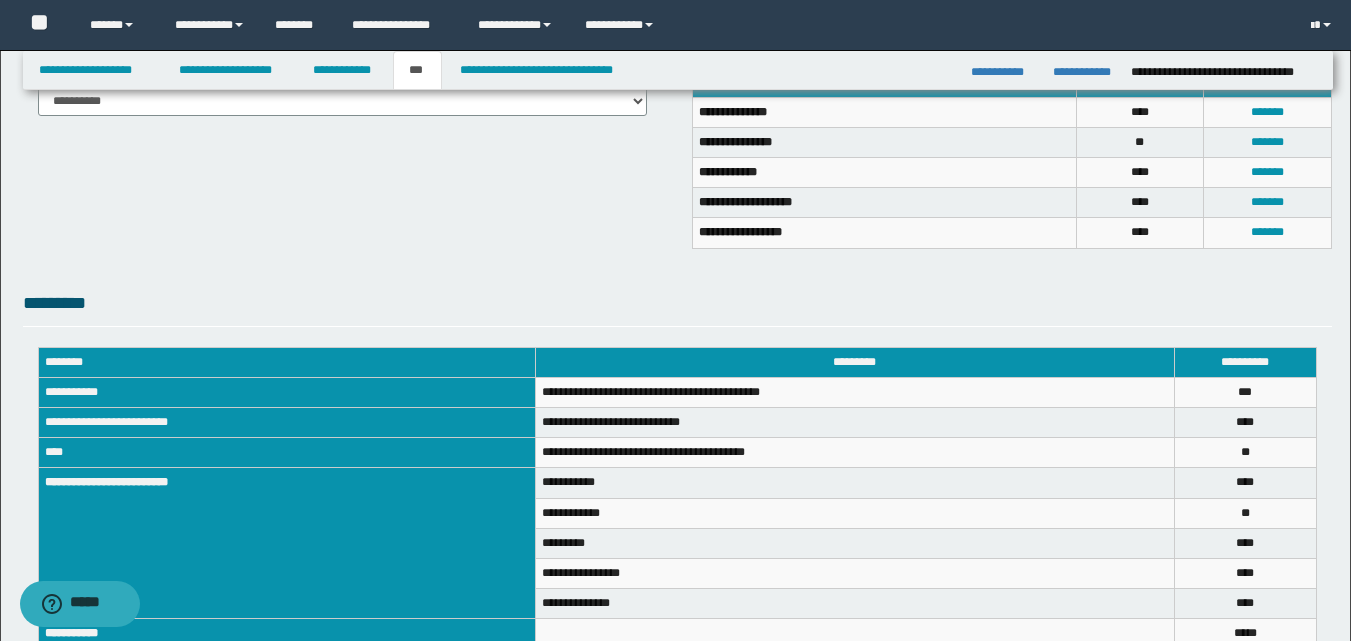 scroll, scrollTop: 647, scrollLeft: 0, axis: vertical 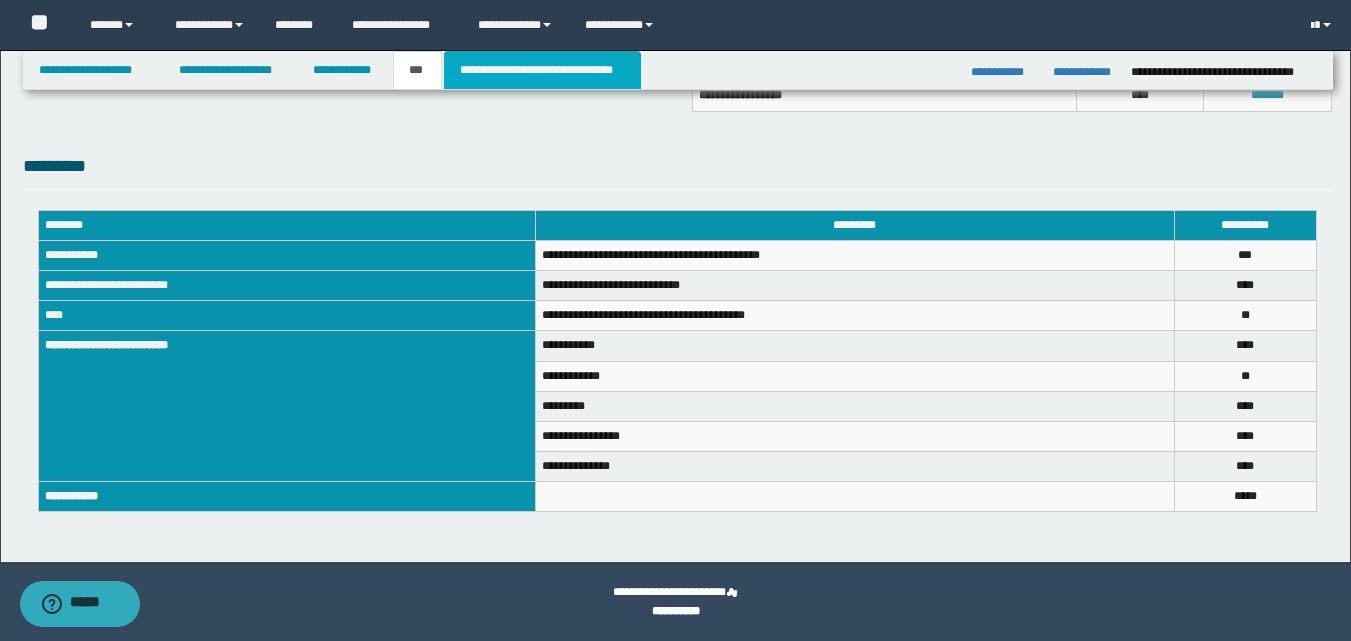 click on "**********" at bounding box center (542, 70) 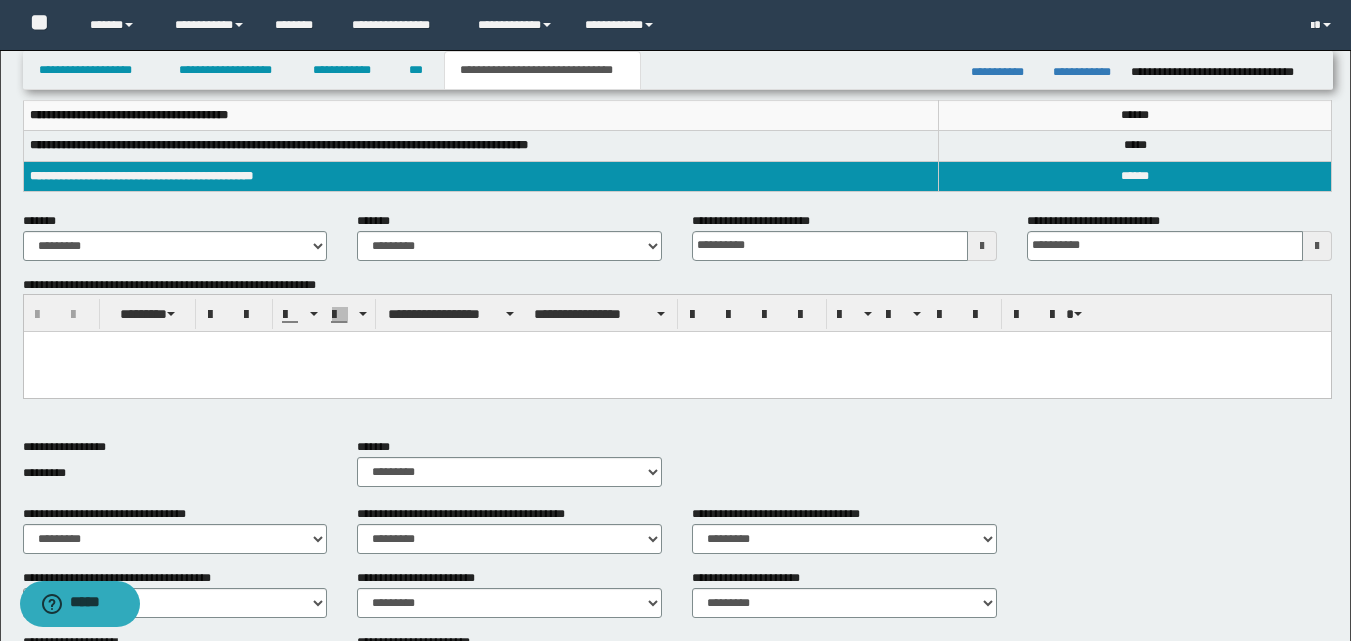 scroll, scrollTop: 447, scrollLeft: 0, axis: vertical 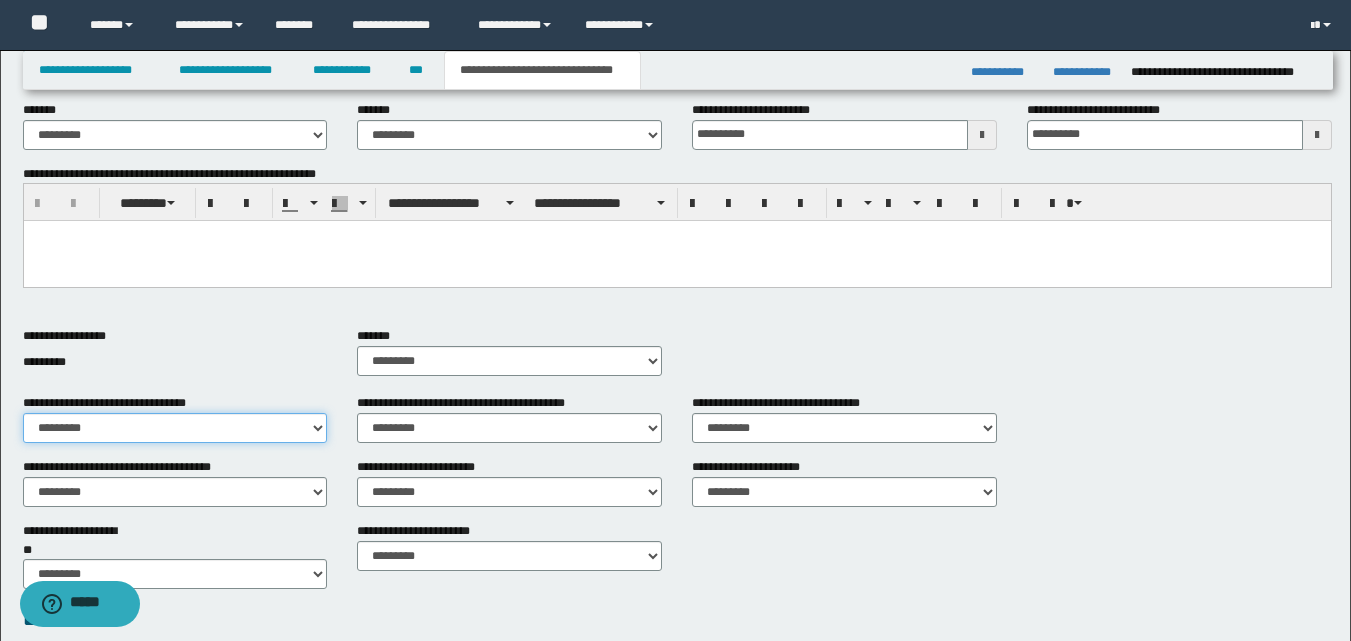click on "*********
**
**" at bounding box center (175, 428) 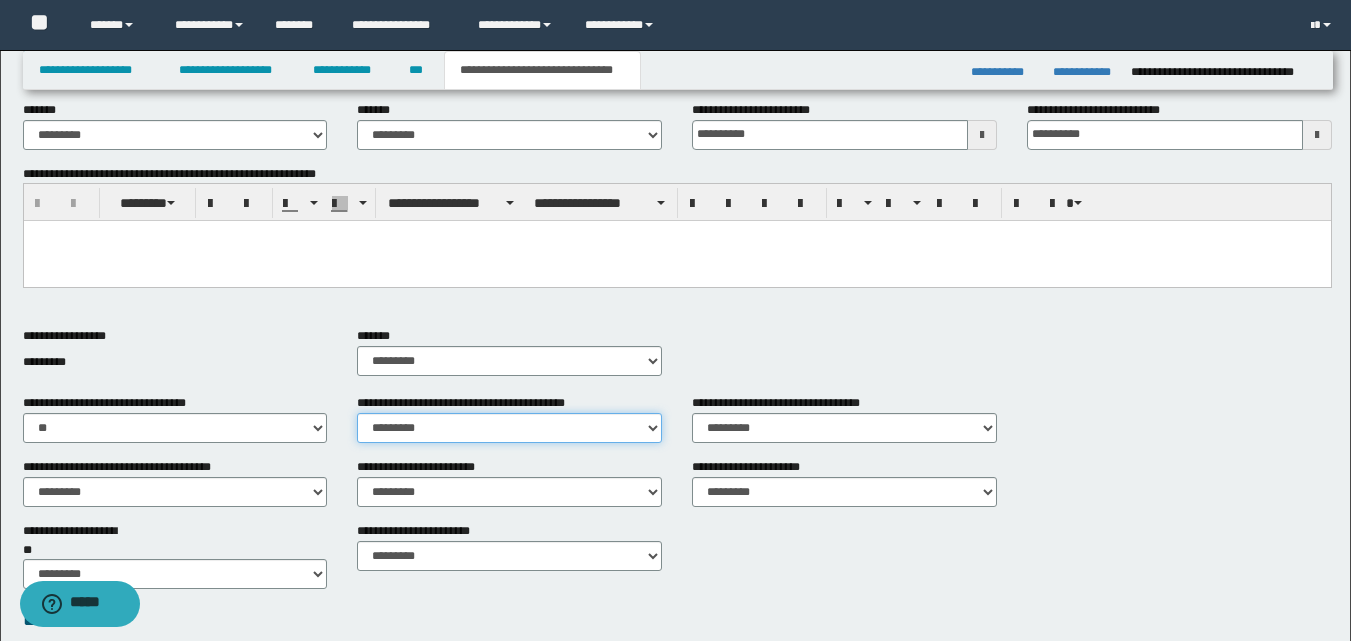 drag, startPoint x: 468, startPoint y: 427, endPoint x: 462, endPoint y: 439, distance: 13.416408 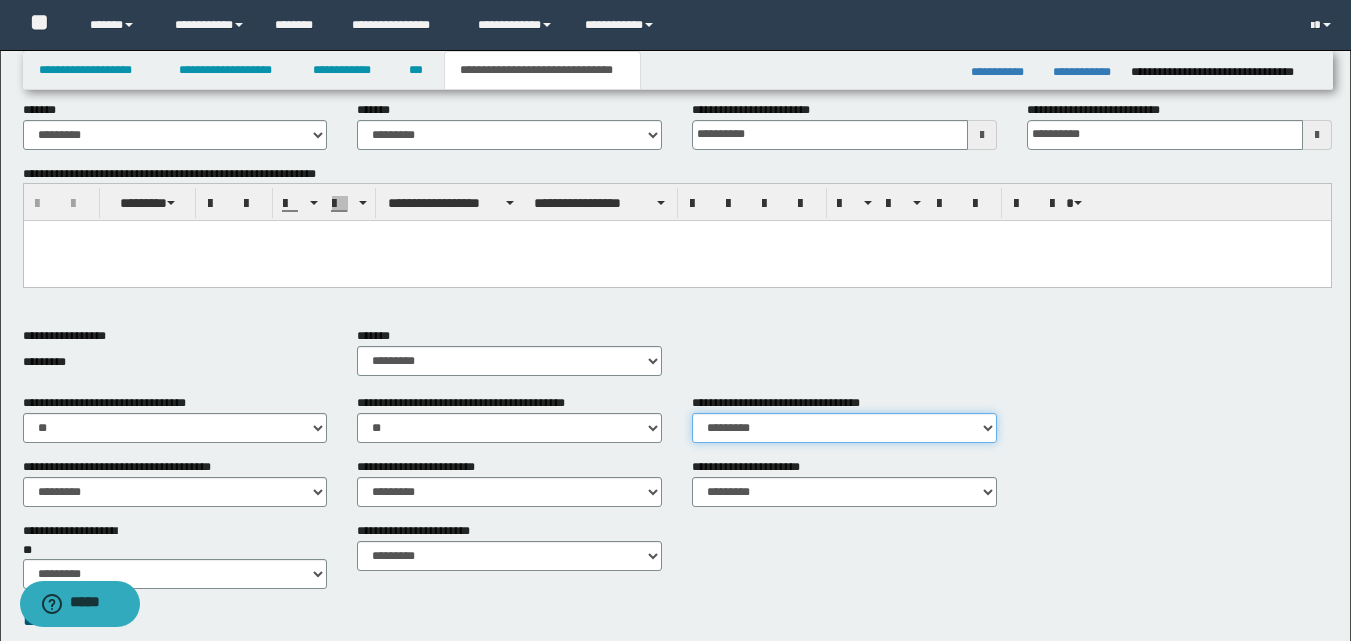 click on "*********
**
**" at bounding box center [844, 428] 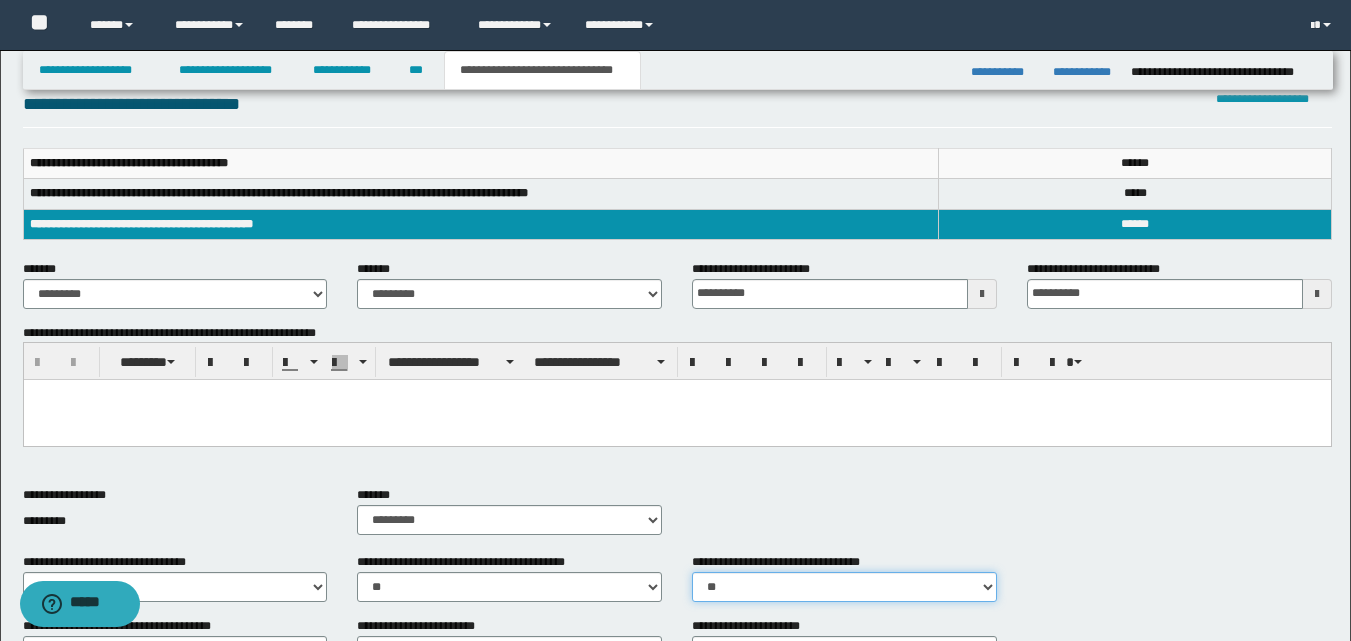 scroll, scrollTop: 247, scrollLeft: 0, axis: vertical 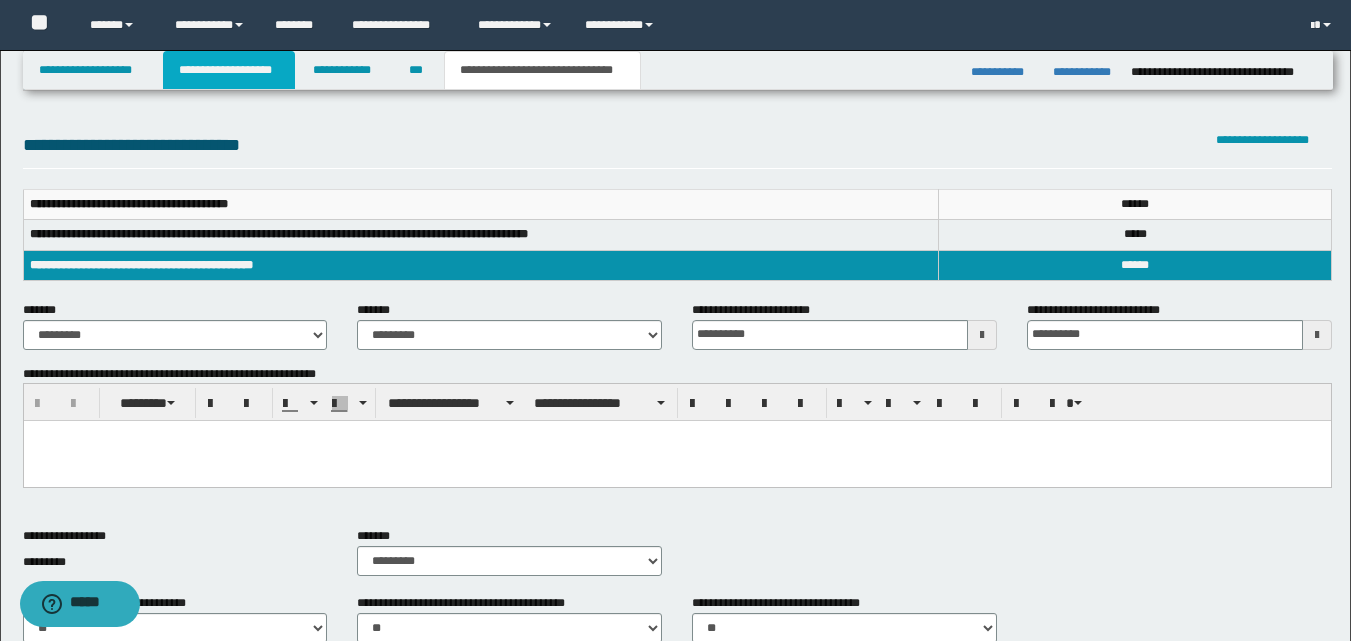 click on "**********" at bounding box center (229, 70) 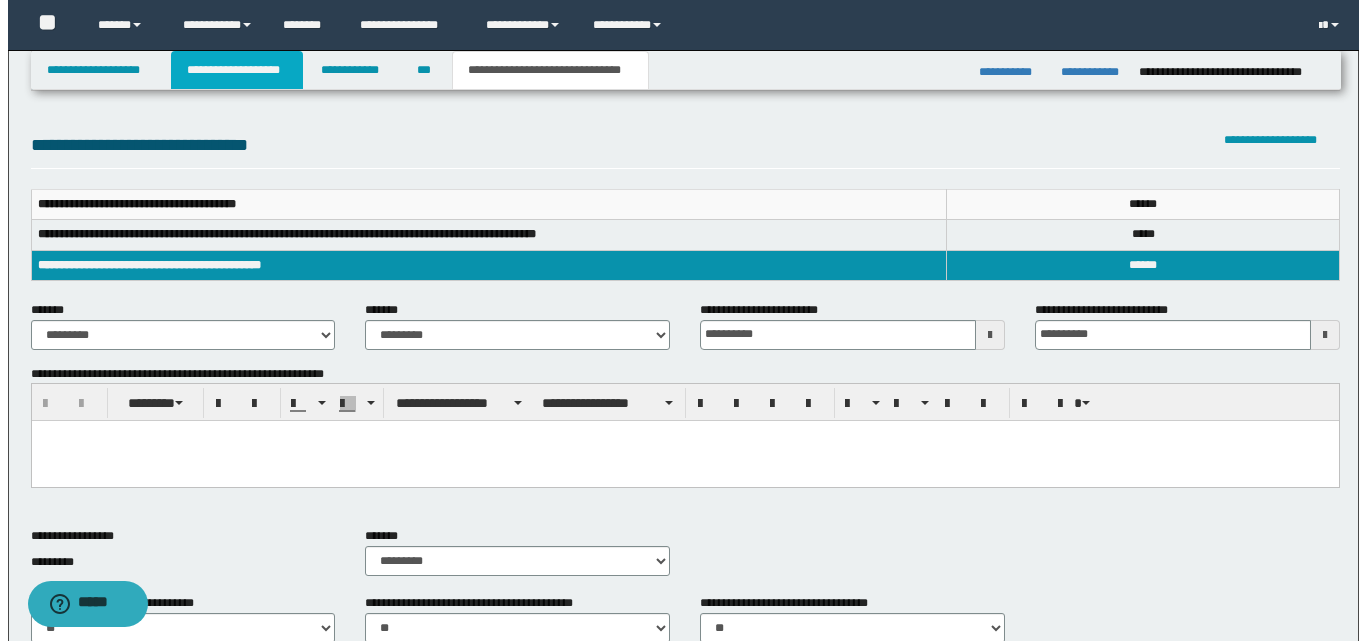 scroll, scrollTop: 278, scrollLeft: 0, axis: vertical 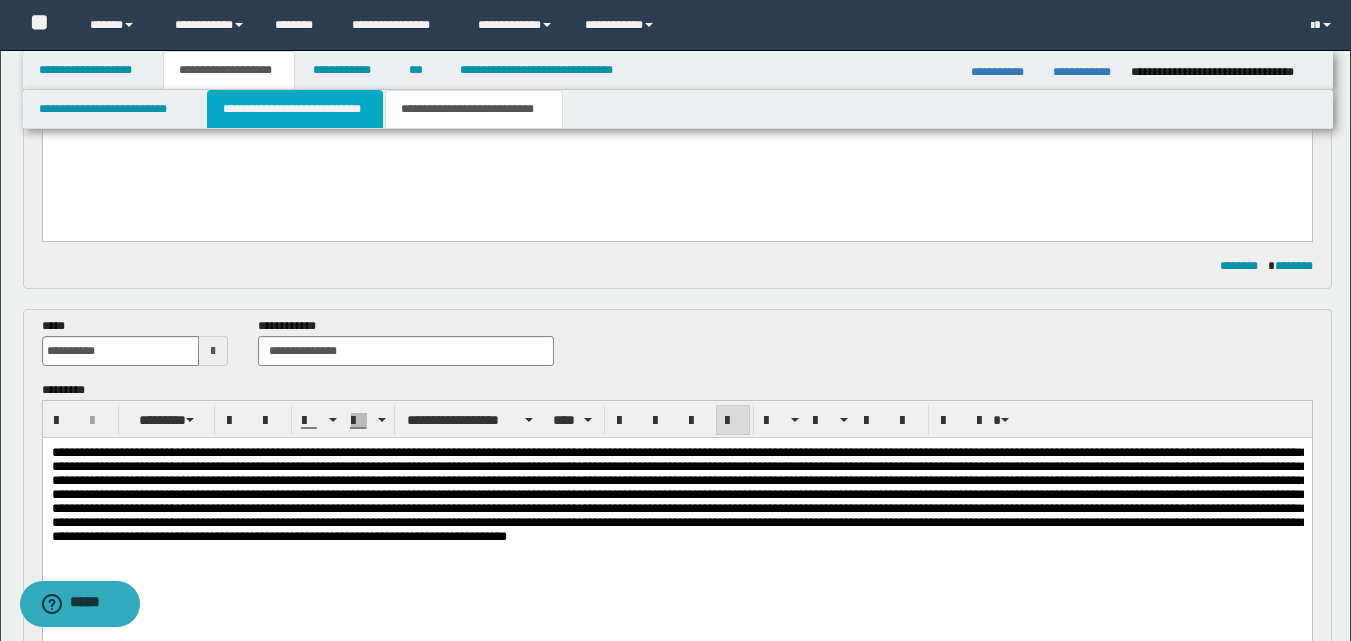 click on "**********" at bounding box center [295, 109] 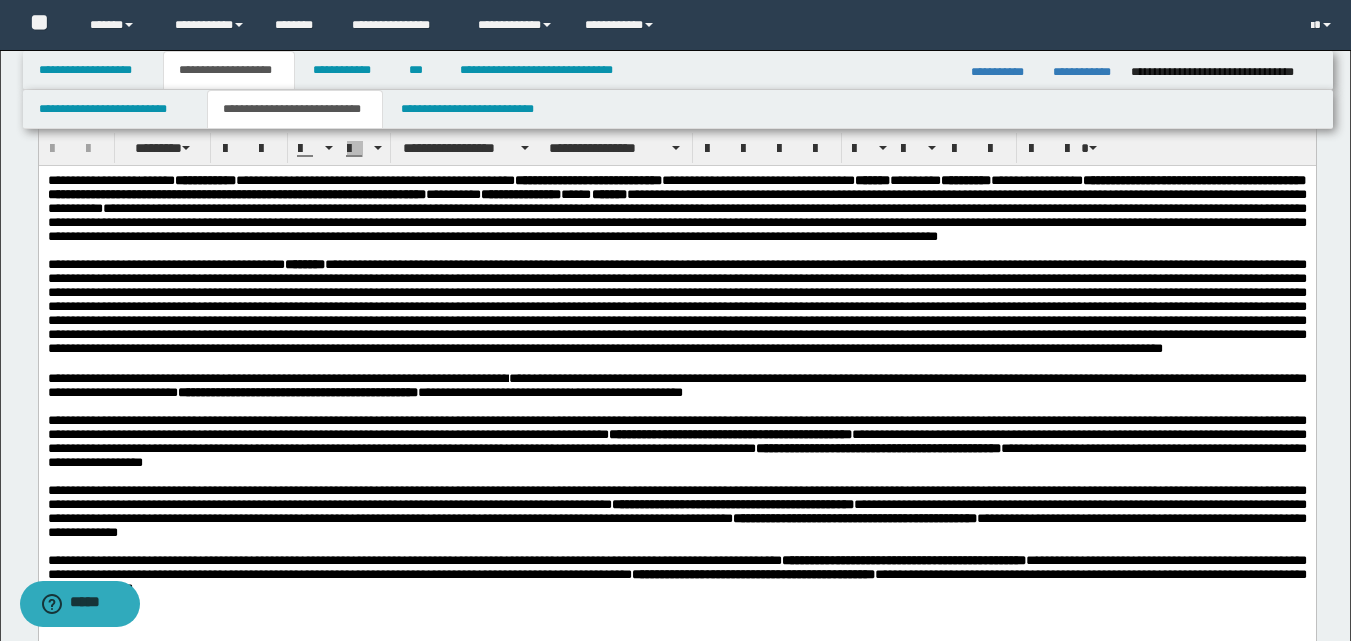 scroll, scrollTop: 0, scrollLeft: 0, axis: both 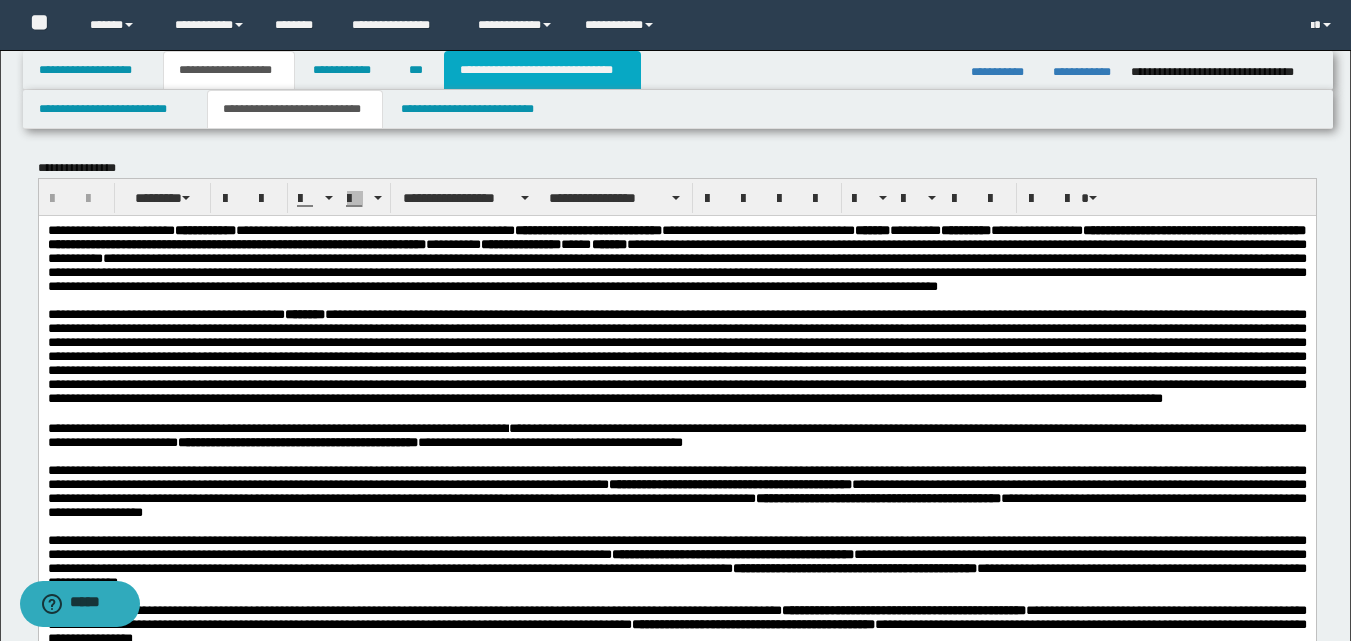 click on "**********" at bounding box center (542, 70) 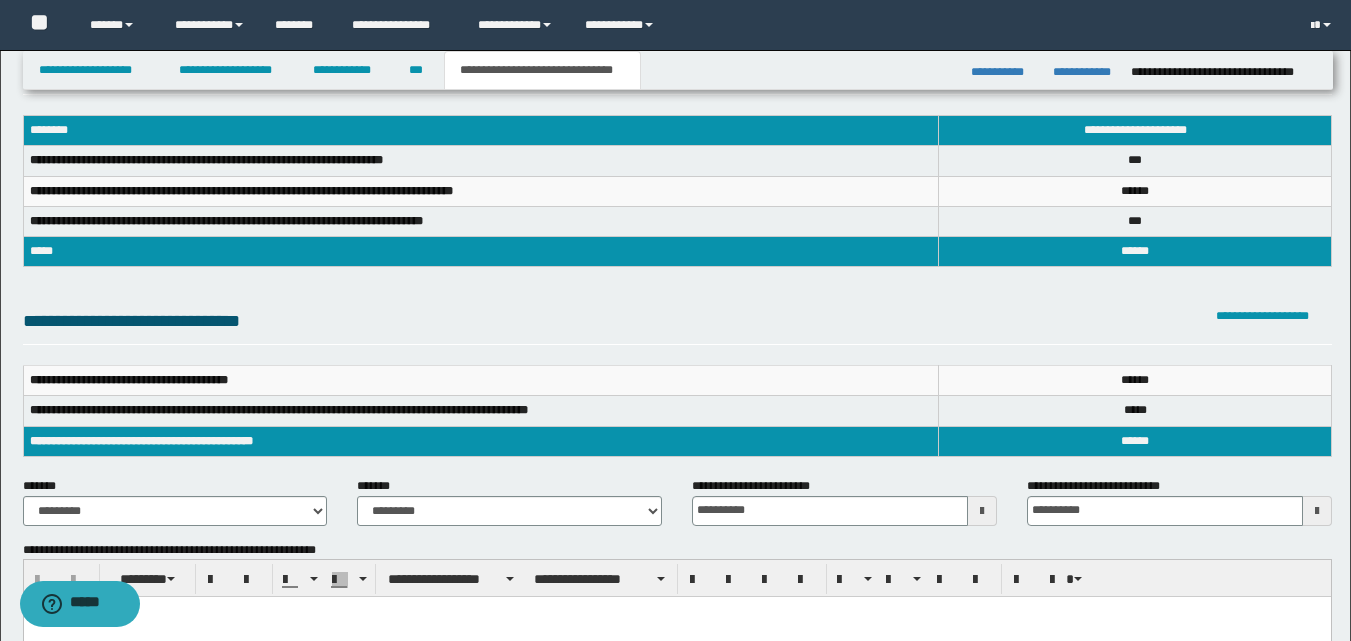 scroll, scrollTop: 200, scrollLeft: 0, axis: vertical 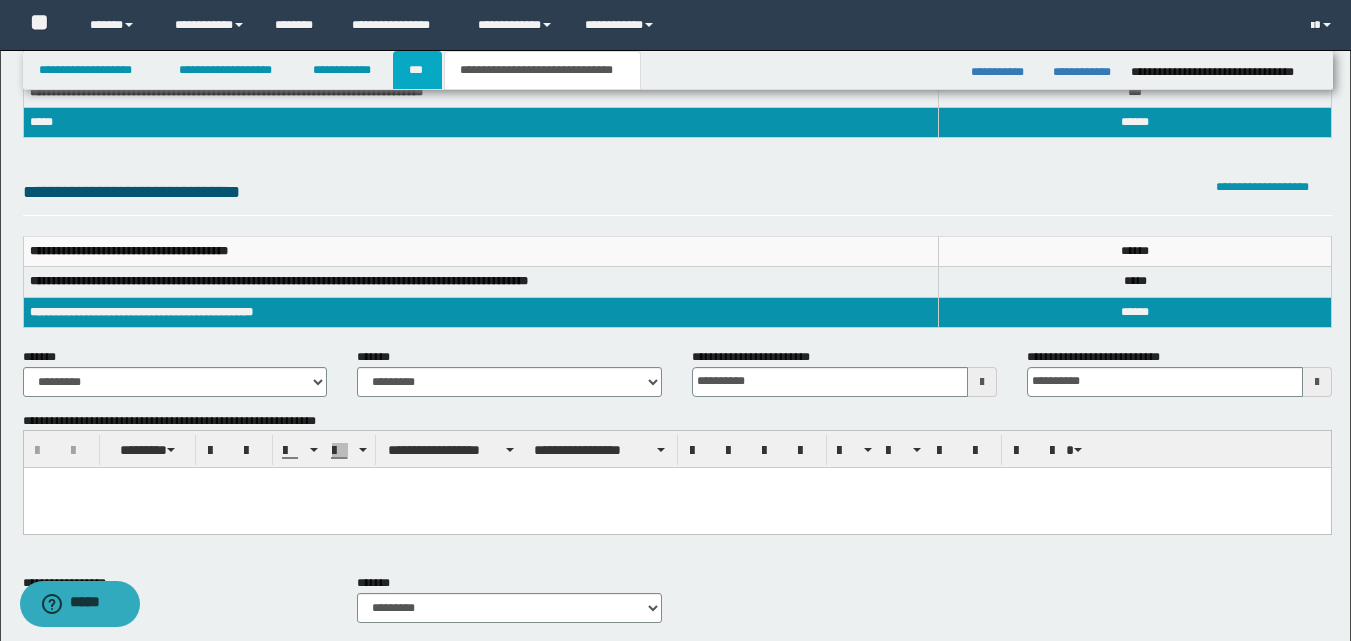 click on "***" at bounding box center (417, 70) 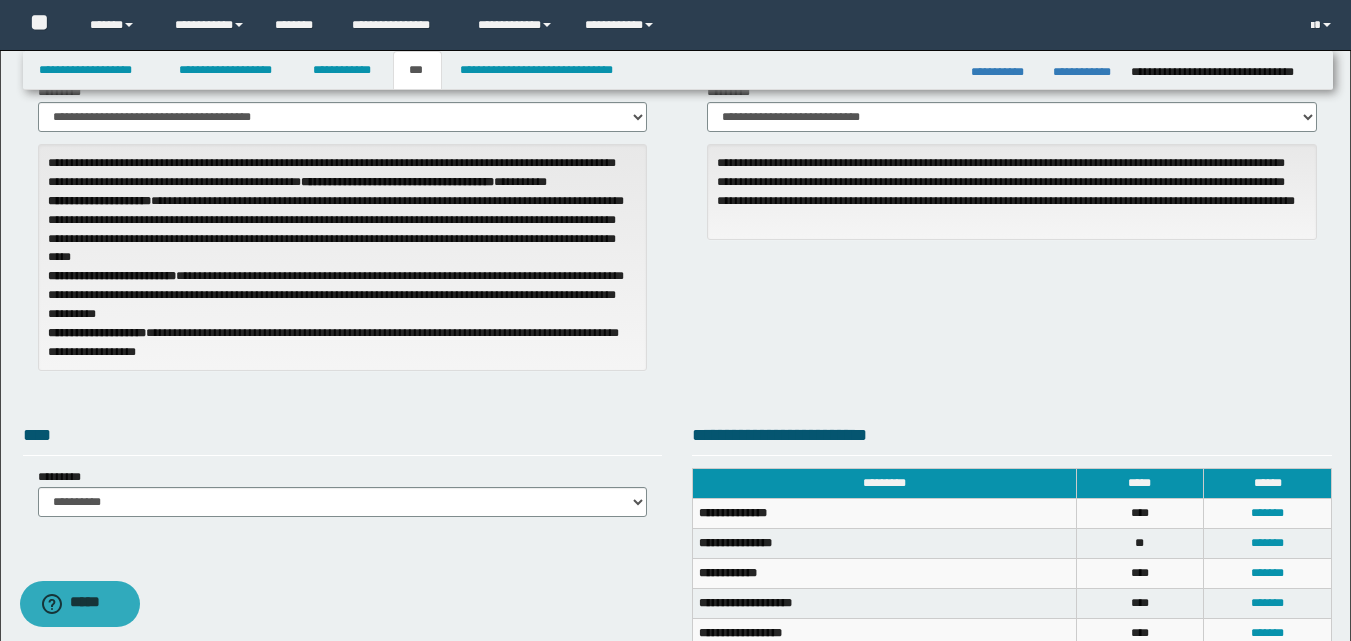 scroll, scrollTop: 0, scrollLeft: 0, axis: both 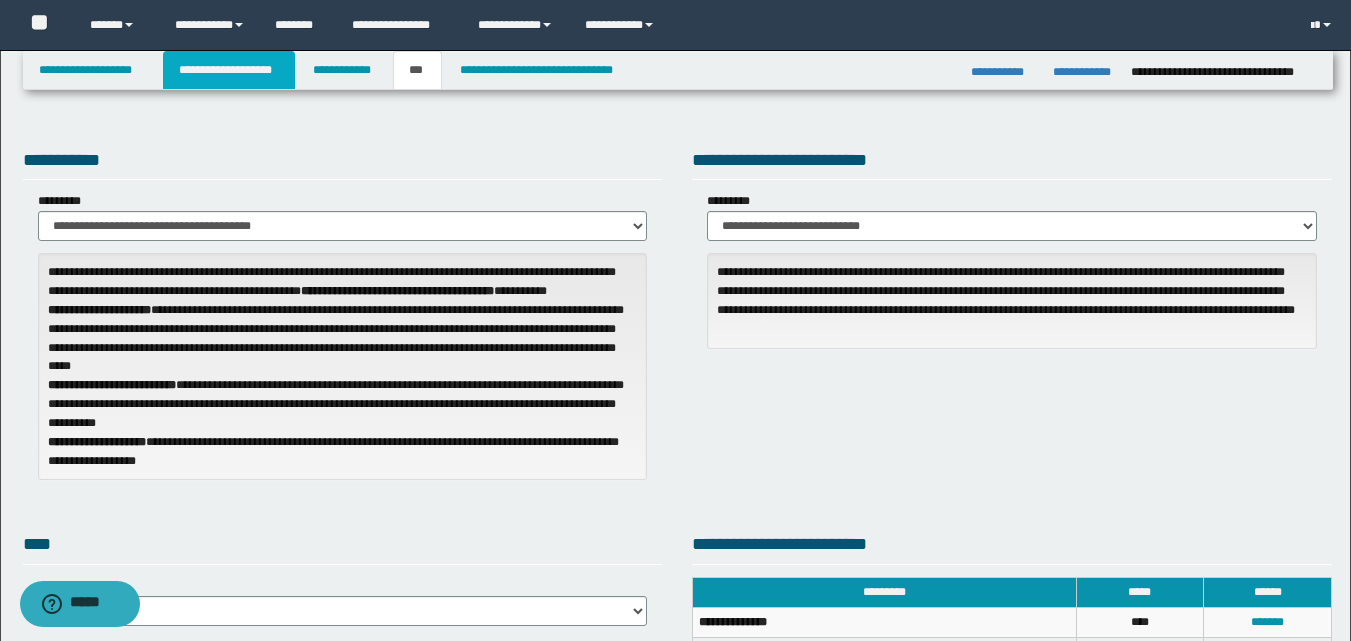 click on "**********" at bounding box center (229, 70) 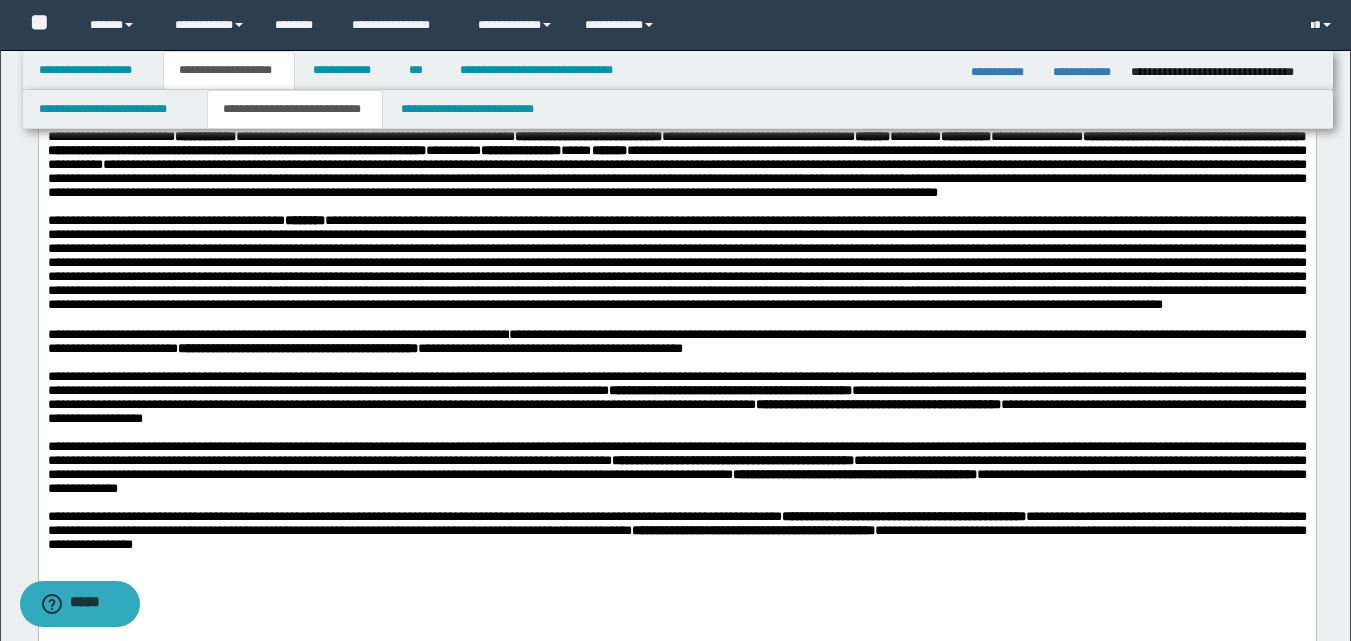 scroll, scrollTop: 200, scrollLeft: 0, axis: vertical 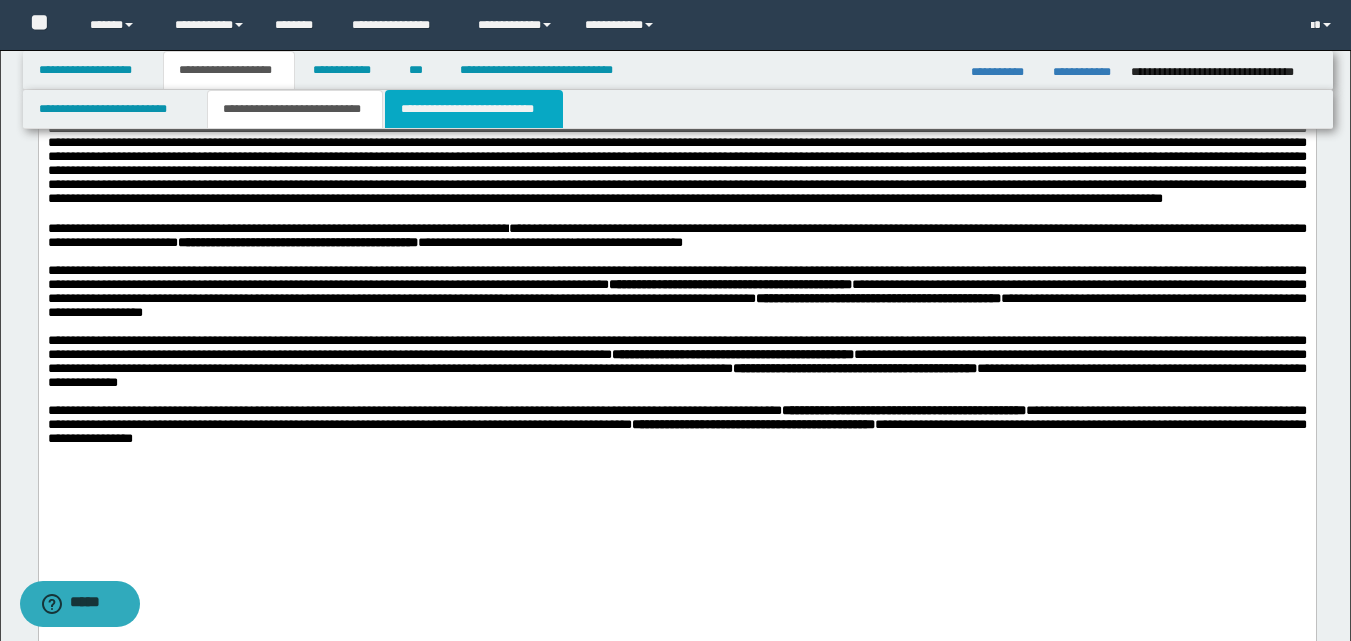 drag, startPoint x: 444, startPoint y: 106, endPoint x: 453, endPoint y: 118, distance: 15 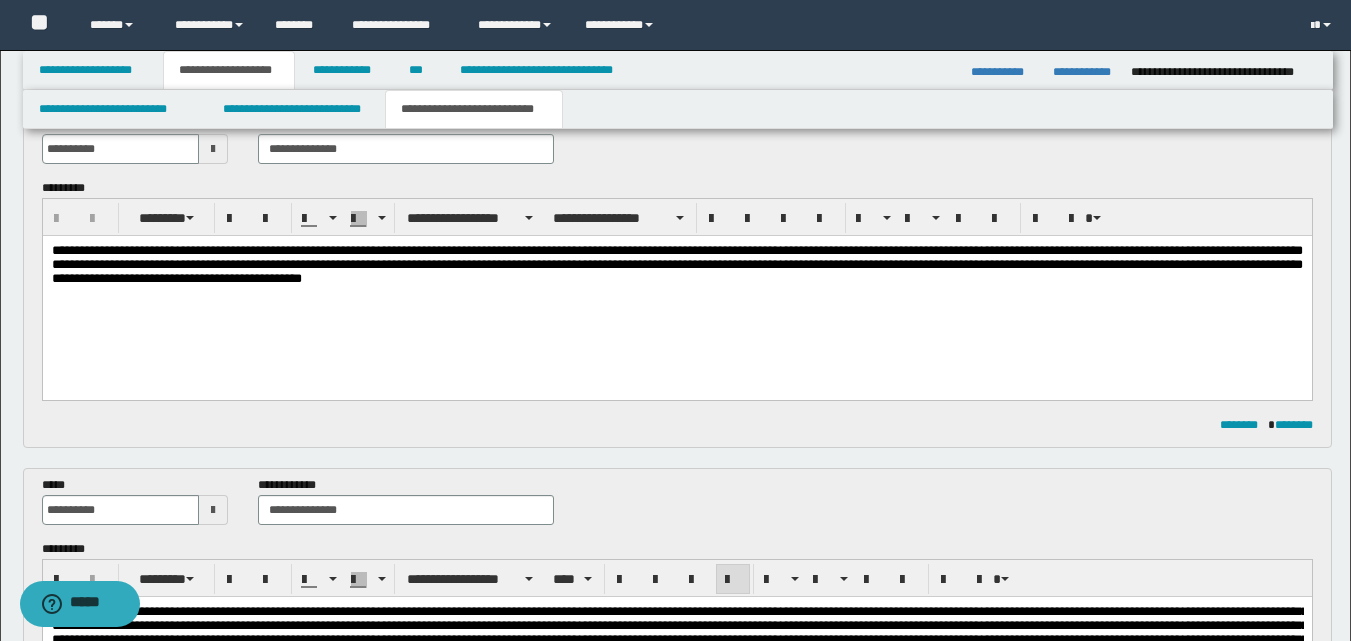 scroll, scrollTop: 0, scrollLeft: 0, axis: both 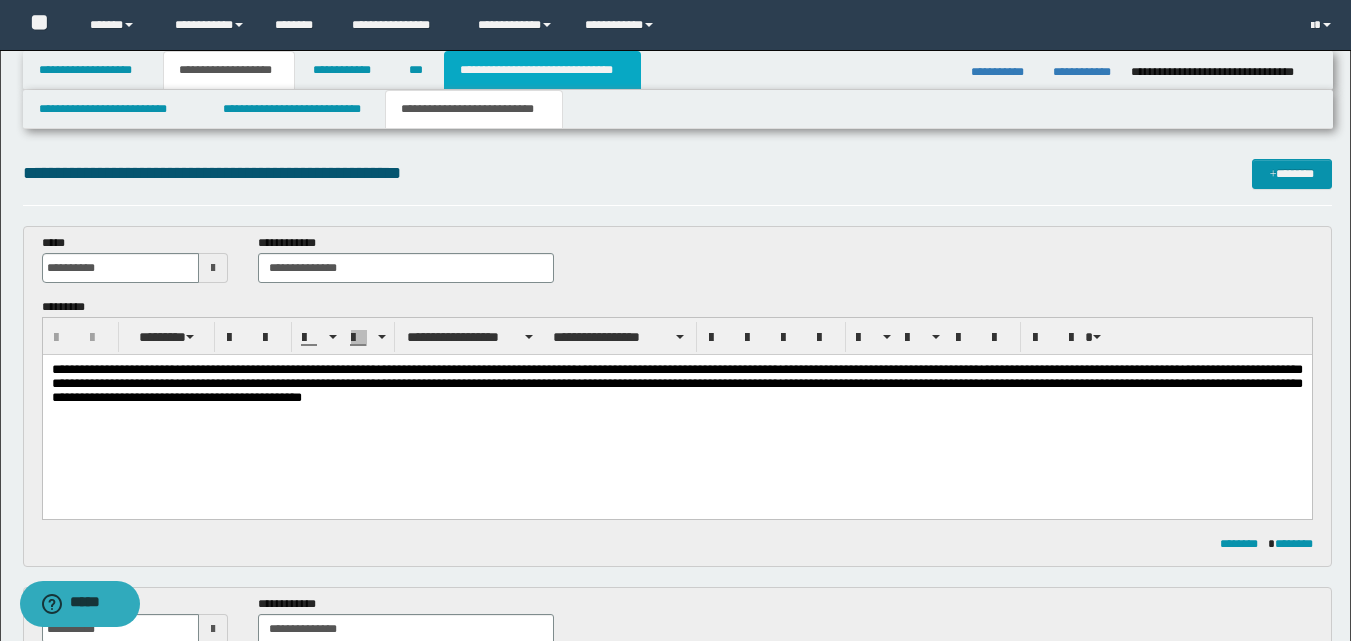 click on "**********" at bounding box center [542, 70] 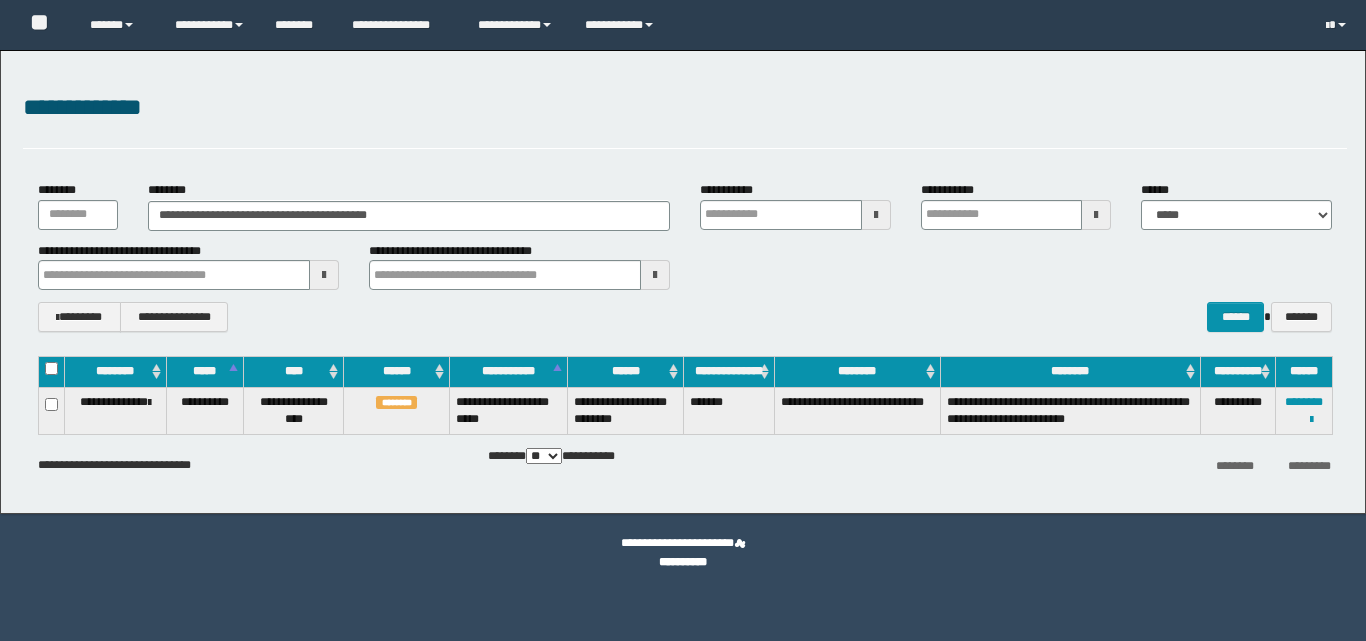 scroll, scrollTop: 0, scrollLeft: 0, axis: both 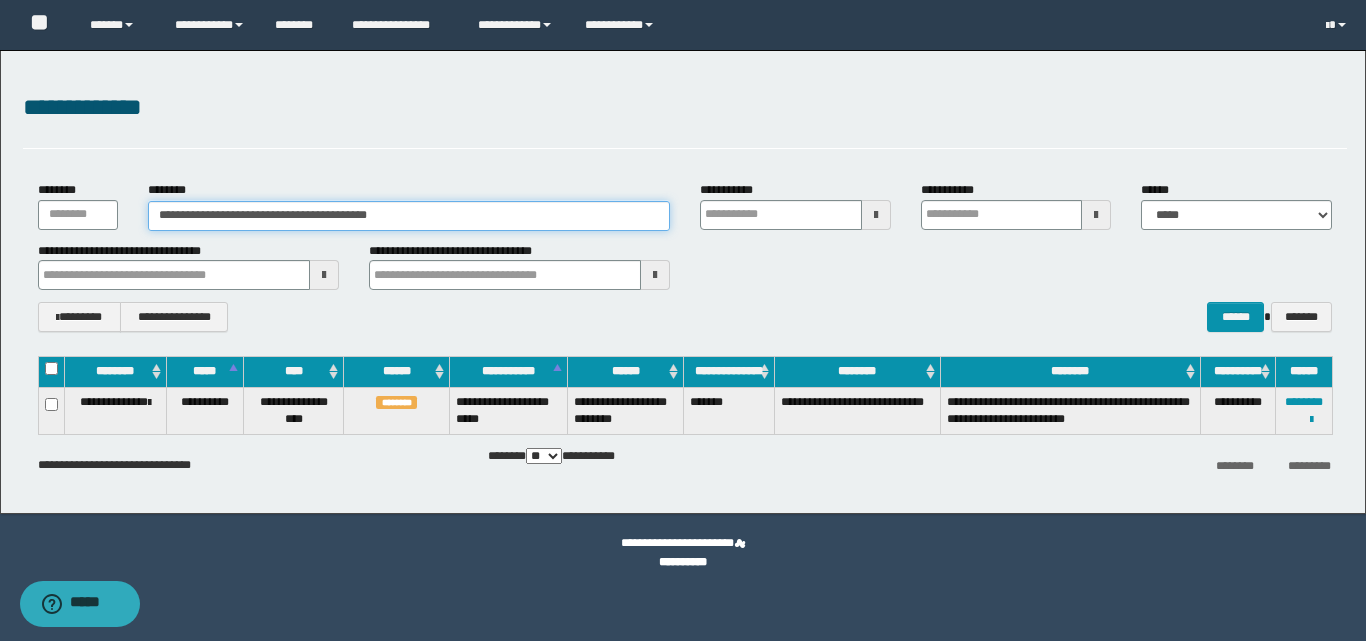 drag, startPoint x: 470, startPoint y: 212, endPoint x: 144, endPoint y: 213, distance: 326.00153 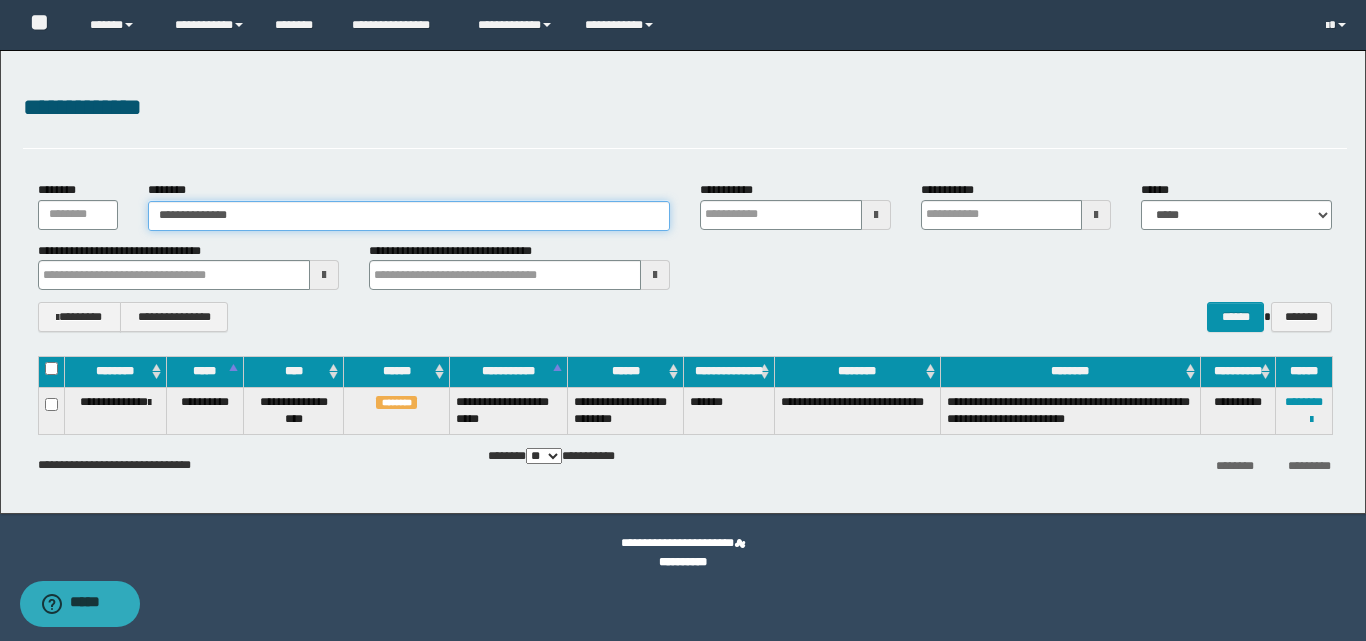 type on "**********" 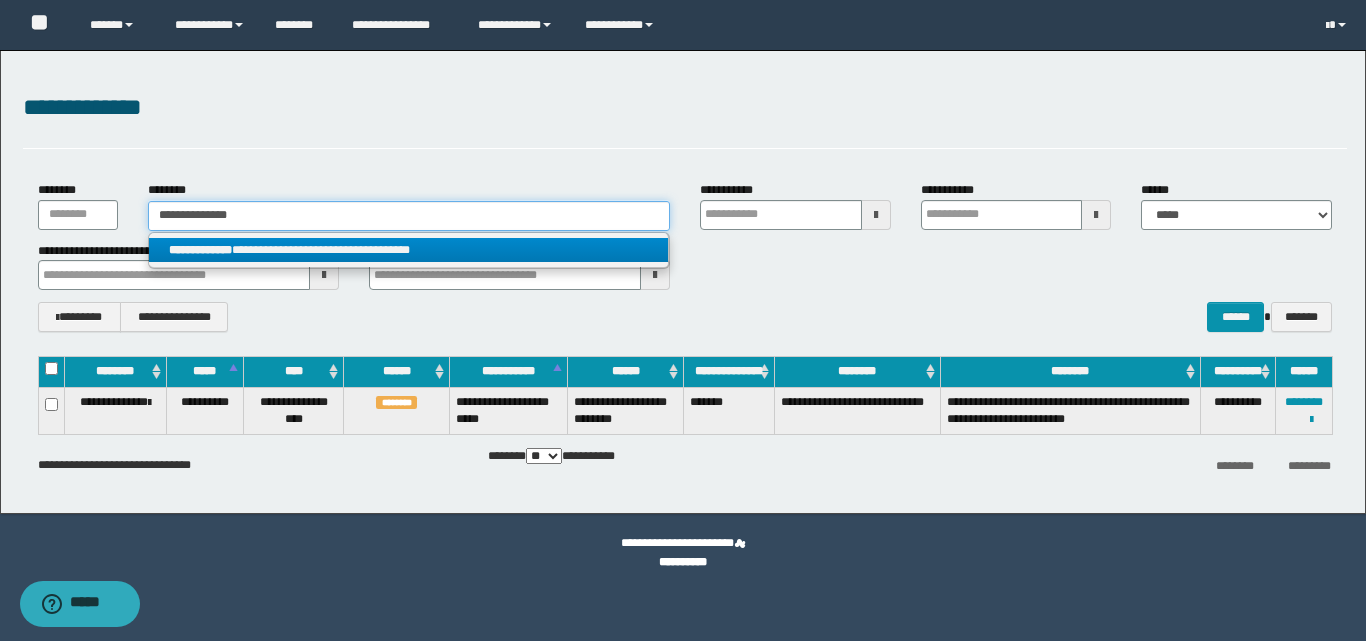 type on "**********" 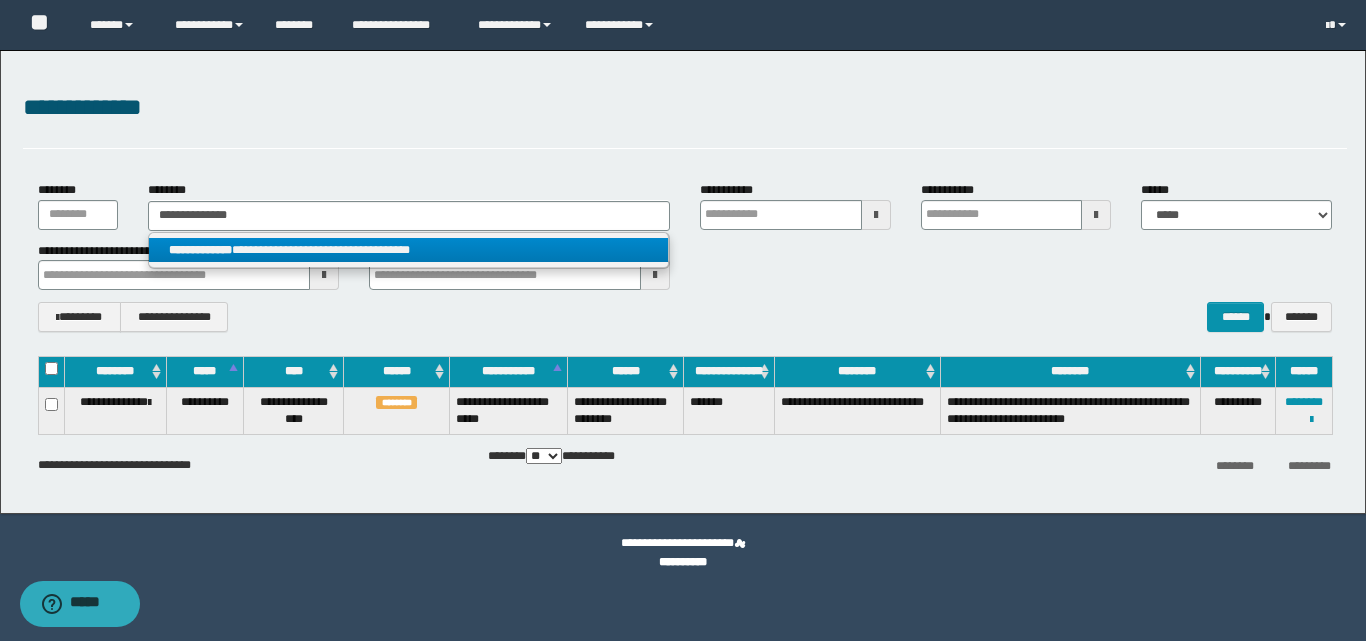 click on "**********" at bounding box center [408, 250] 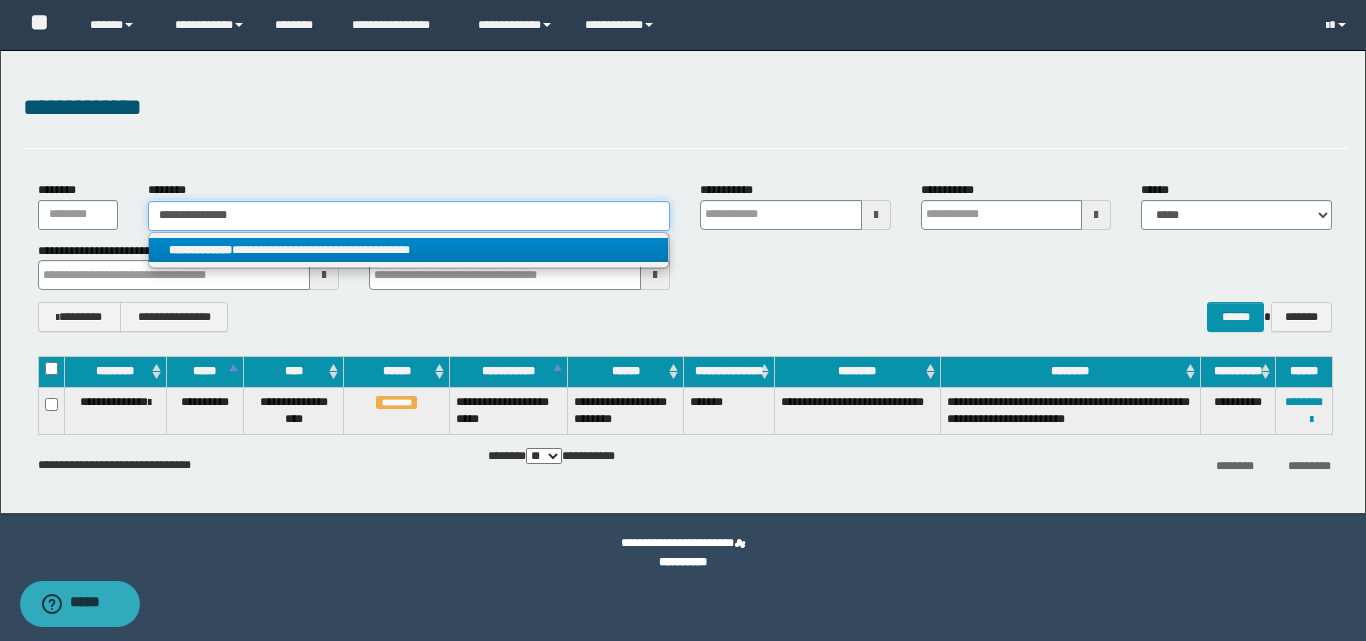 type 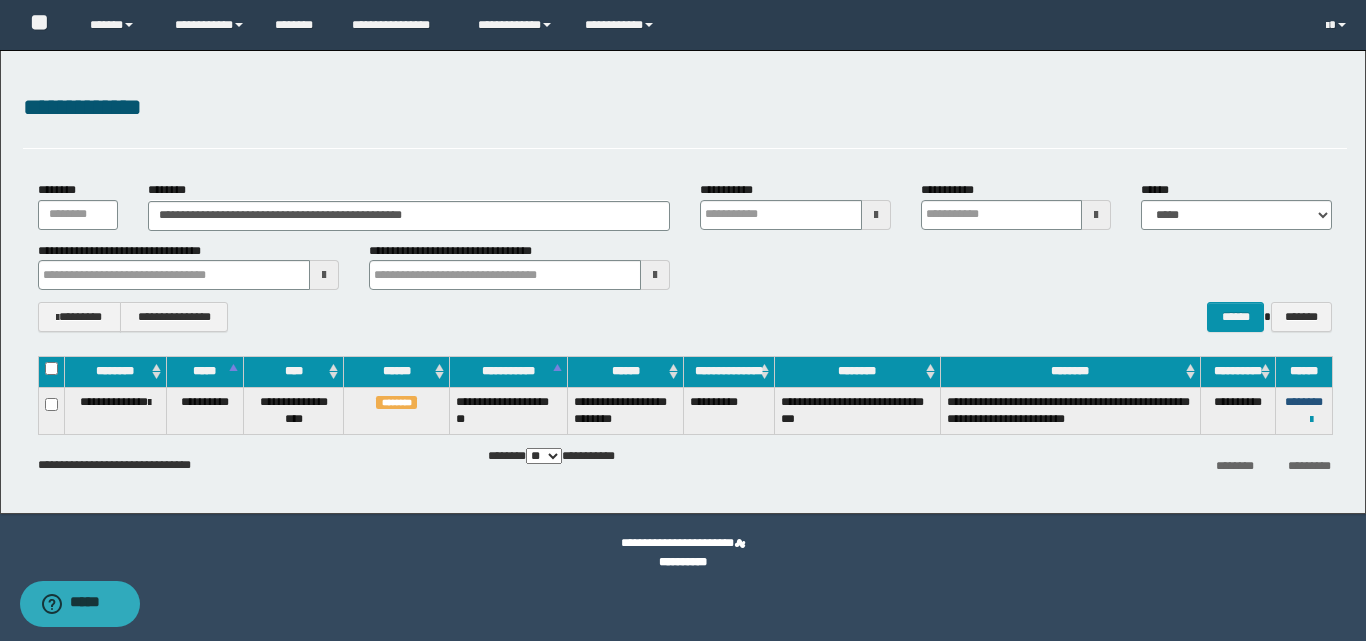 click on "********" at bounding box center [1304, 402] 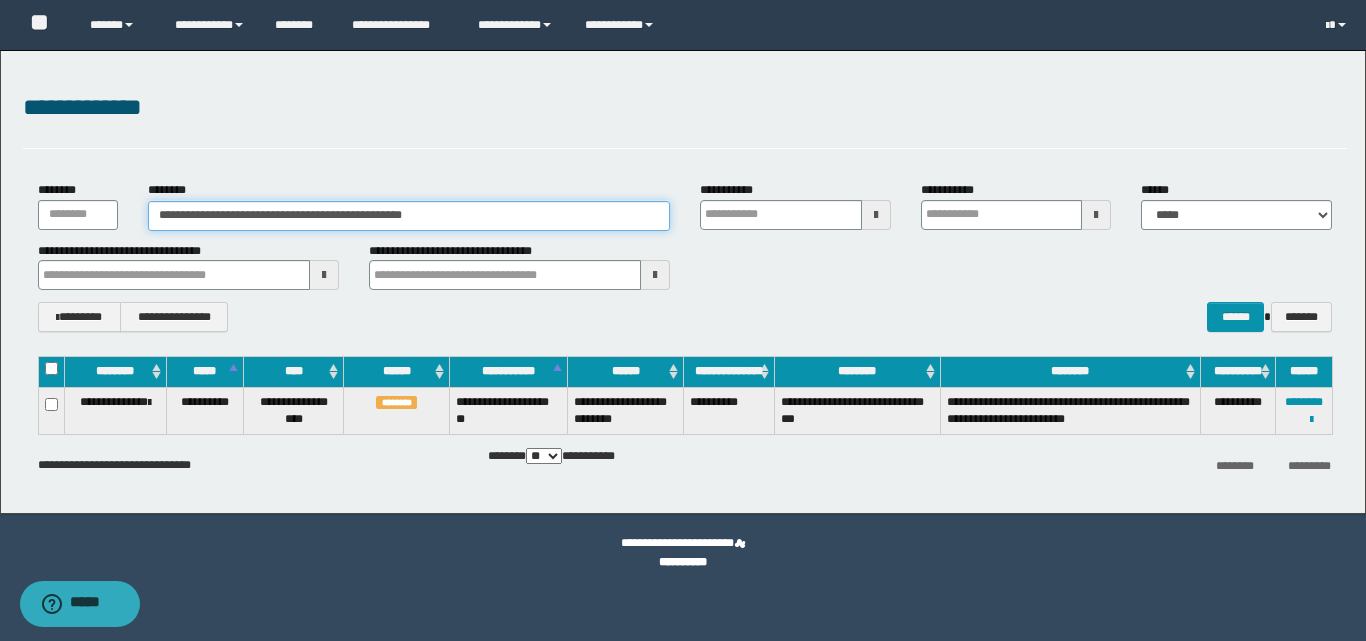 drag, startPoint x: 514, startPoint y: 214, endPoint x: 142, endPoint y: 235, distance: 372.5923 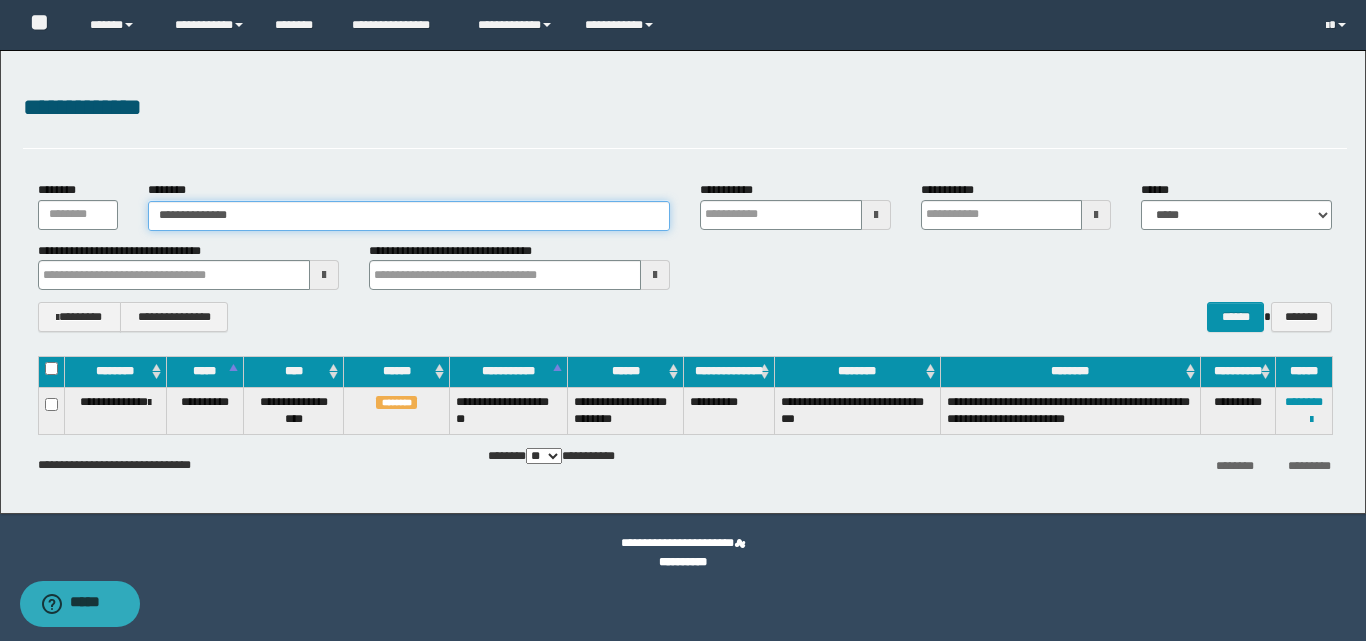 type on "**********" 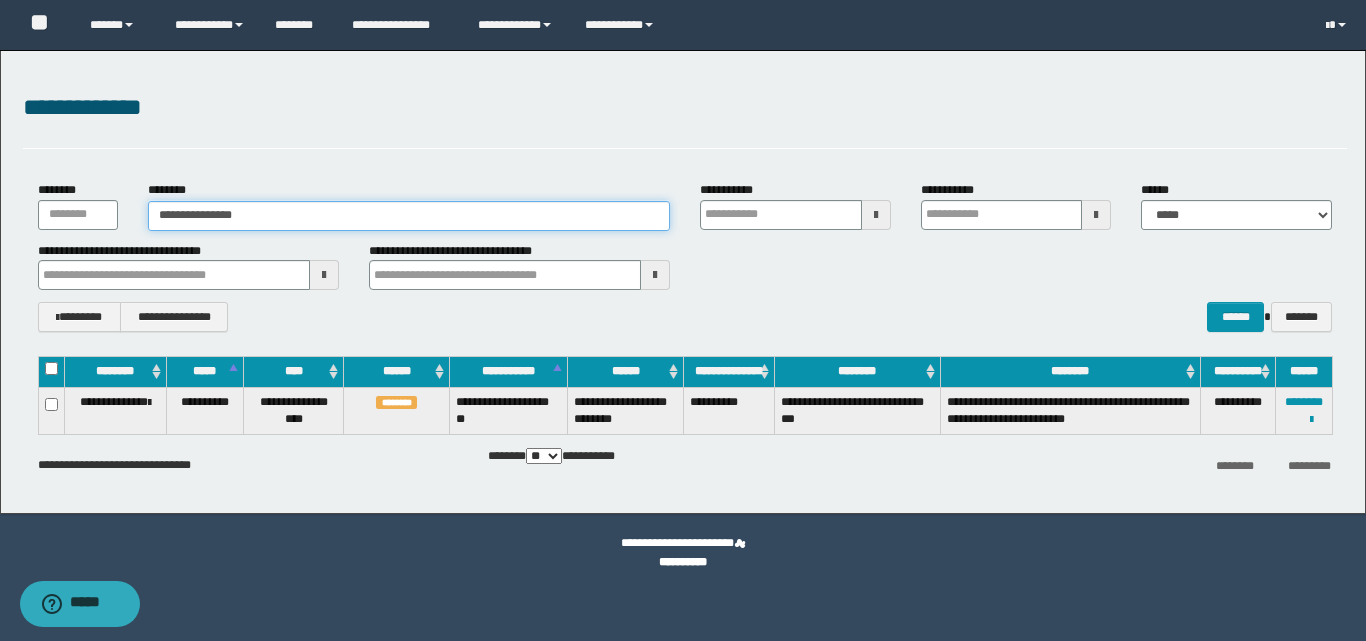 type on "**********" 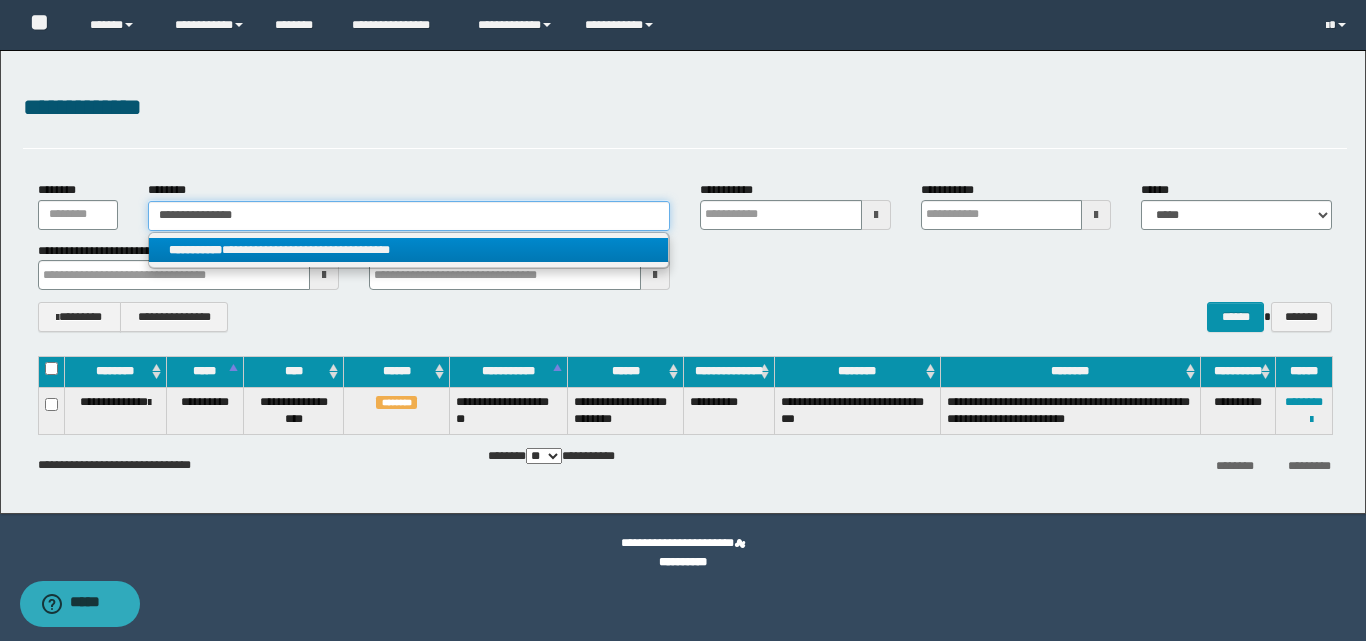 type on "**********" 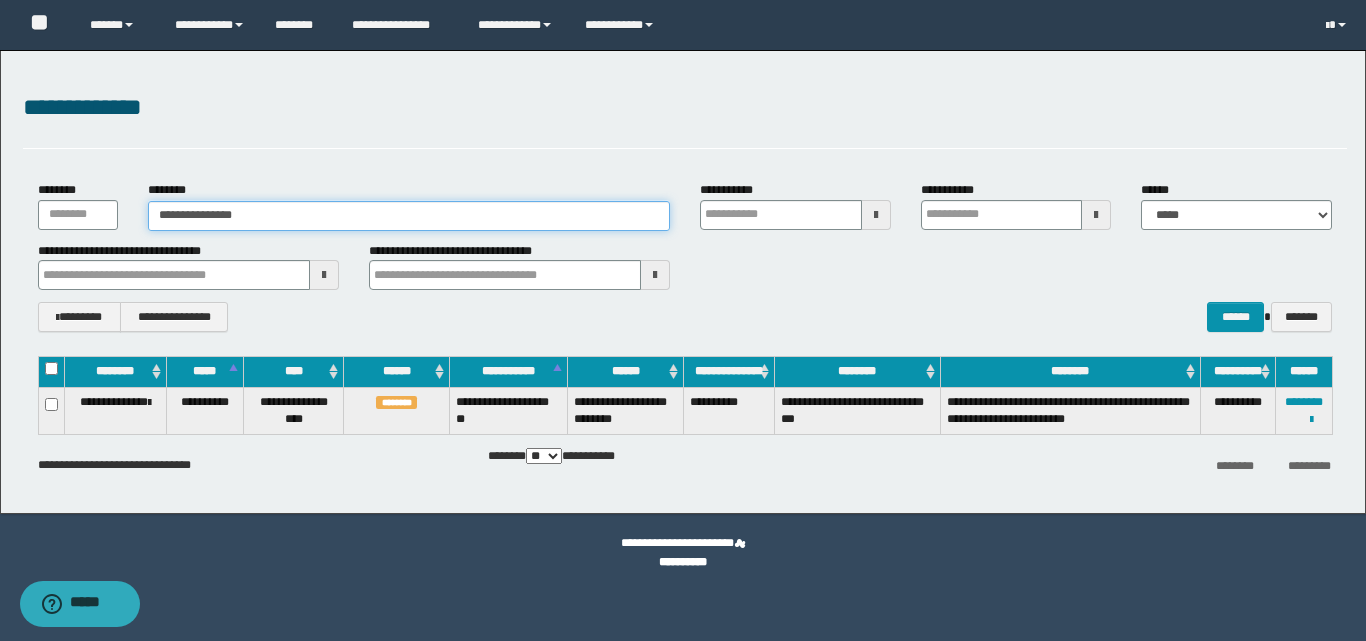 type on "**********" 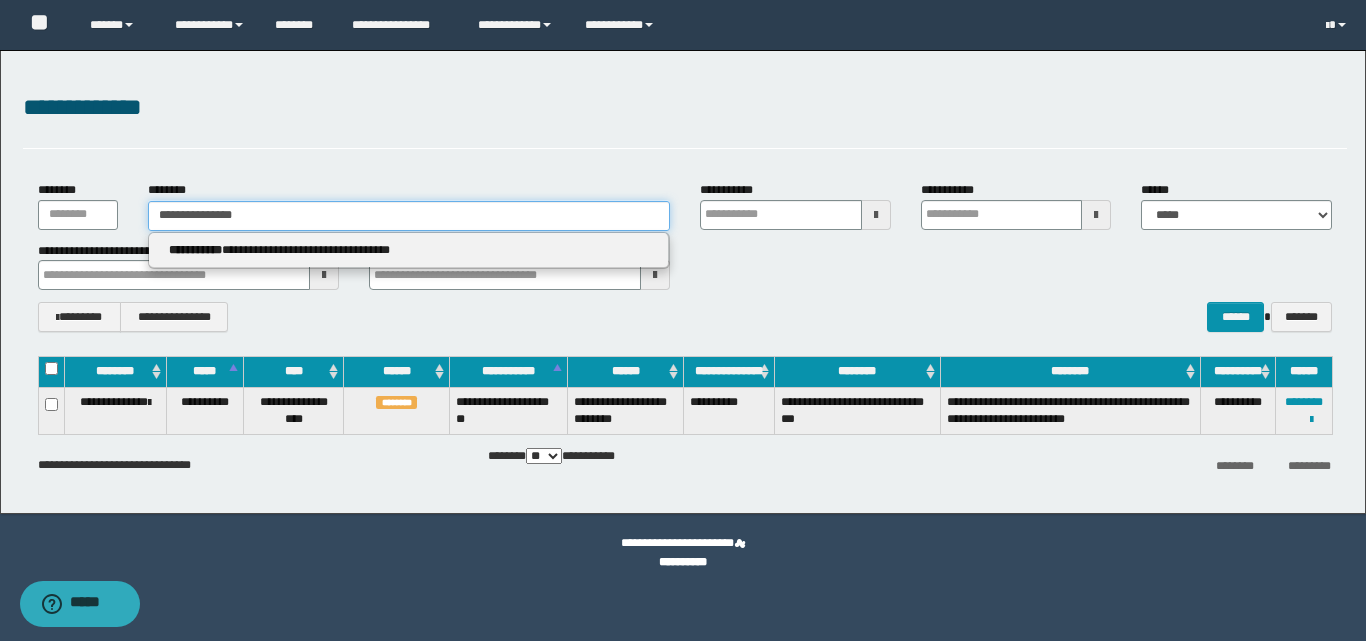 click on "**********" at bounding box center (409, 216) 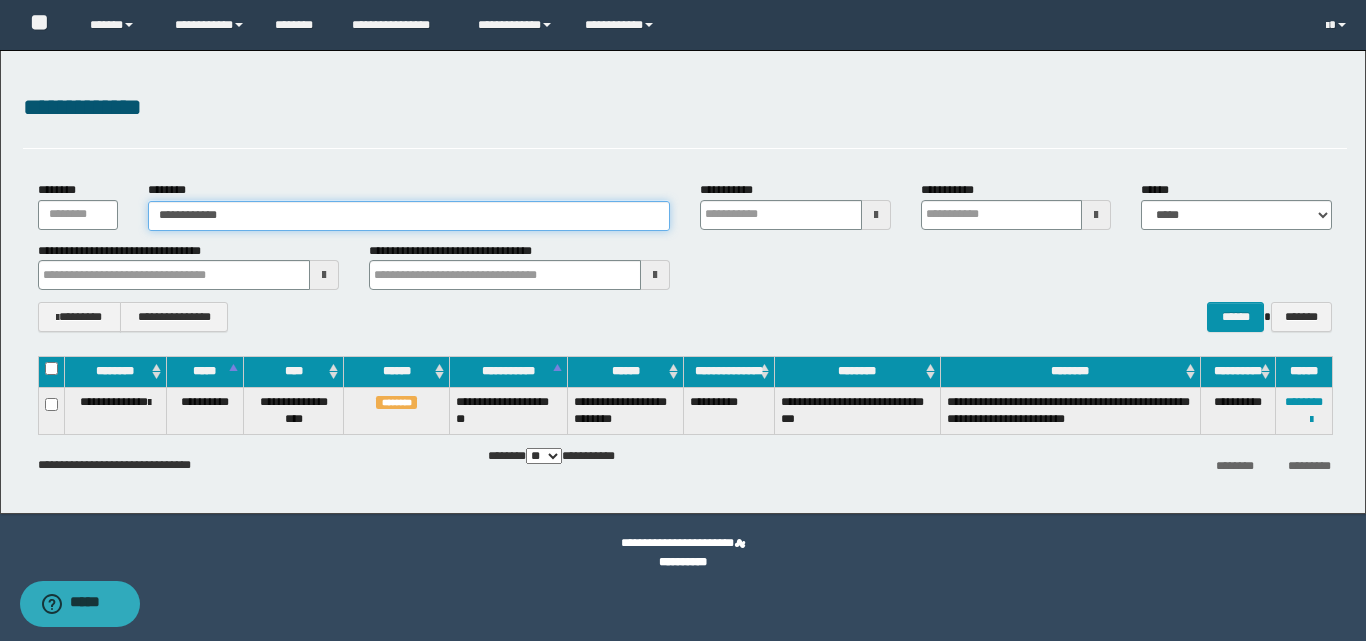 type on "**********" 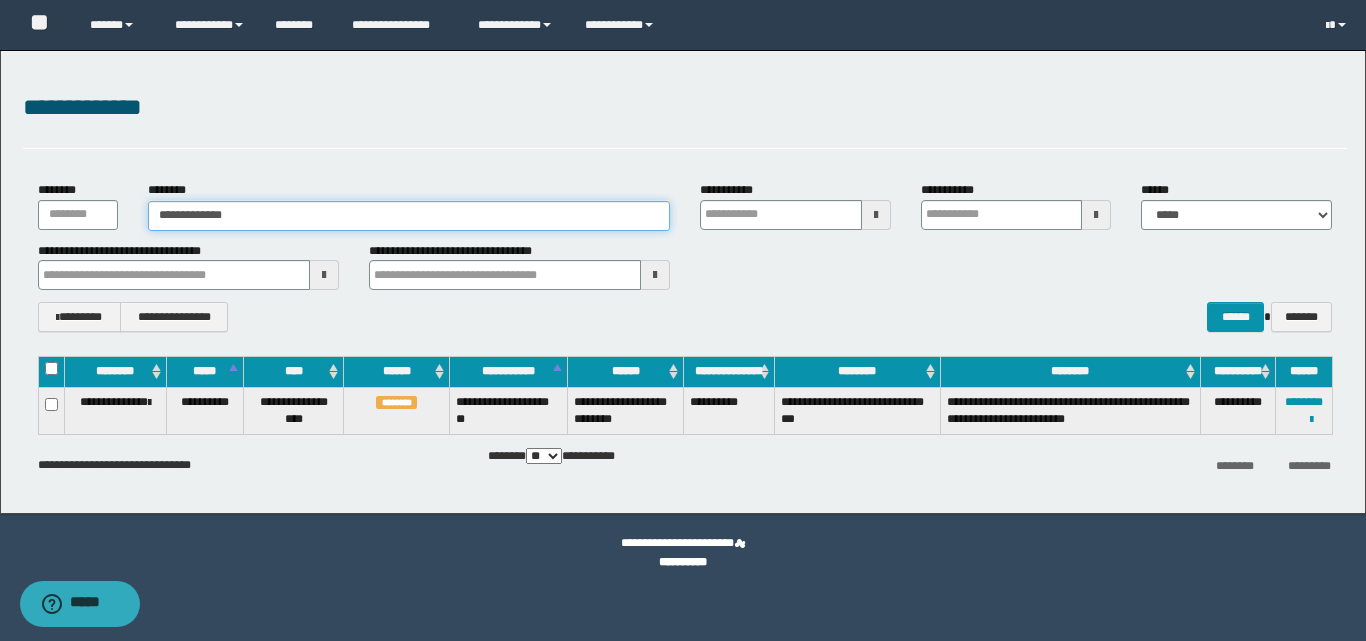 type on "**********" 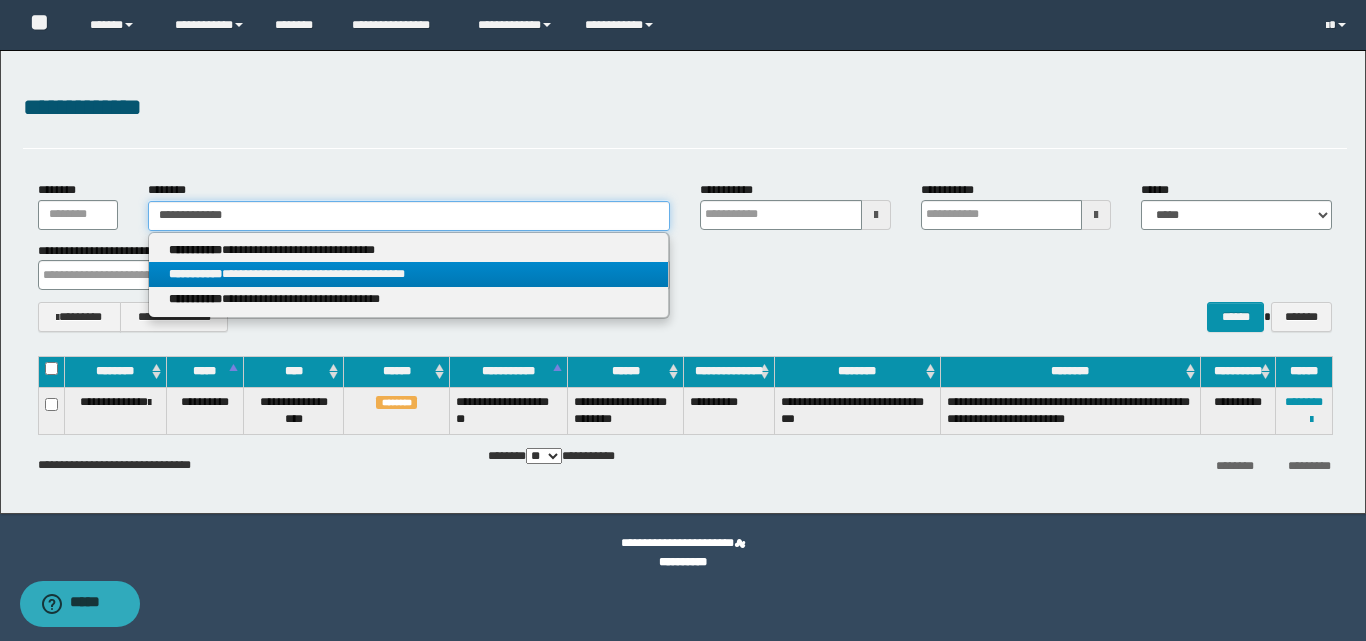 type on "**********" 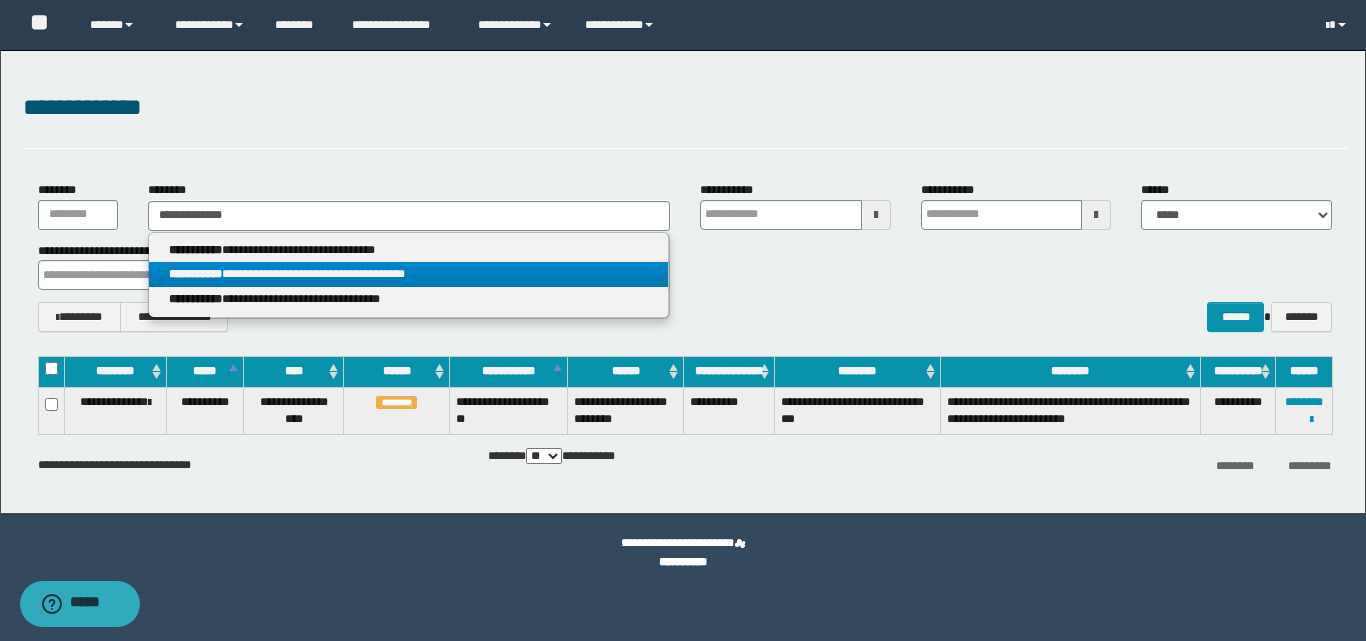 click on "**********" at bounding box center [408, 274] 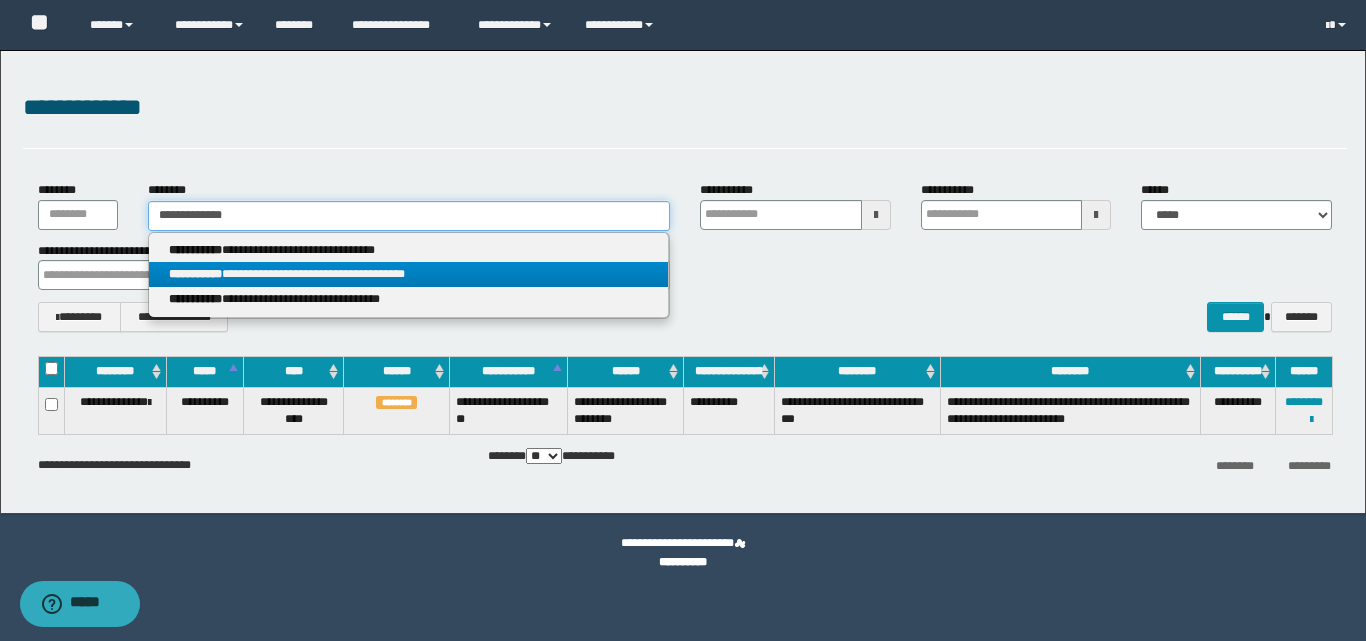 type 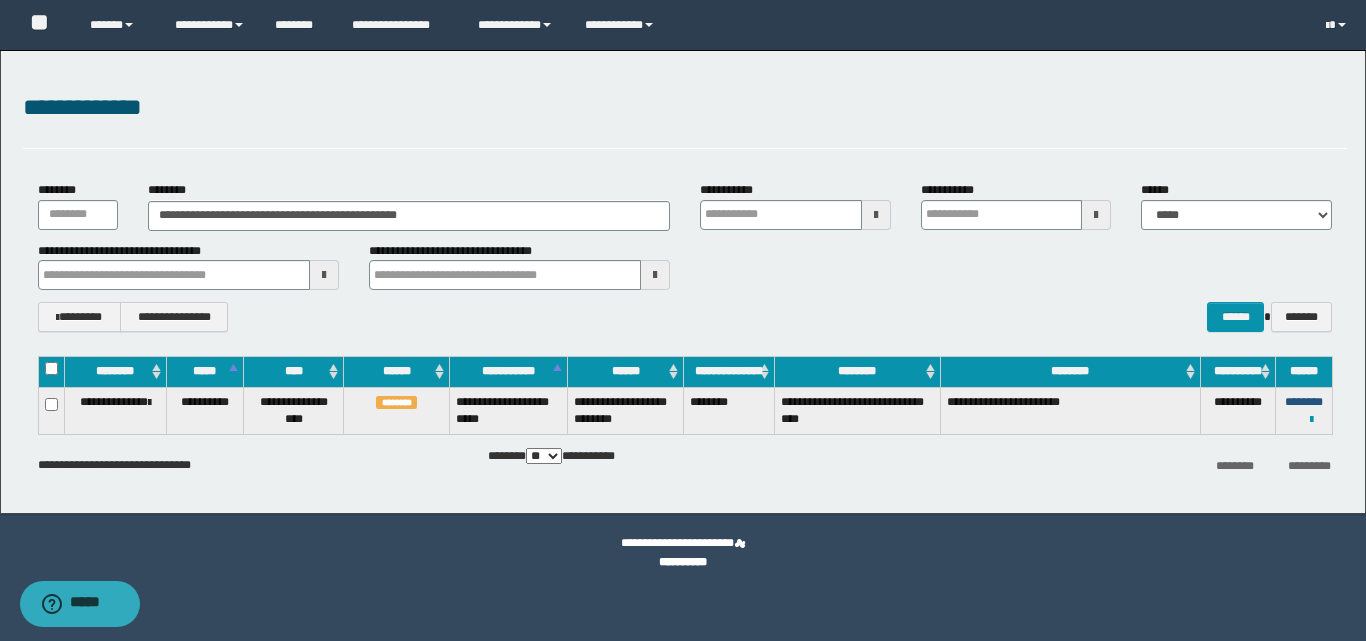 click on "********" at bounding box center [1304, 402] 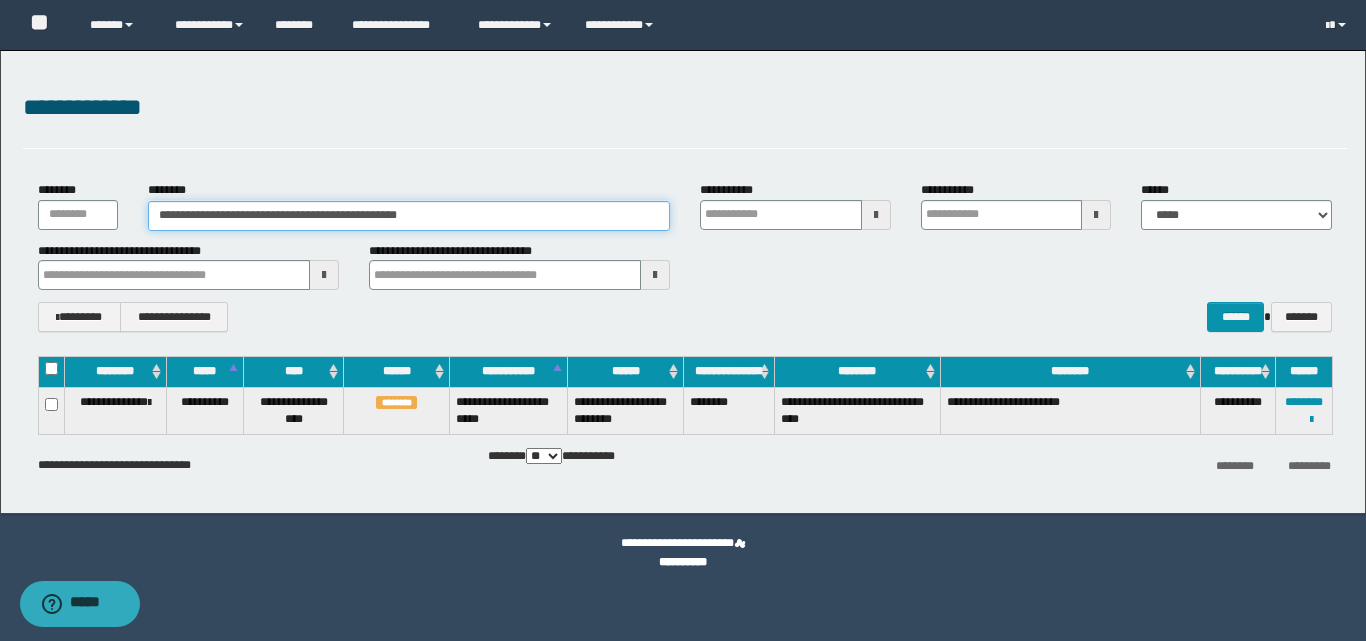 drag, startPoint x: 467, startPoint y: 216, endPoint x: 147, endPoint y: 227, distance: 320.189 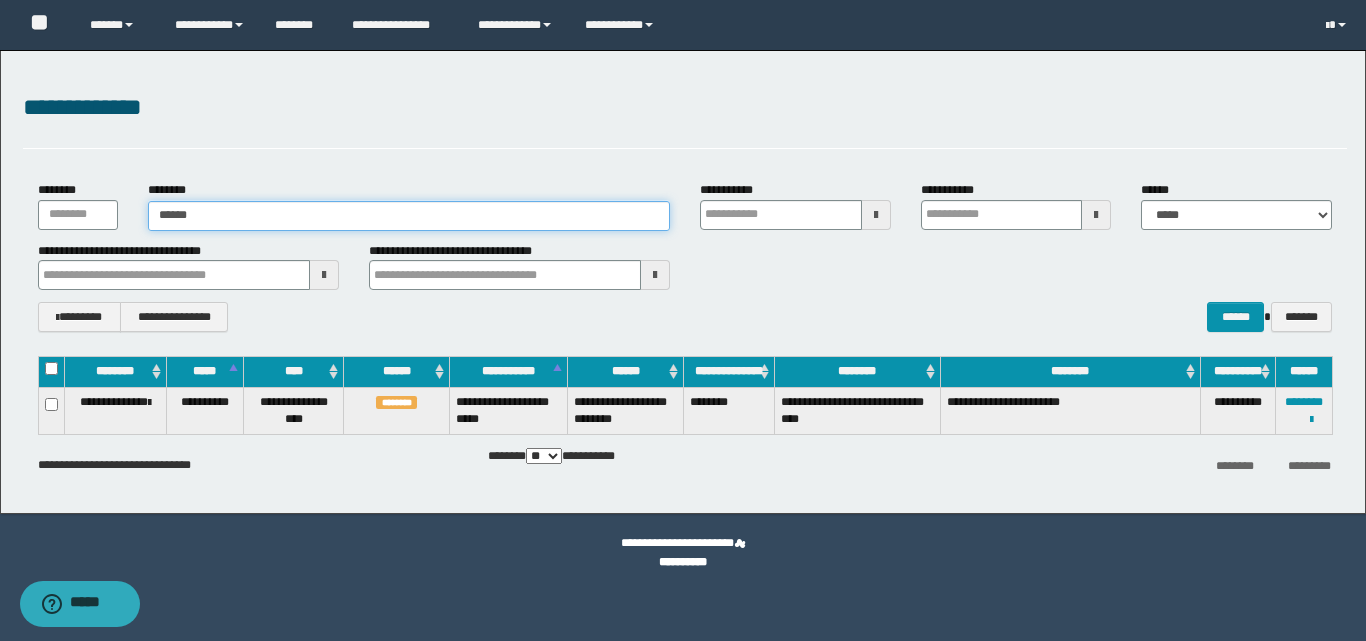 type on "*******" 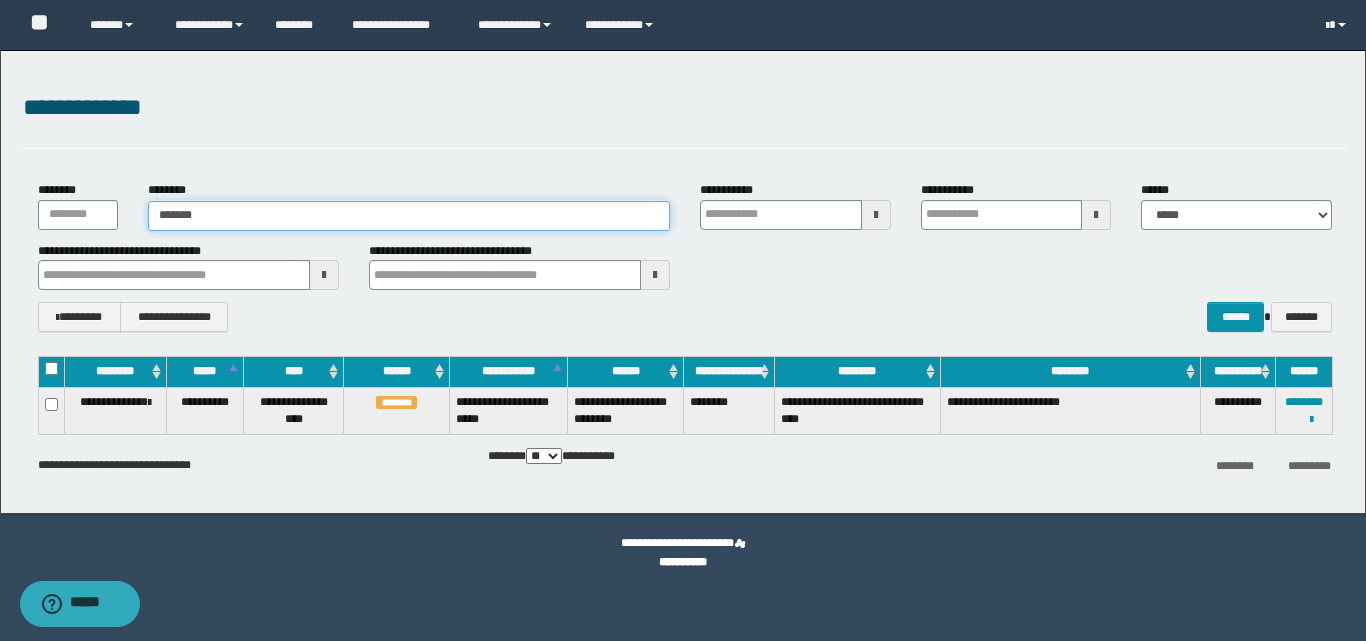 type on "*******" 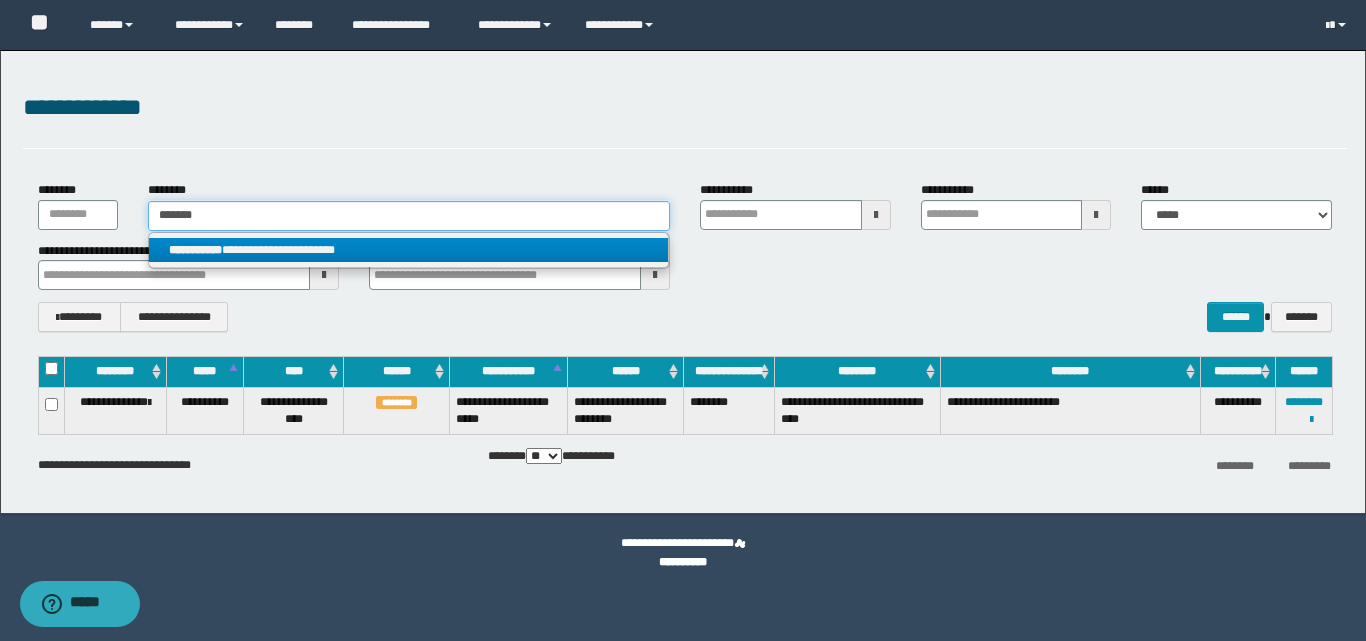 type on "*******" 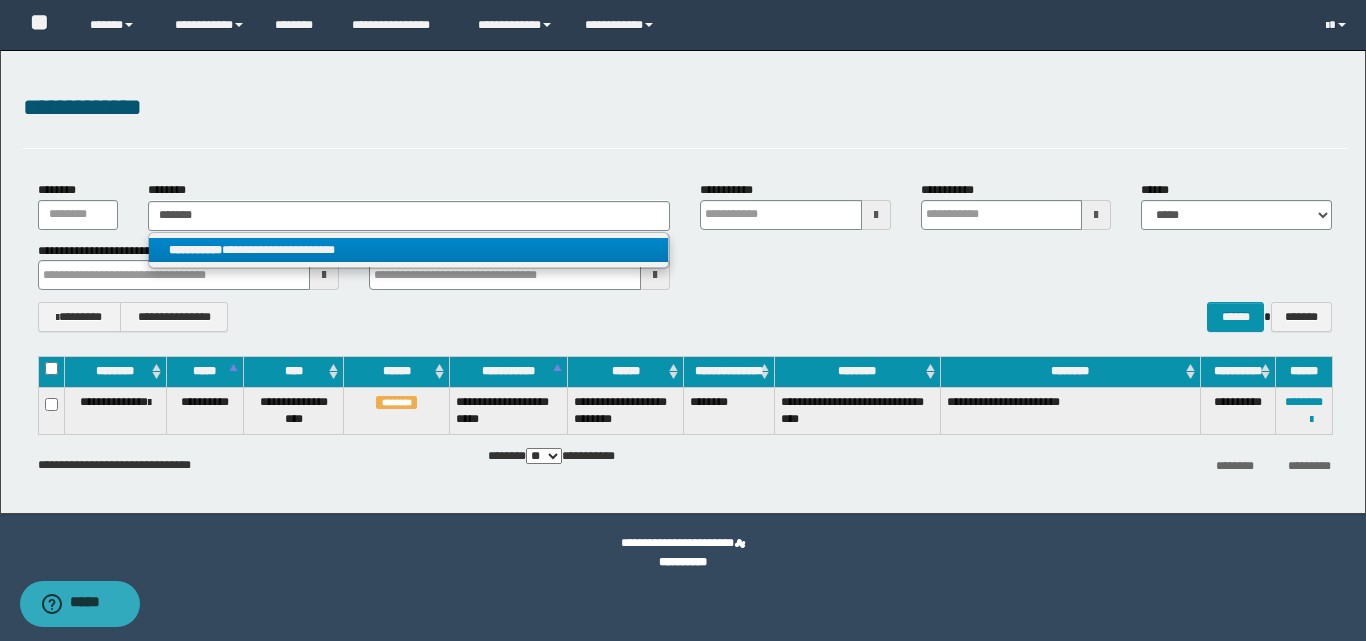 click on "**********" at bounding box center (408, 250) 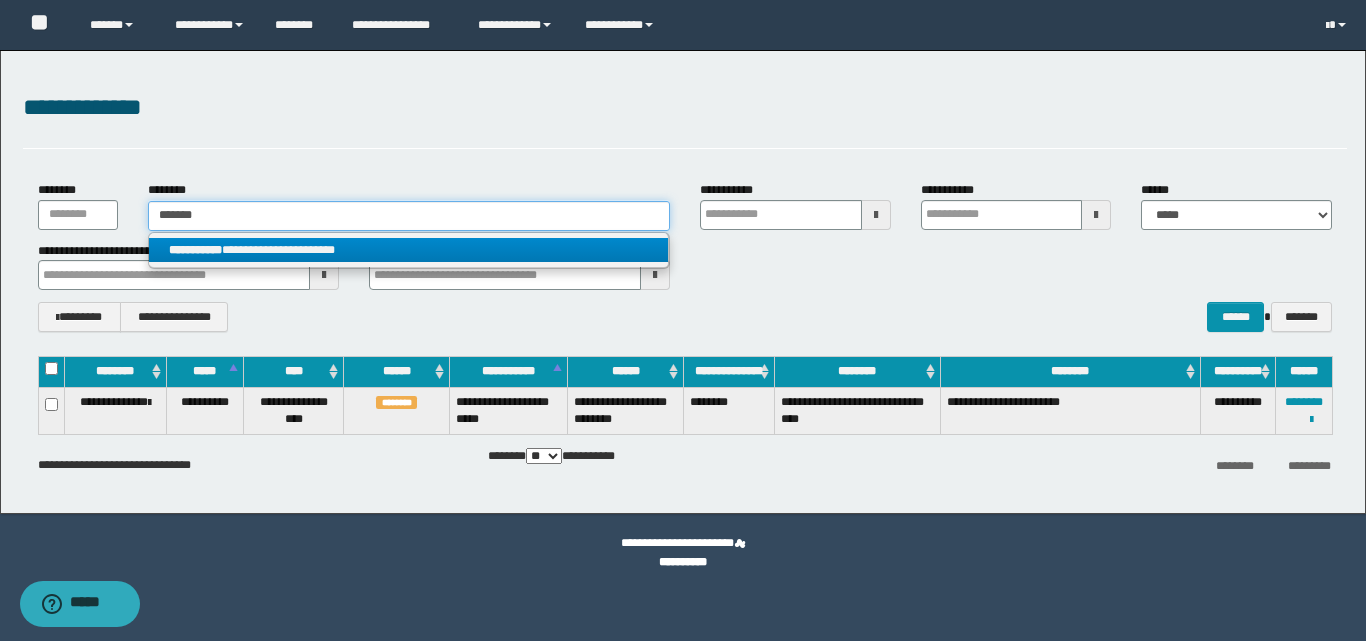 type 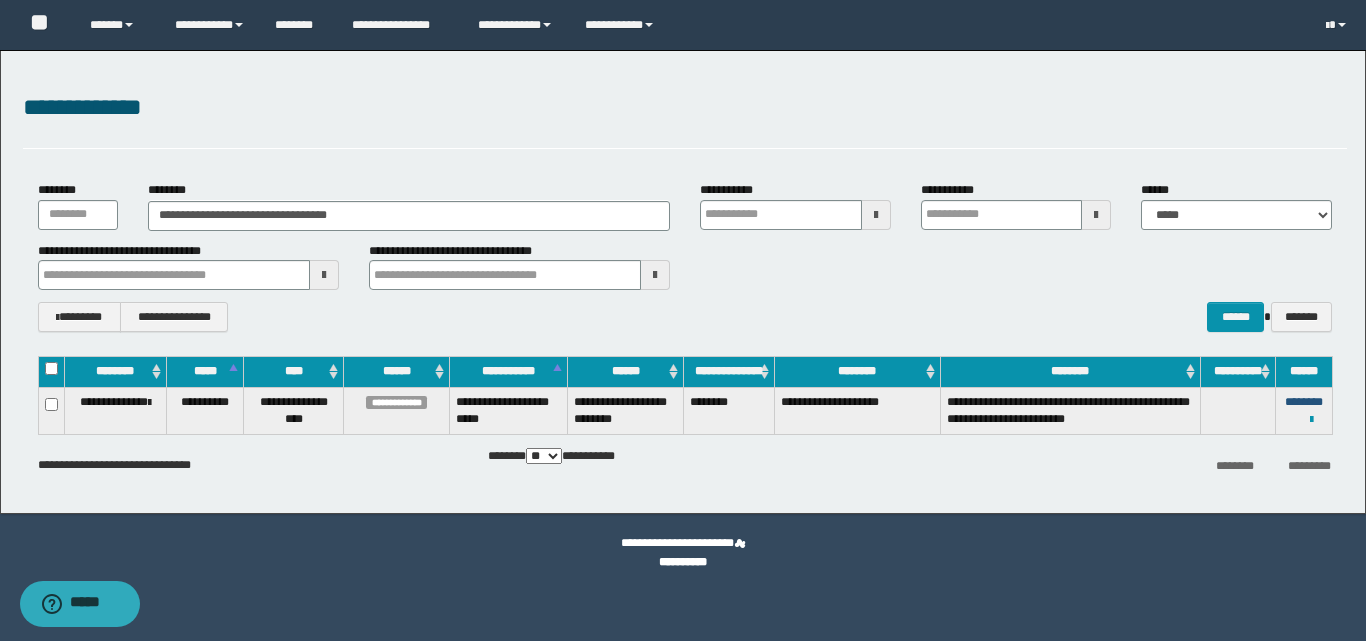 click on "********" at bounding box center (1304, 402) 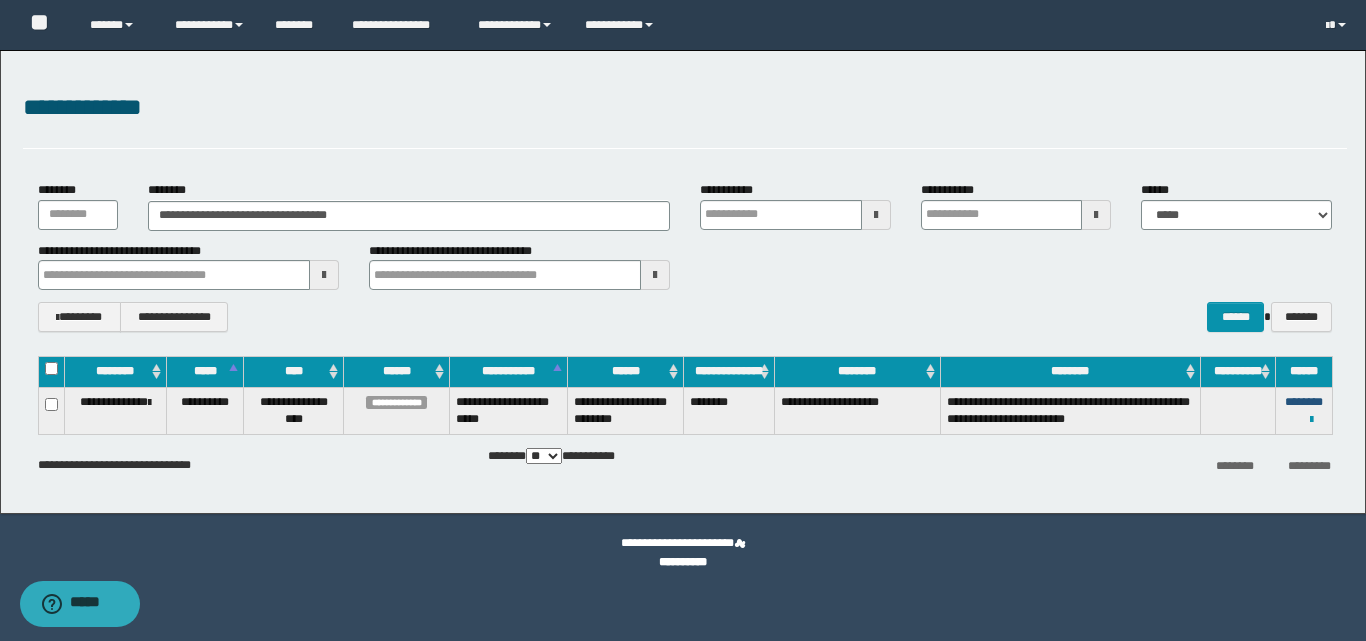 click on "********" at bounding box center (1304, 402) 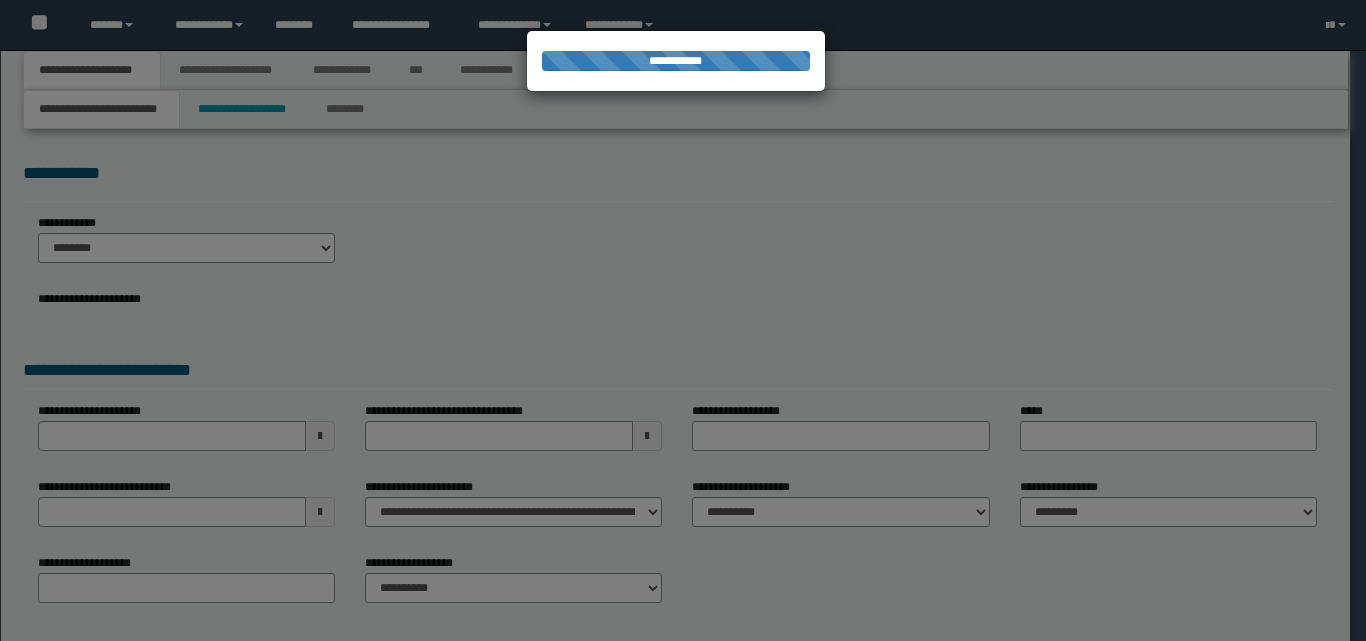 scroll, scrollTop: 0, scrollLeft: 0, axis: both 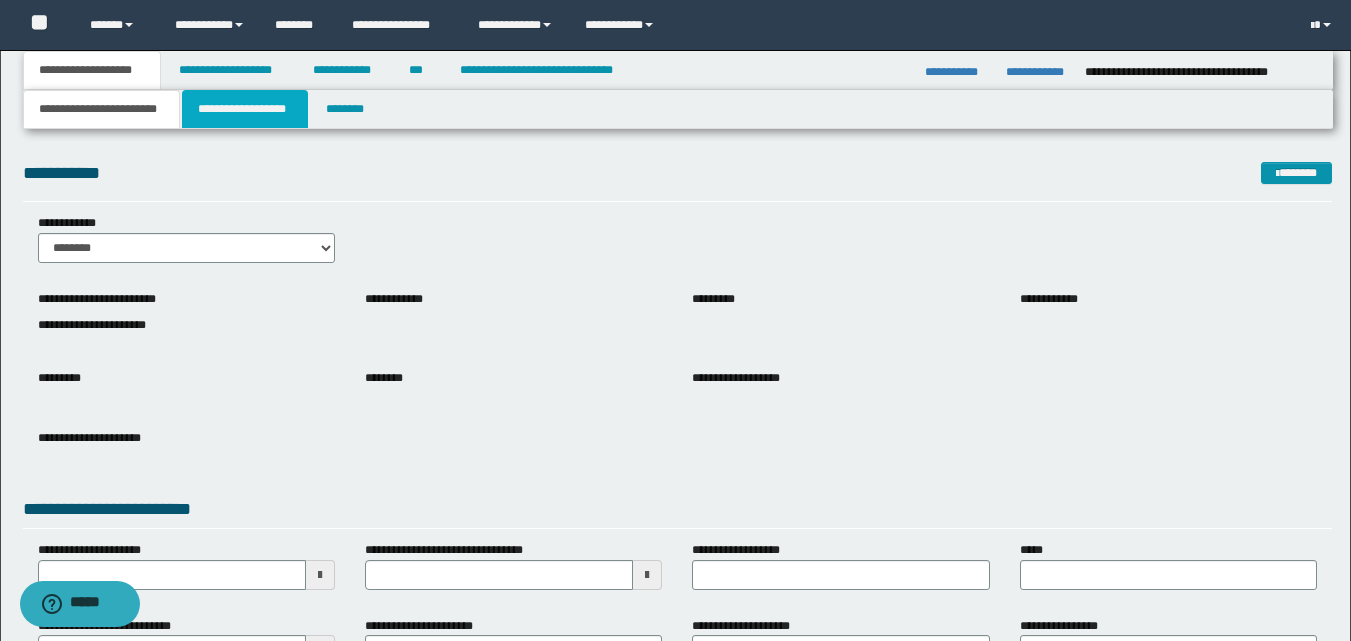 click on "**********" at bounding box center (245, 109) 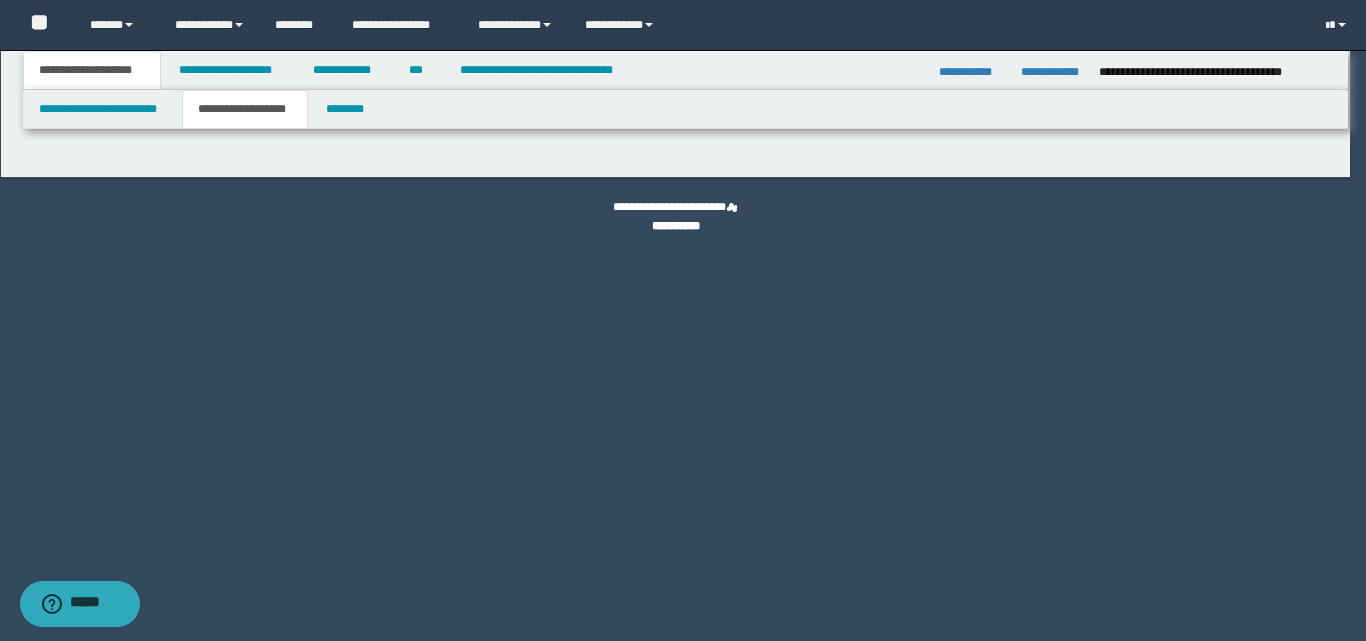 type on "**********" 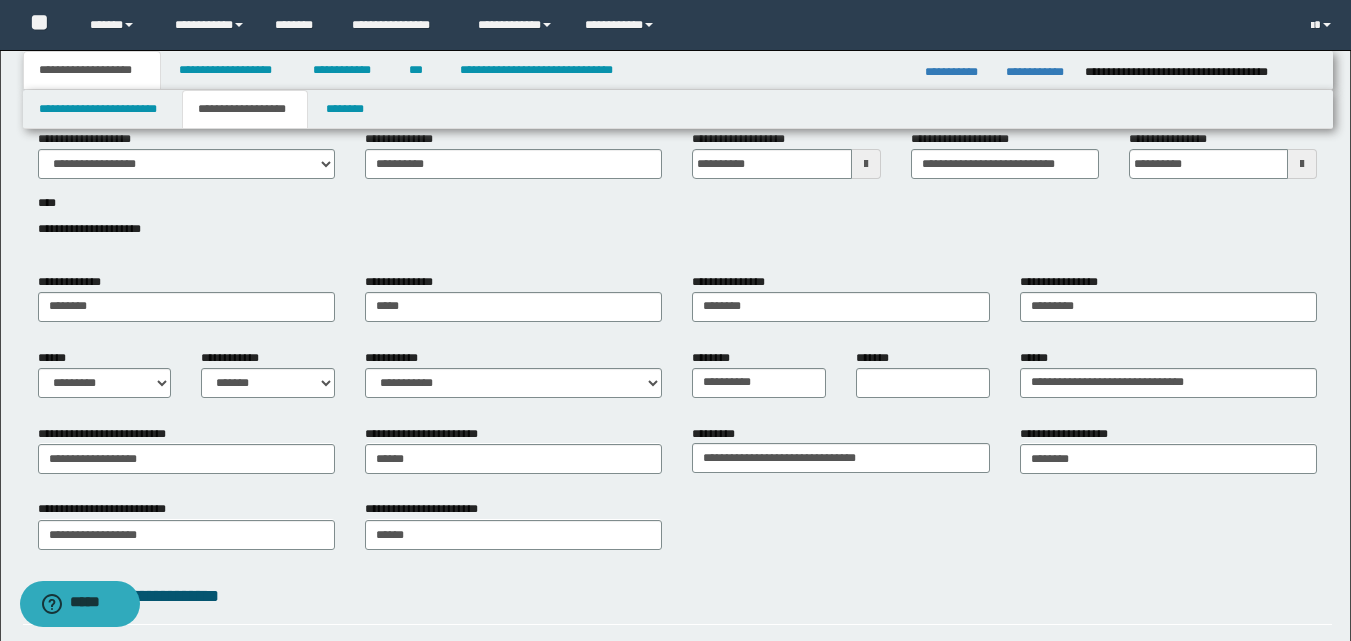 scroll, scrollTop: 0, scrollLeft: 0, axis: both 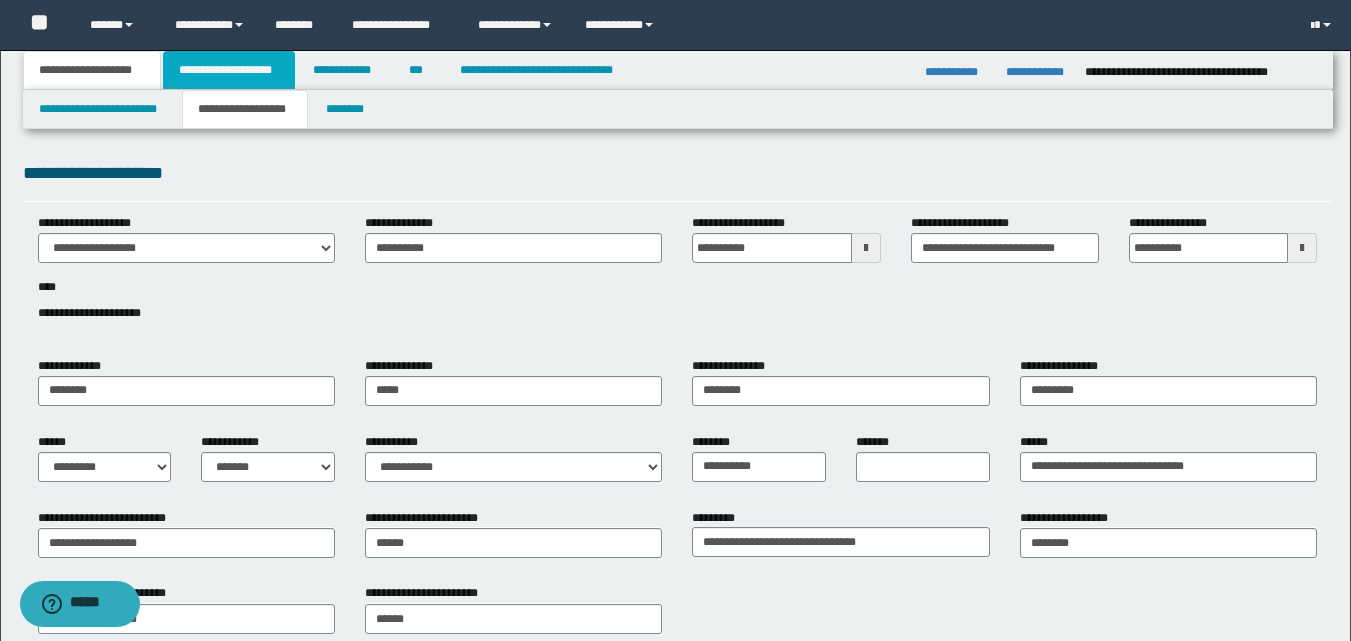 drag, startPoint x: 250, startPoint y: 83, endPoint x: 274, endPoint y: 125, distance: 48.373547 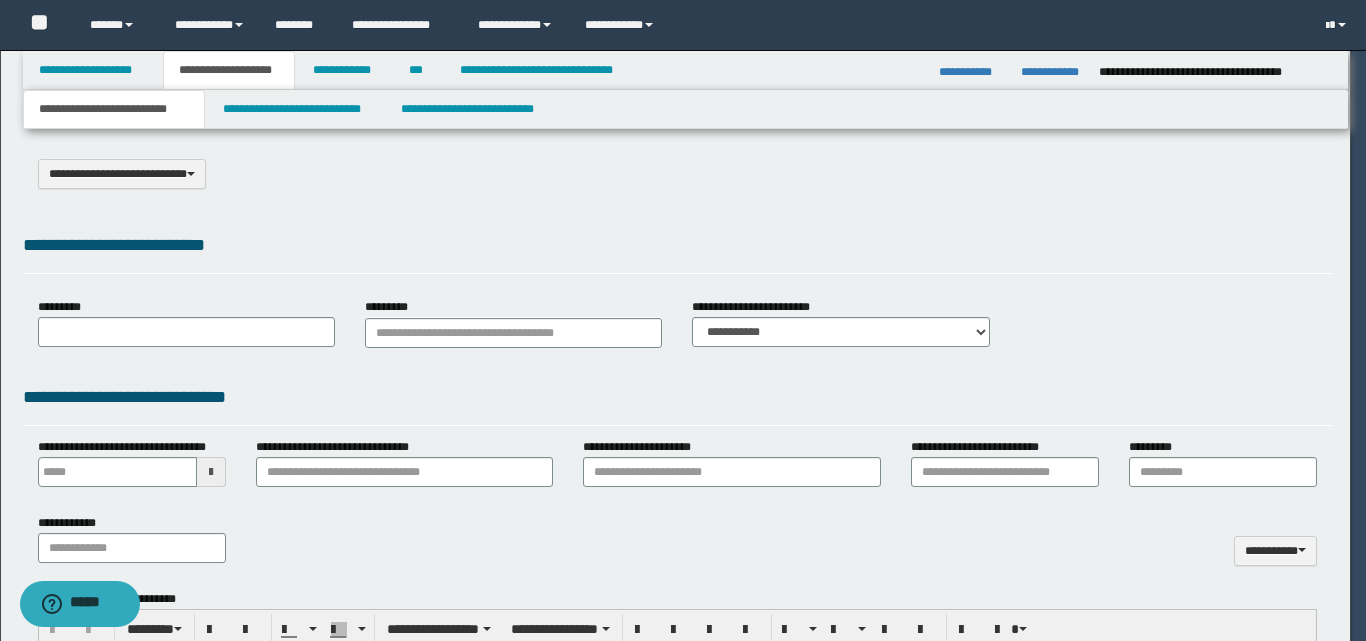 select on "*" 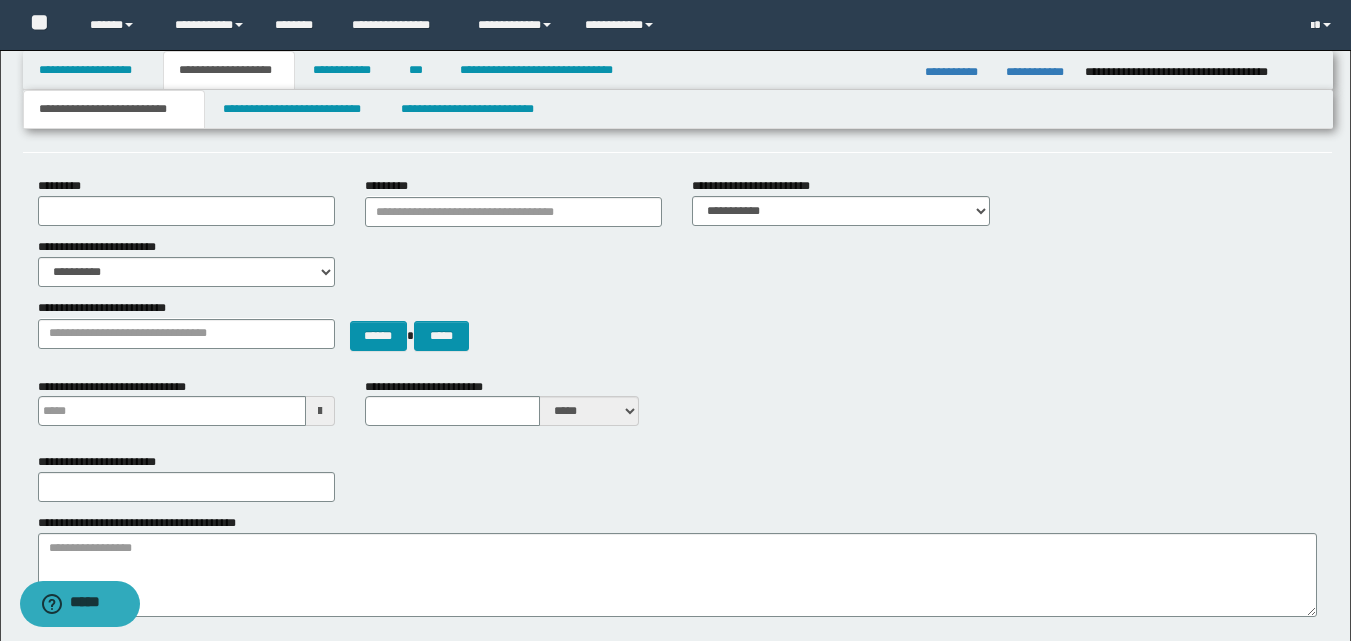 scroll, scrollTop: 200, scrollLeft: 0, axis: vertical 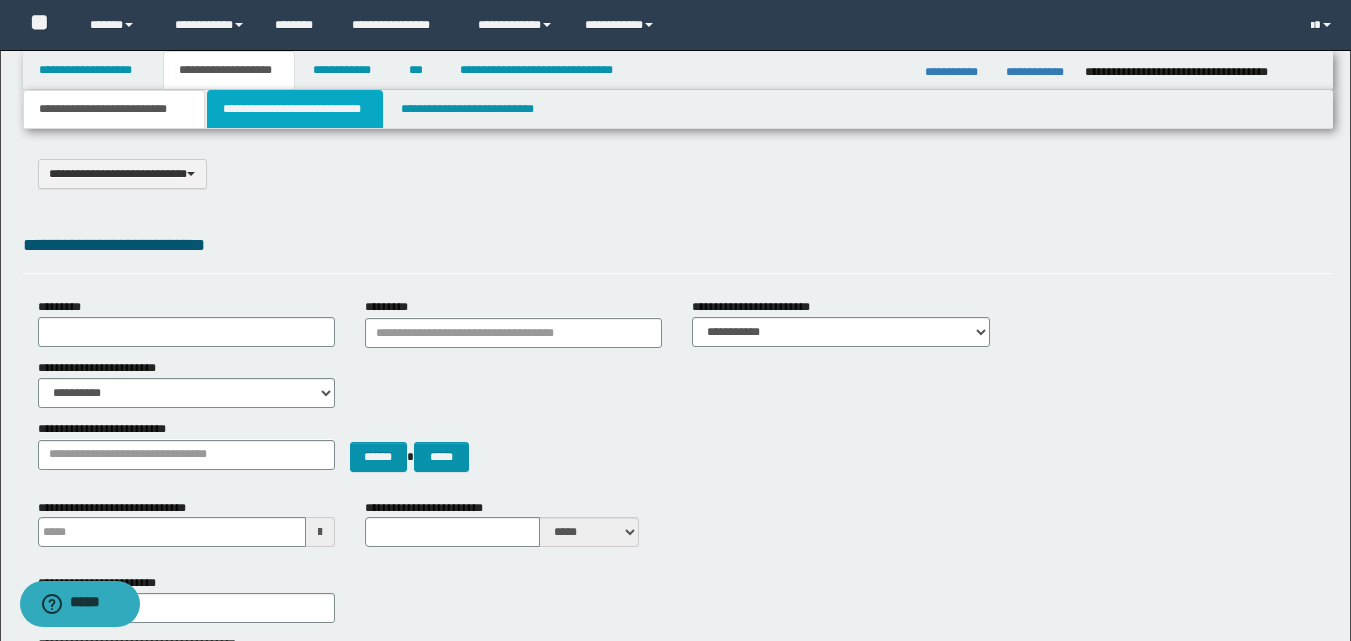 click on "**********" at bounding box center (295, 109) 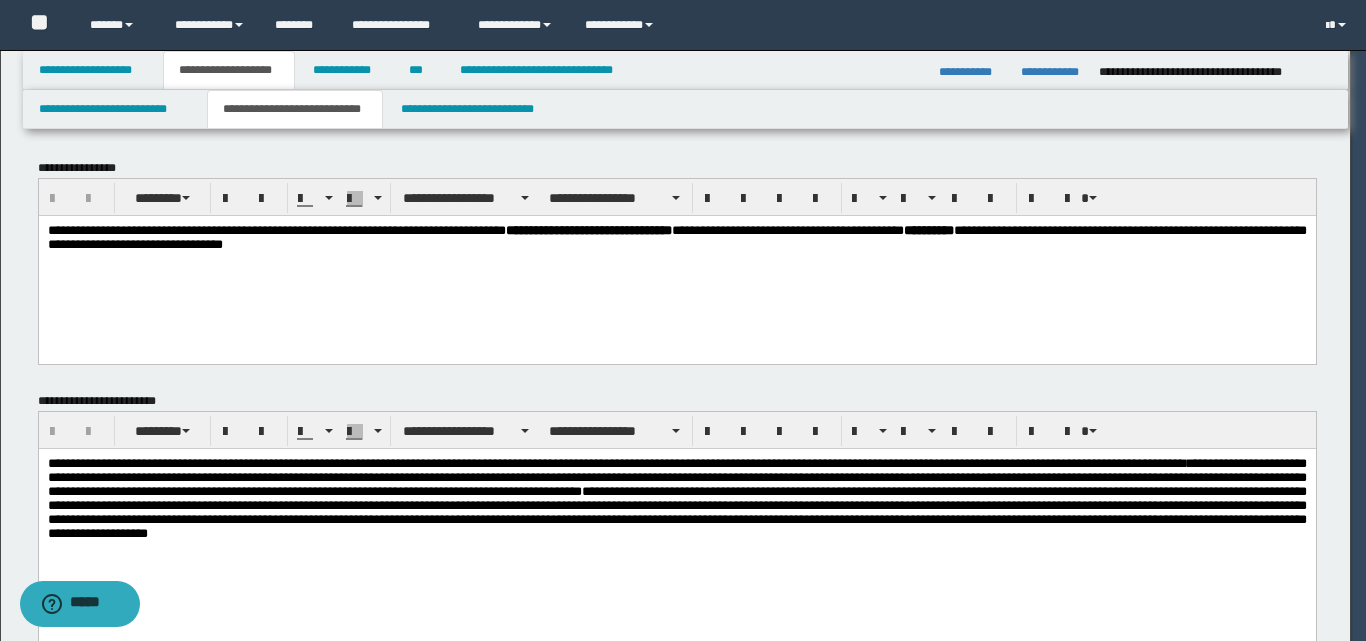 scroll, scrollTop: 0, scrollLeft: 0, axis: both 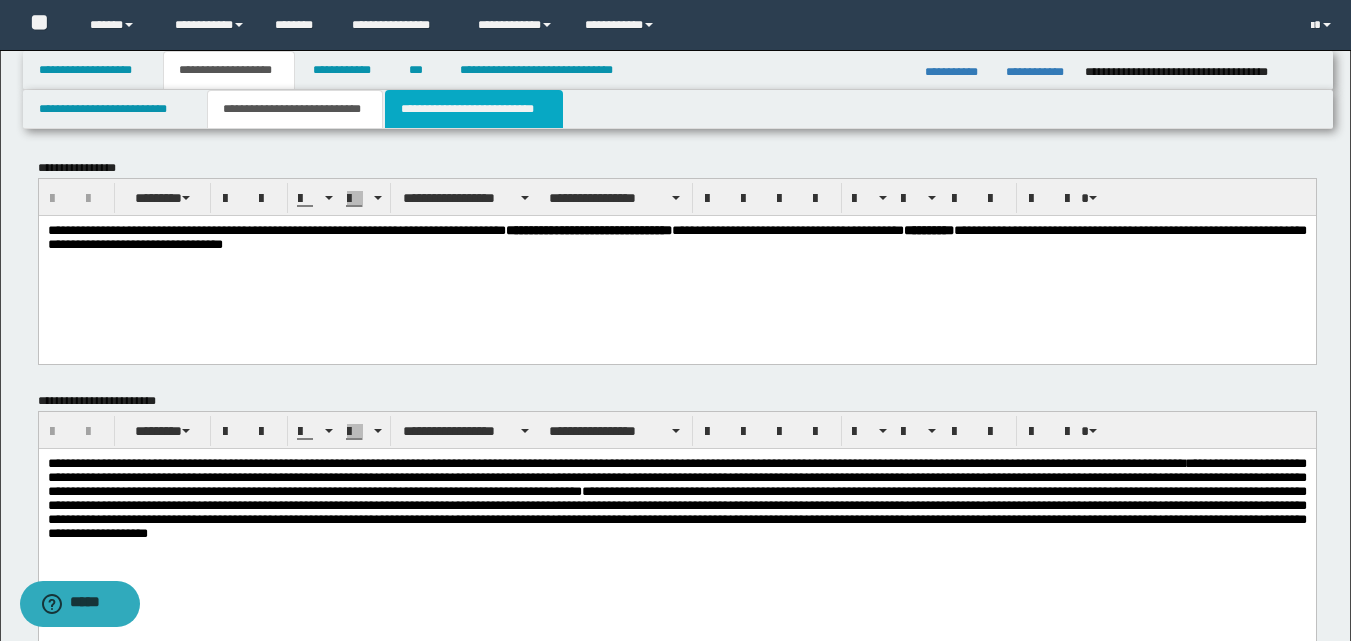 click on "**********" at bounding box center [474, 109] 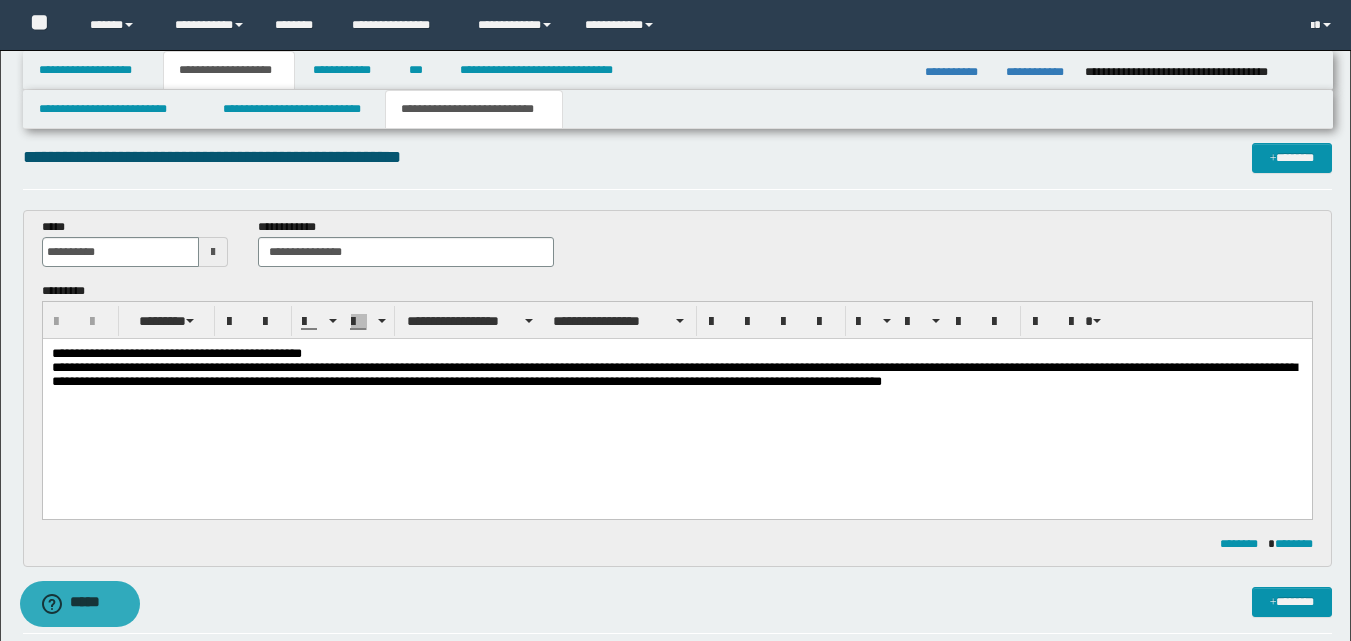 scroll, scrollTop: 0, scrollLeft: 0, axis: both 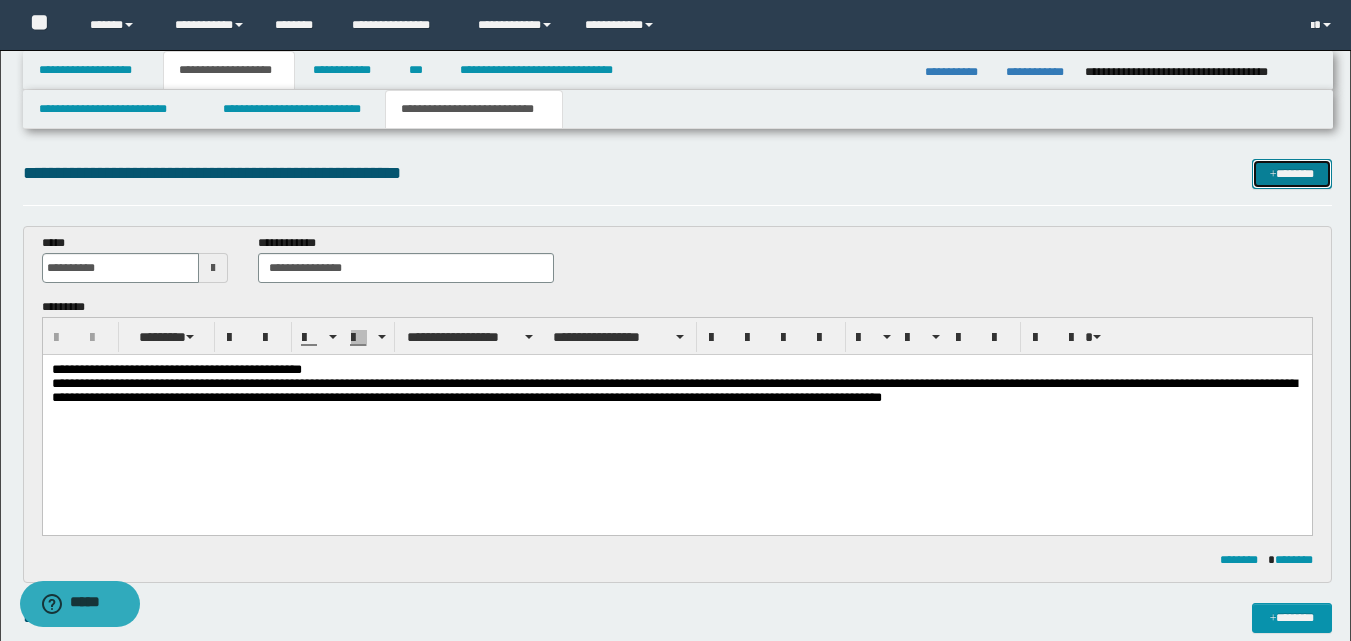 click on "*******" at bounding box center [1292, 174] 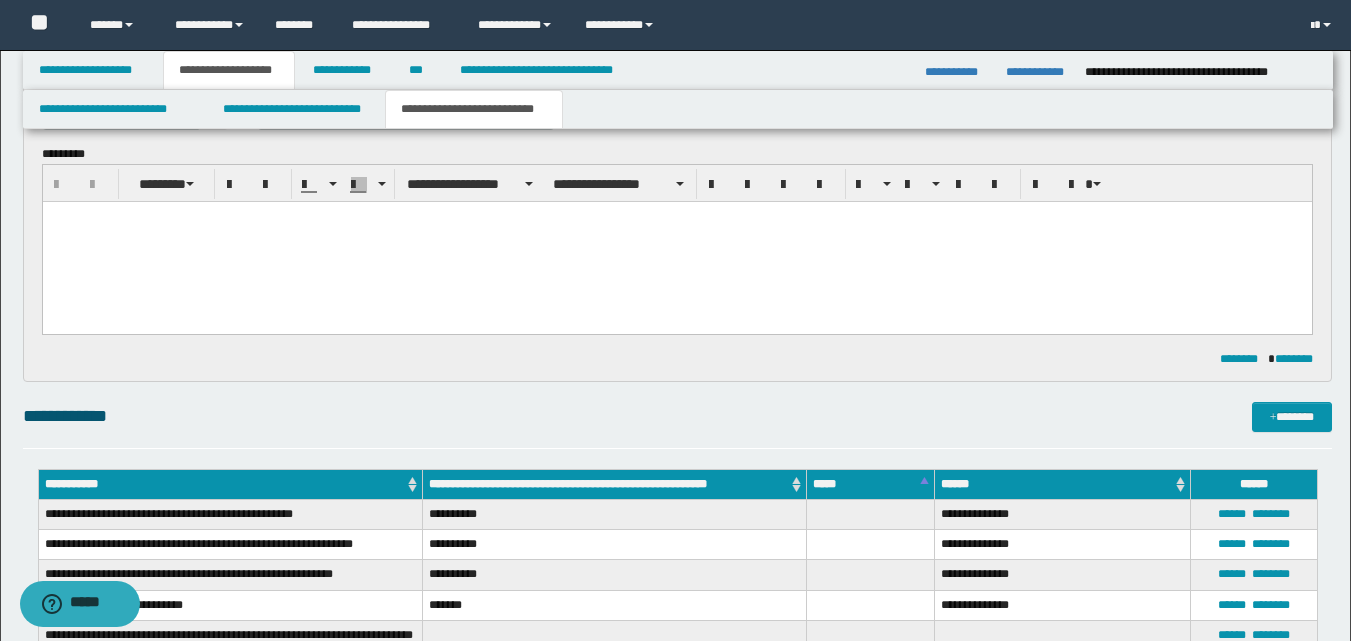scroll, scrollTop: 0, scrollLeft: 0, axis: both 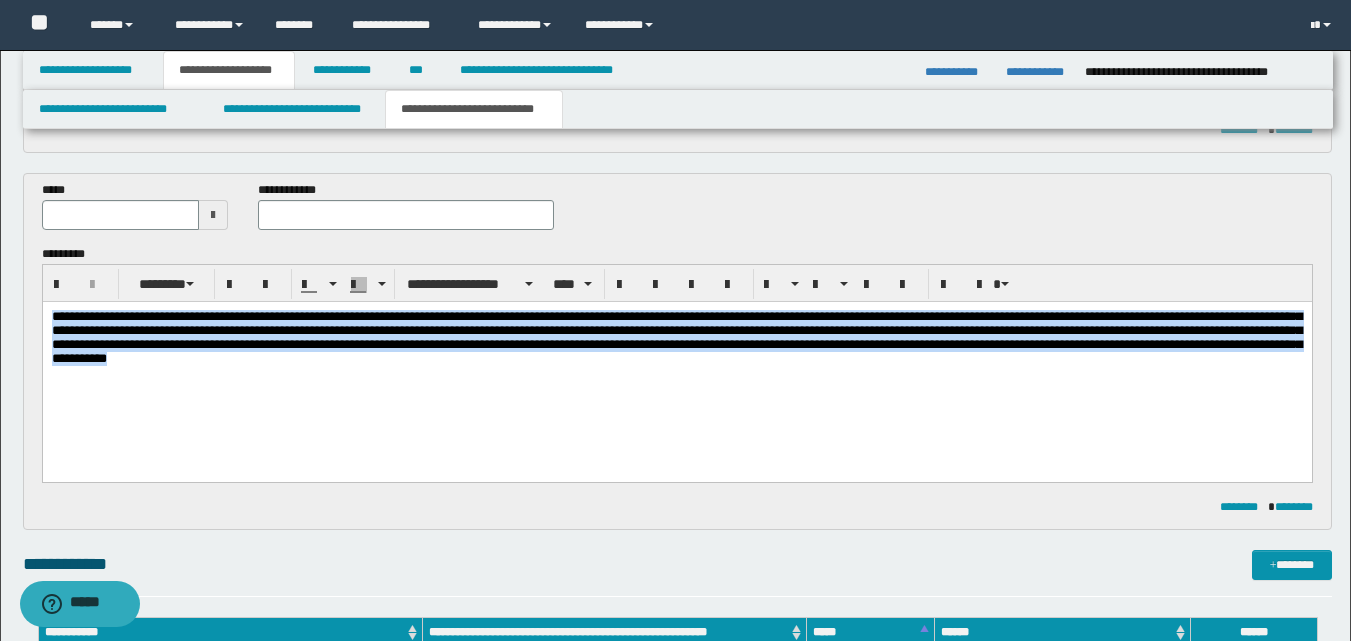 drag, startPoint x: 52, startPoint y: 314, endPoint x: 883, endPoint y: 375, distance: 833.23584 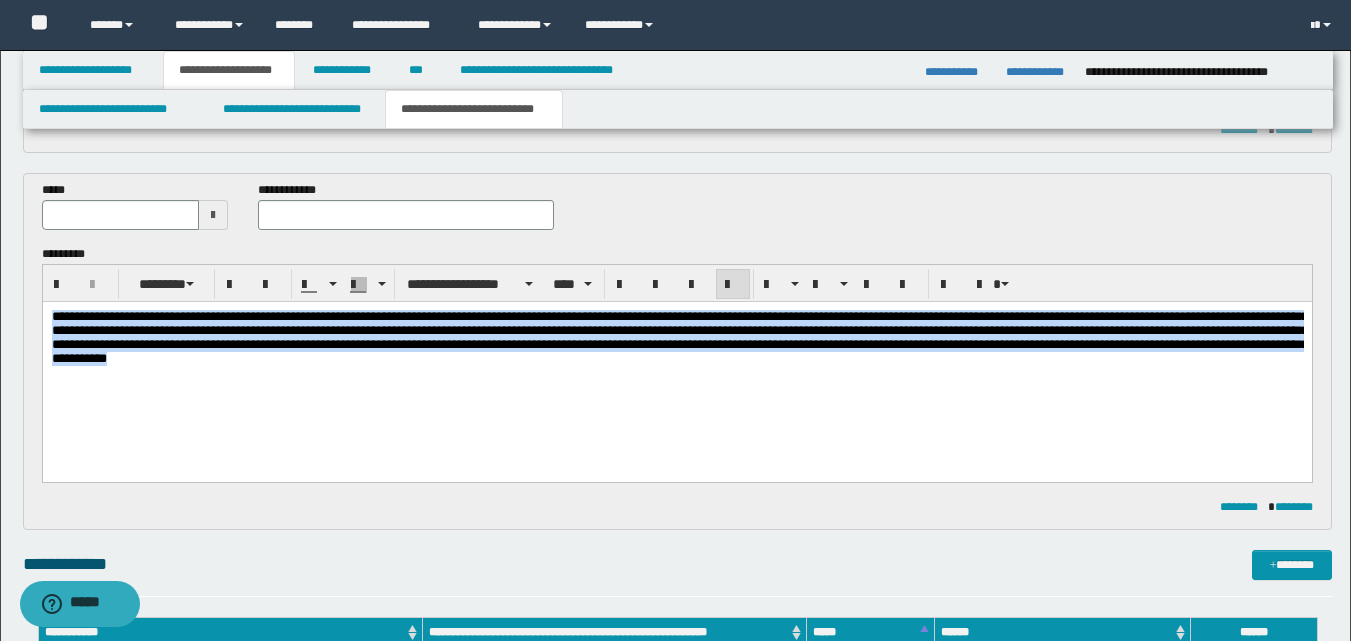 click on "**********" at bounding box center [676, 362] 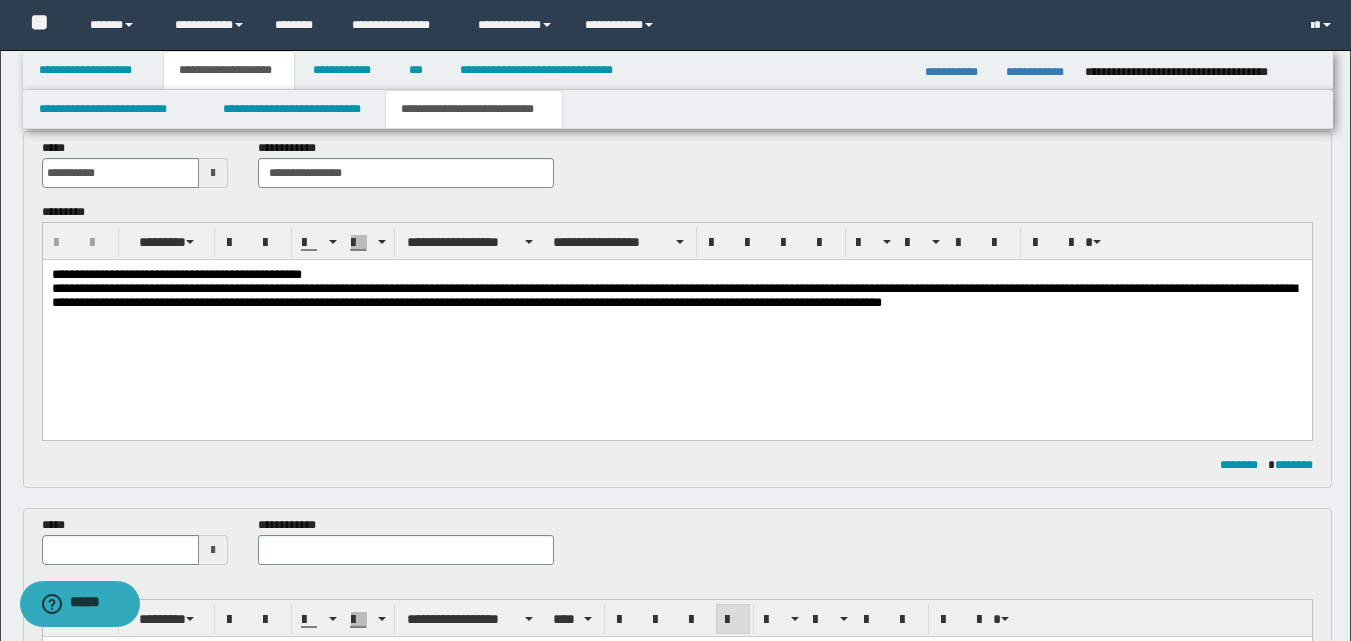 scroll, scrollTop: 130, scrollLeft: 0, axis: vertical 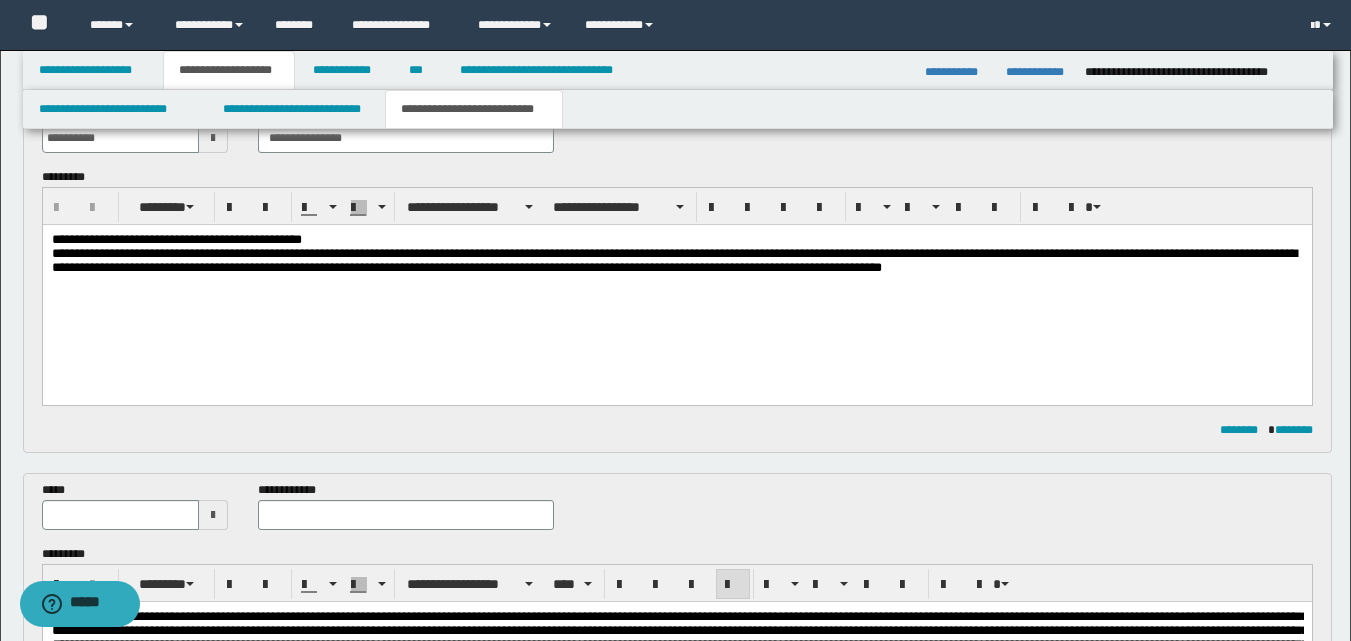 click at bounding box center (213, 515) 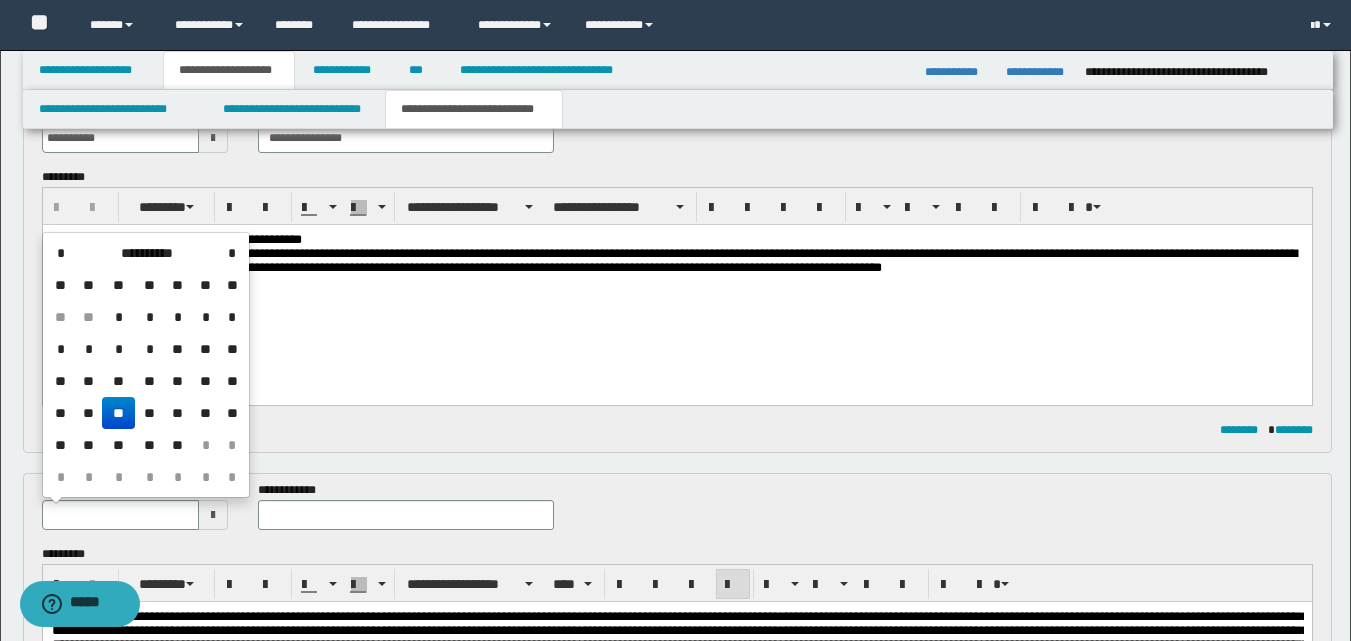 click on "**" at bounding box center [89, 413] 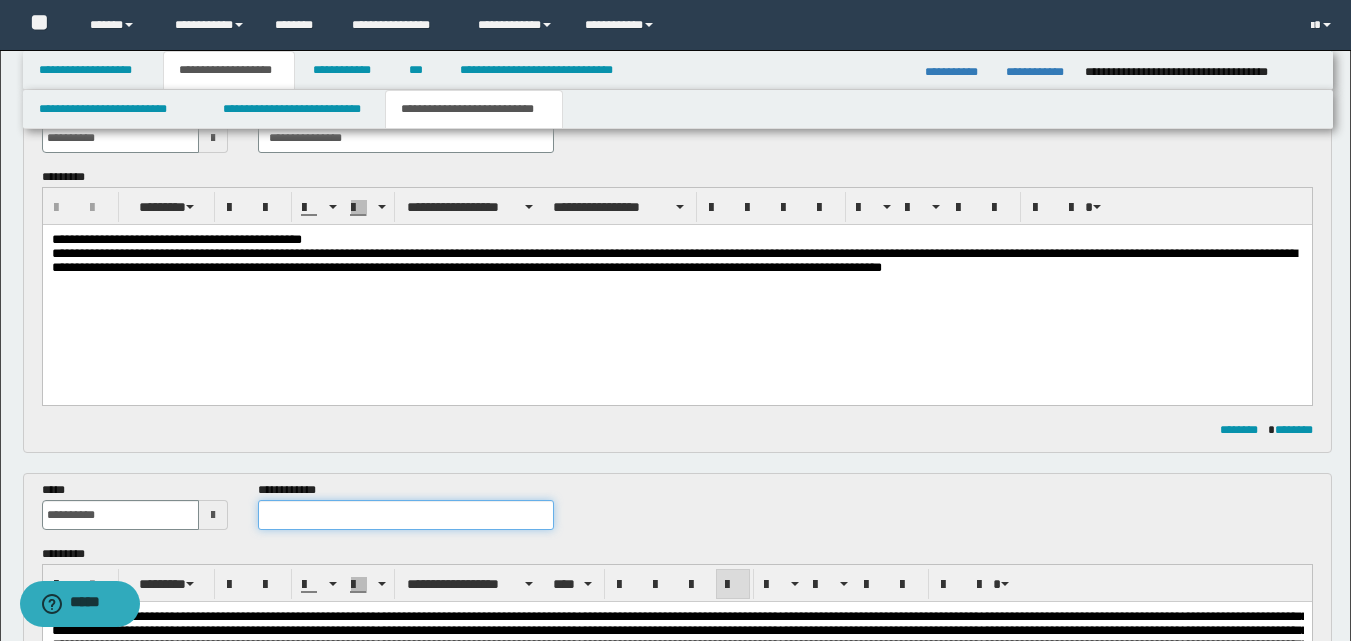 click at bounding box center (405, 515) 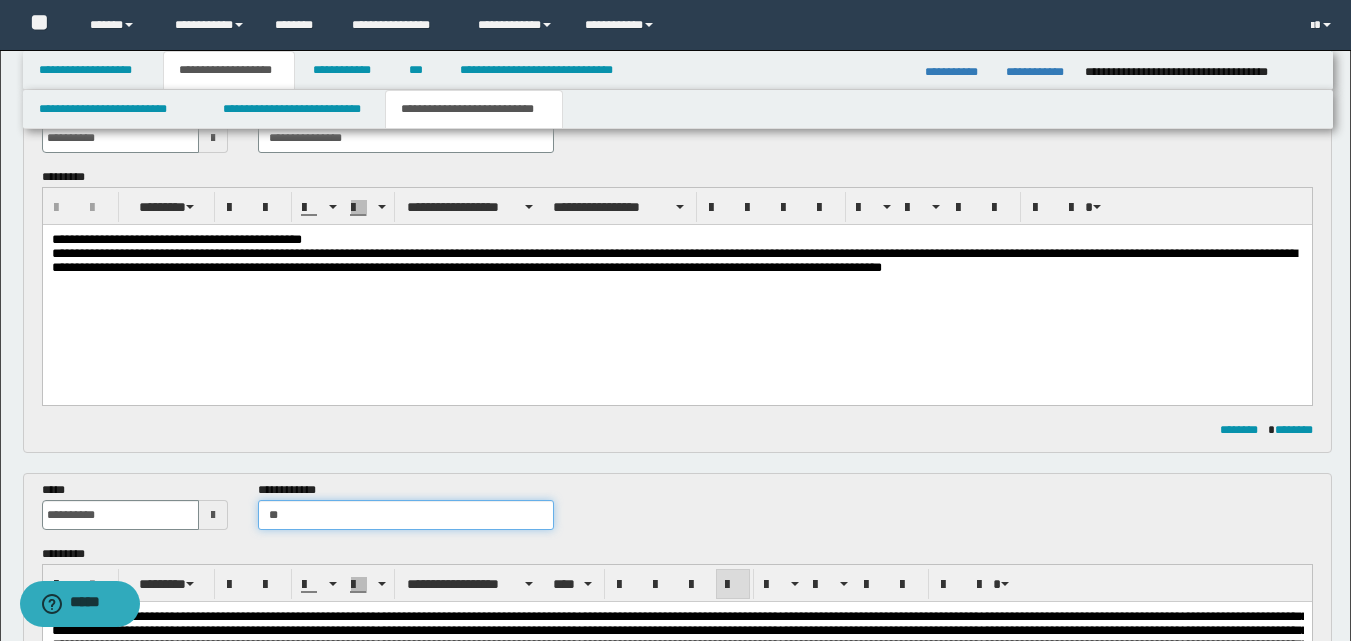 type on "*" 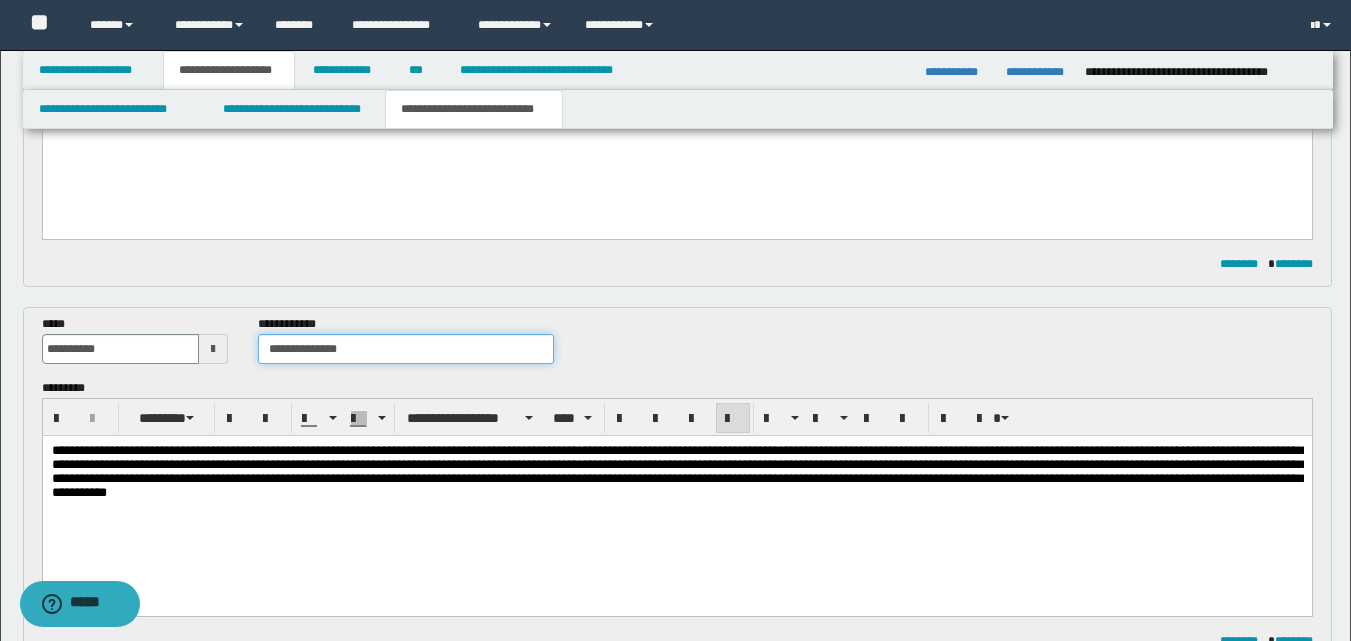 scroll, scrollTop: 430, scrollLeft: 0, axis: vertical 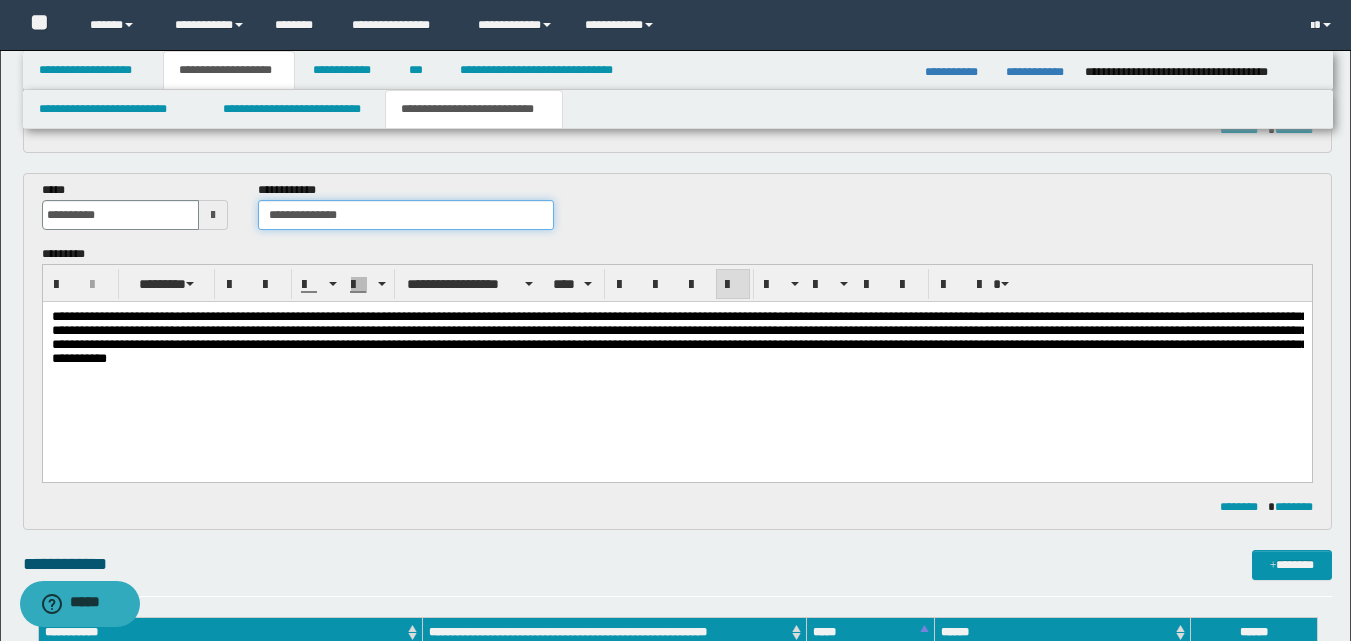 type on "**********" 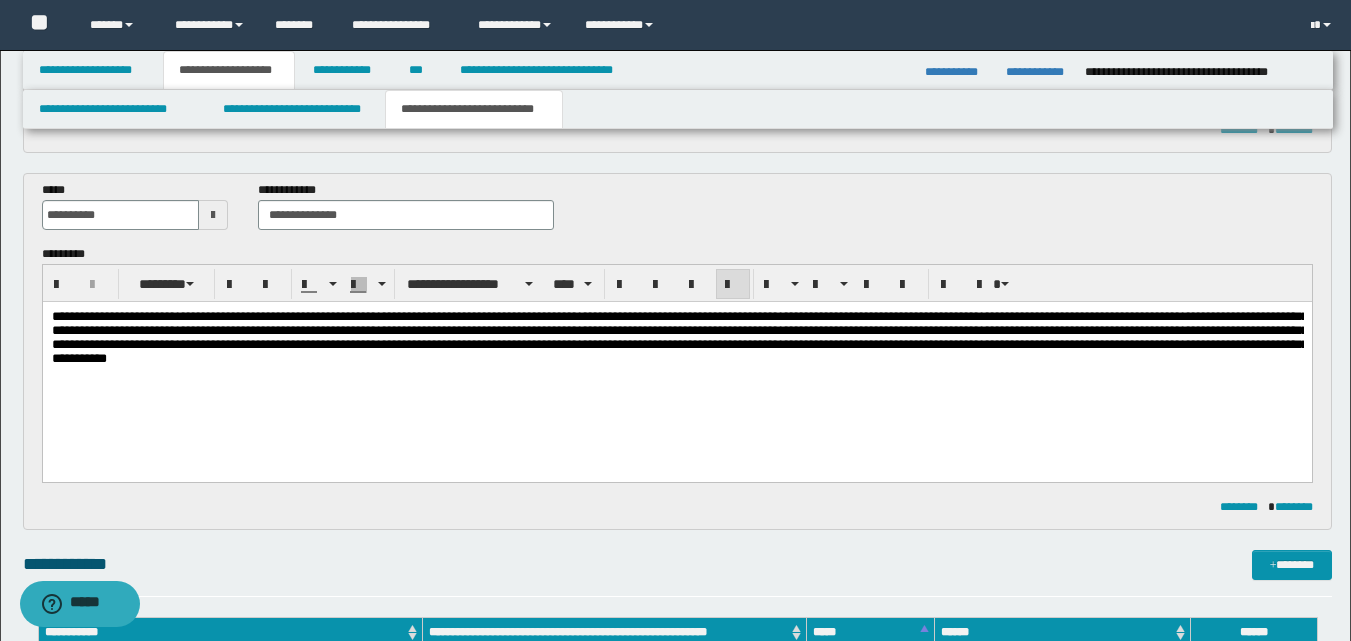 click on "**********" at bounding box center [676, 337] 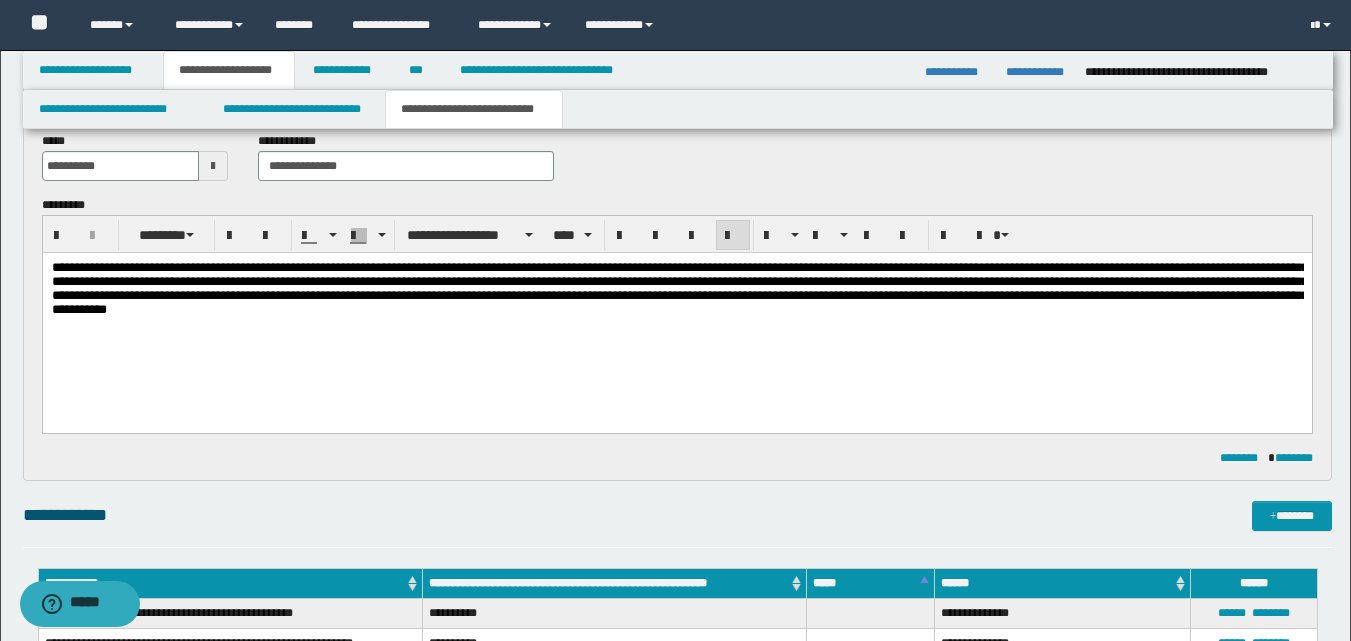 scroll, scrollTop: 430, scrollLeft: 0, axis: vertical 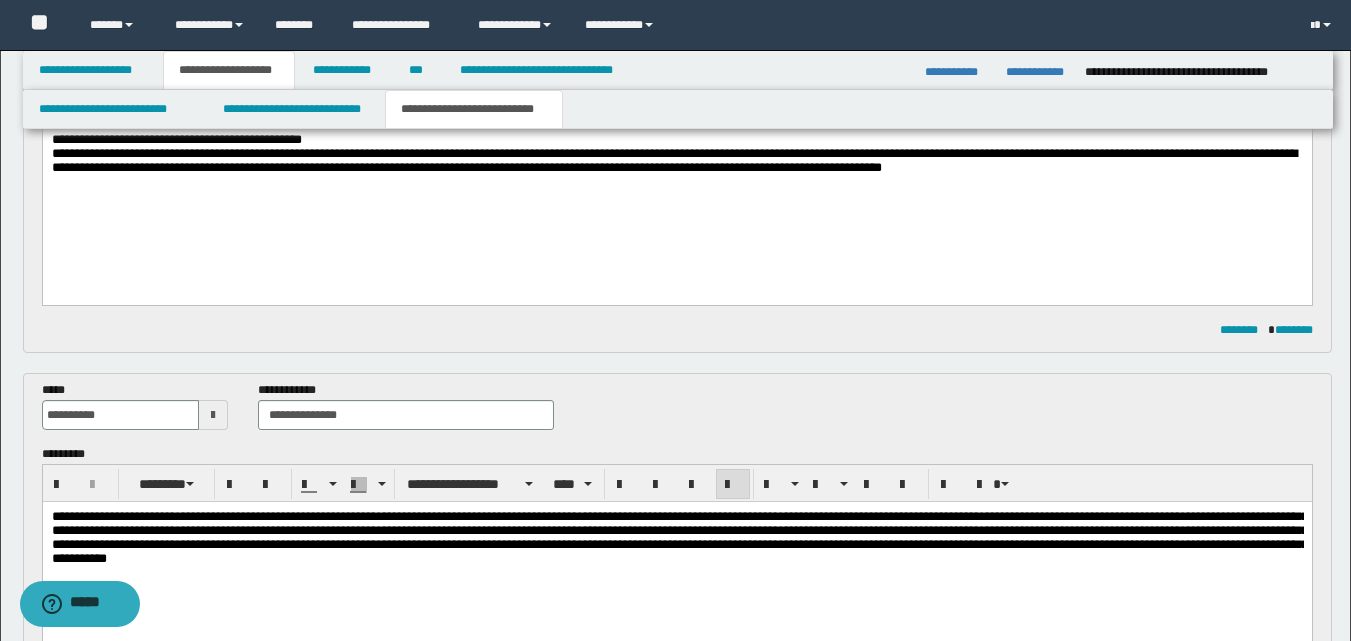 click on "**********" at bounding box center (679, 536) 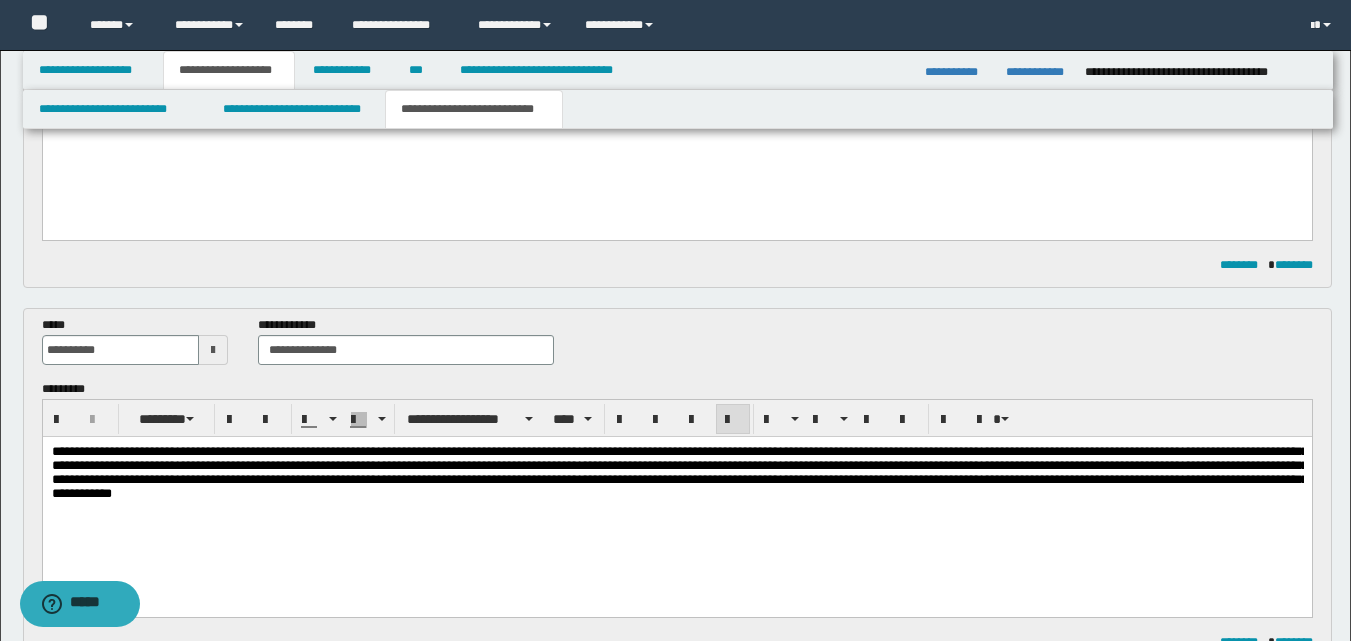 scroll, scrollTop: 330, scrollLeft: 0, axis: vertical 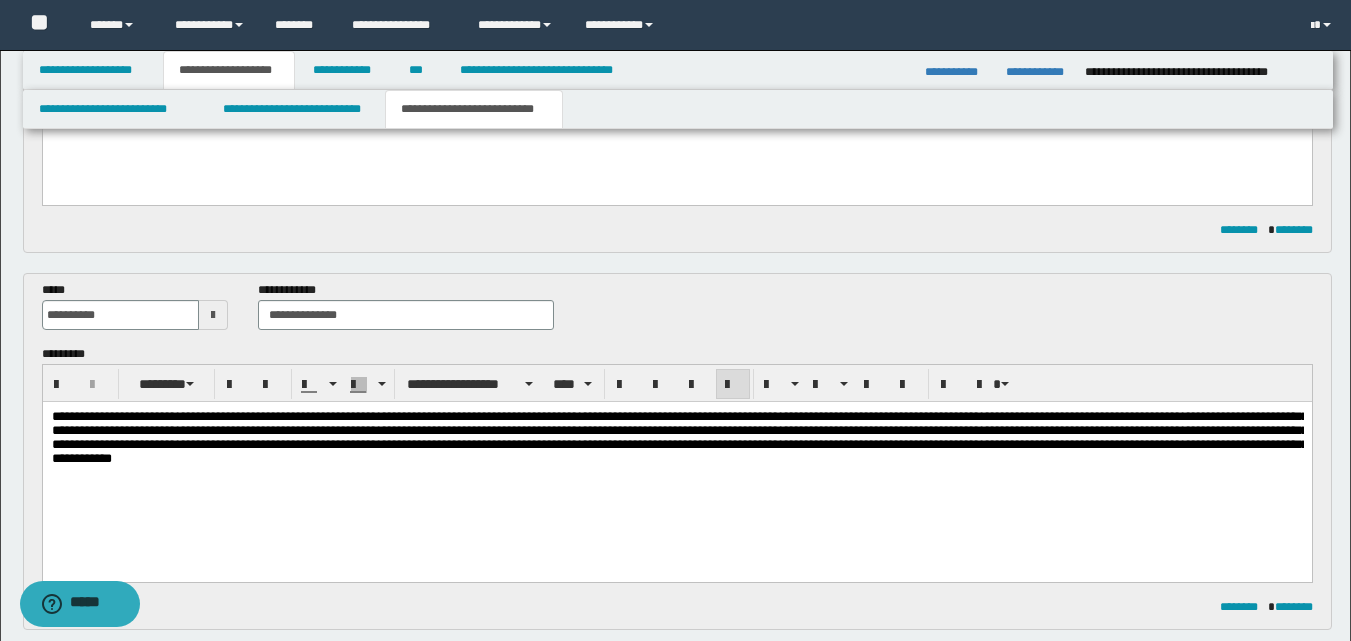 click on "**********" at bounding box center [679, 436] 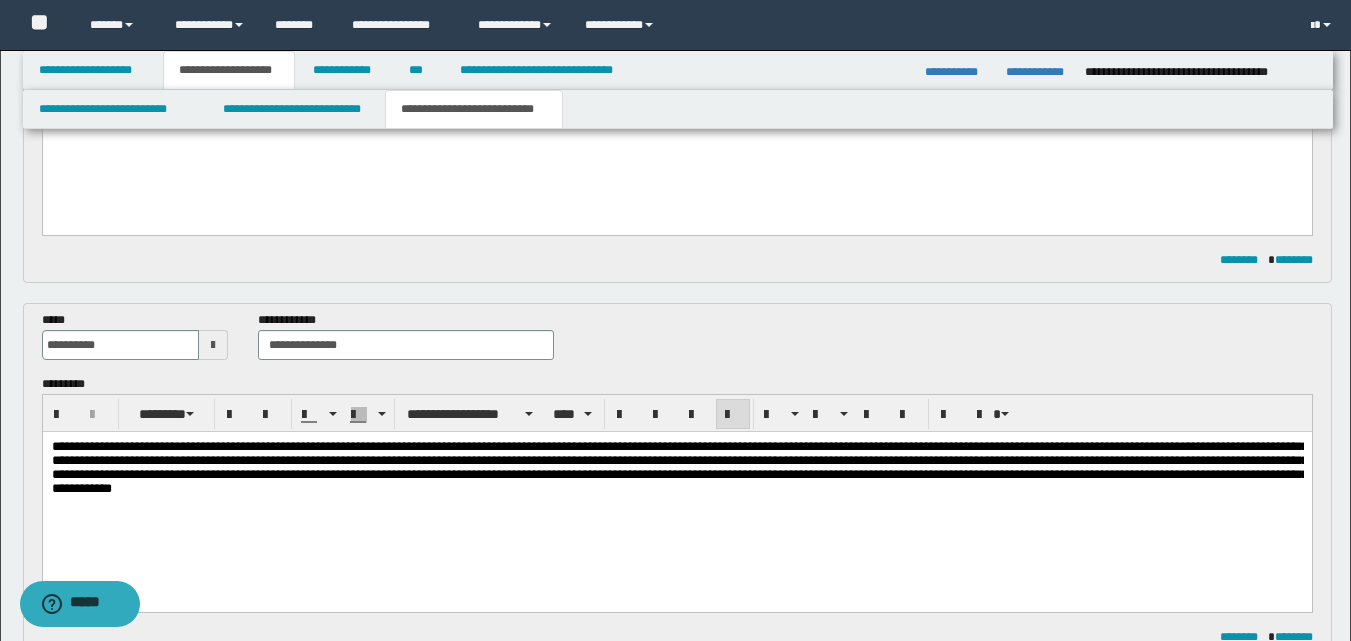 scroll, scrollTop: 330, scrollLeft: 0, axis: vertical 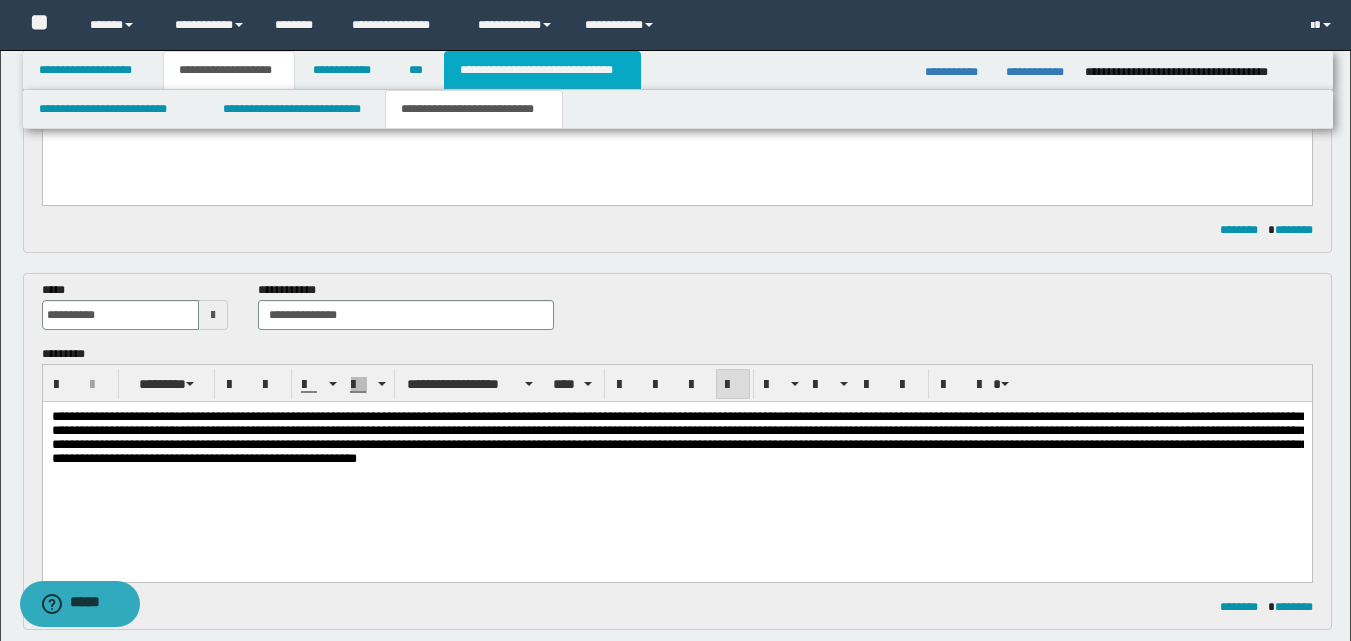 click on "**********" at bounding box center (542, 70) 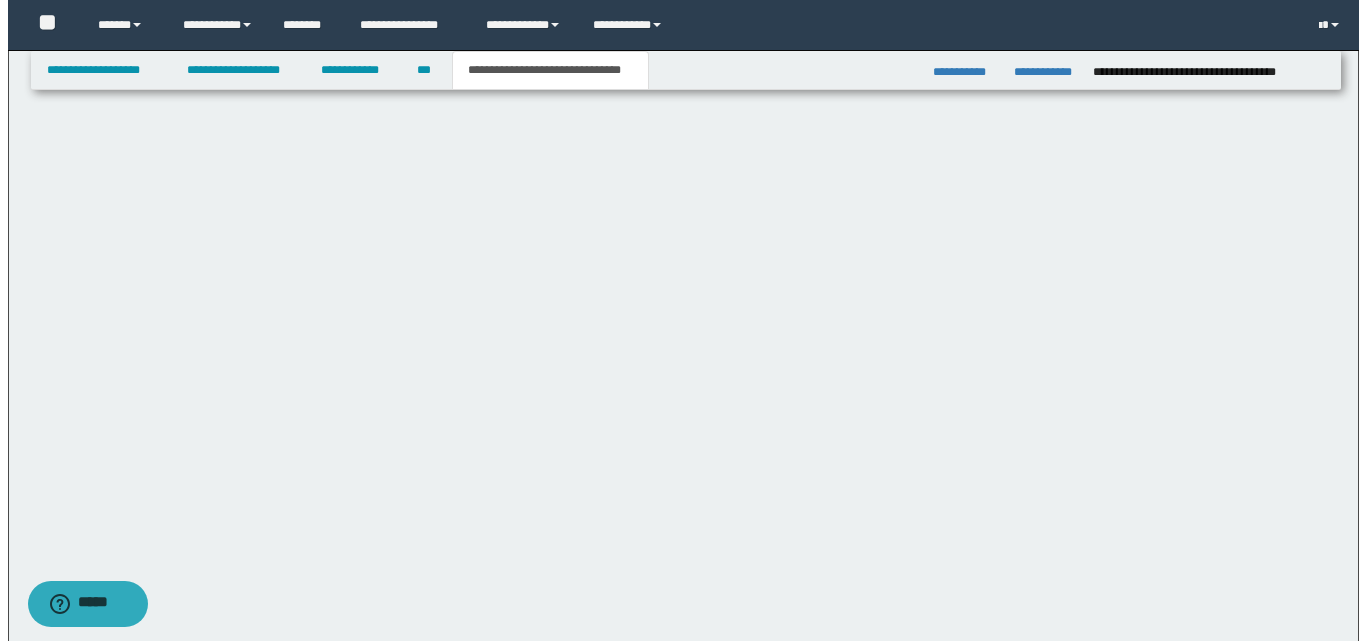 scroll, scrollTop: 0, scrollLeft: 0, axis: both 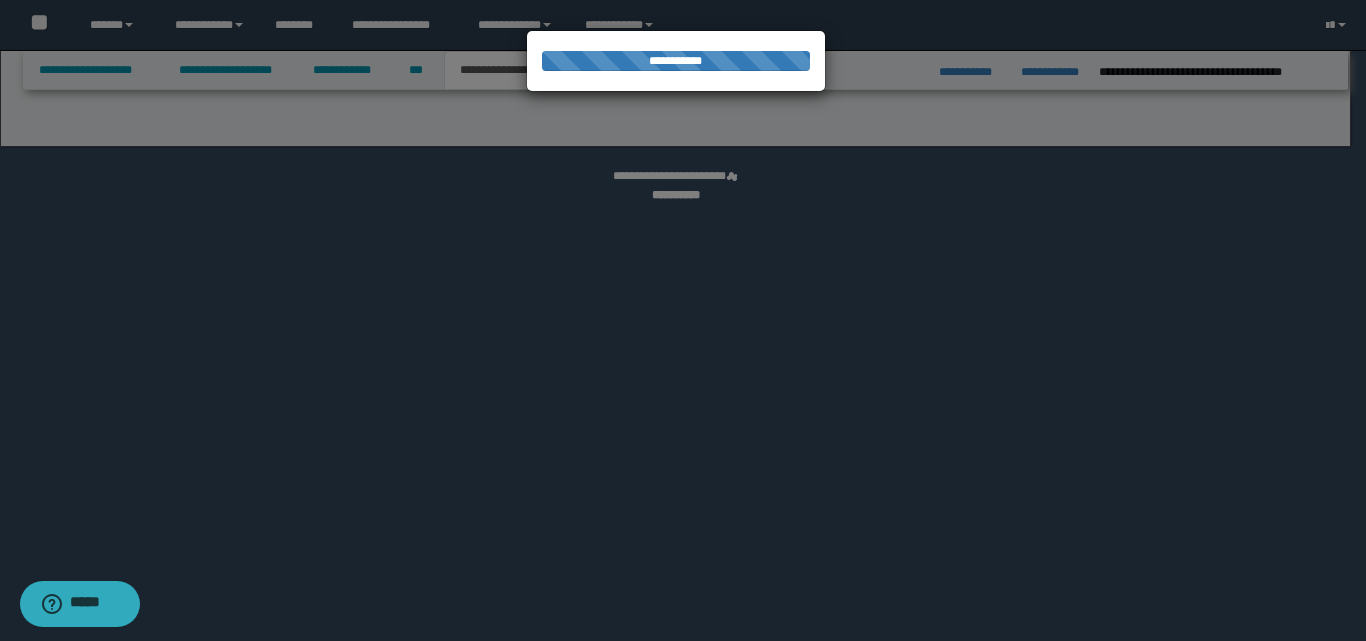 select on "*" 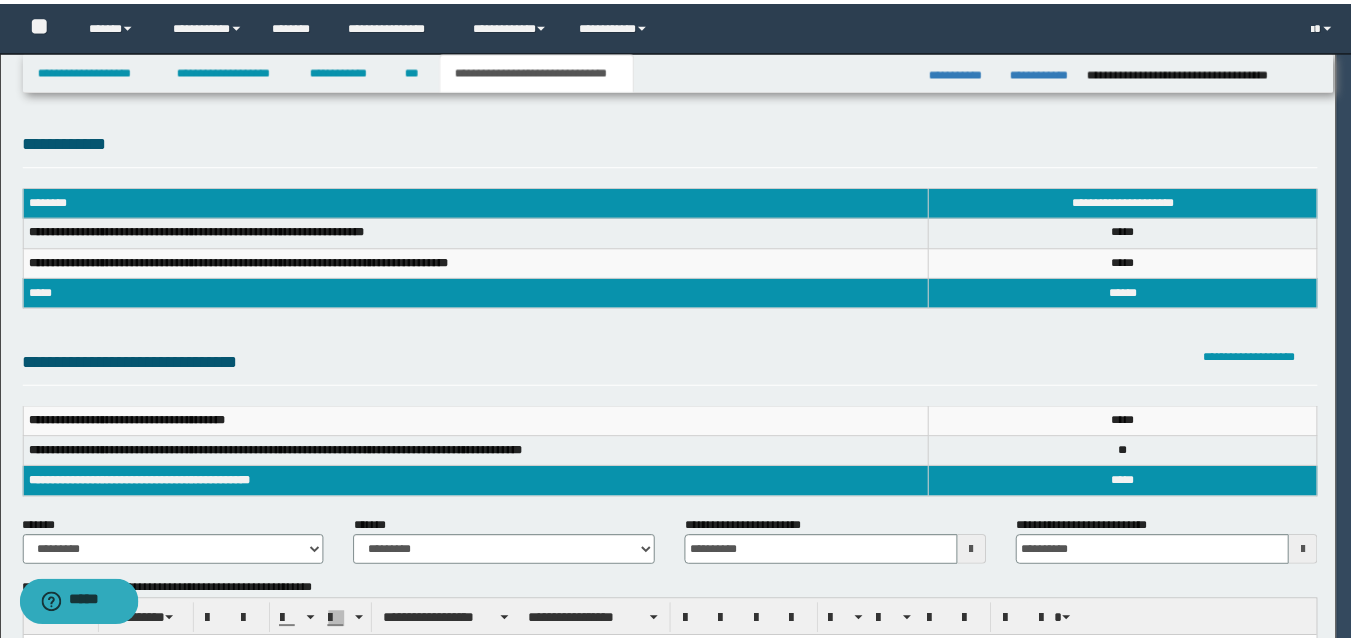 scroll, scrollTop: 0, scrollLeft: 0, axis: both 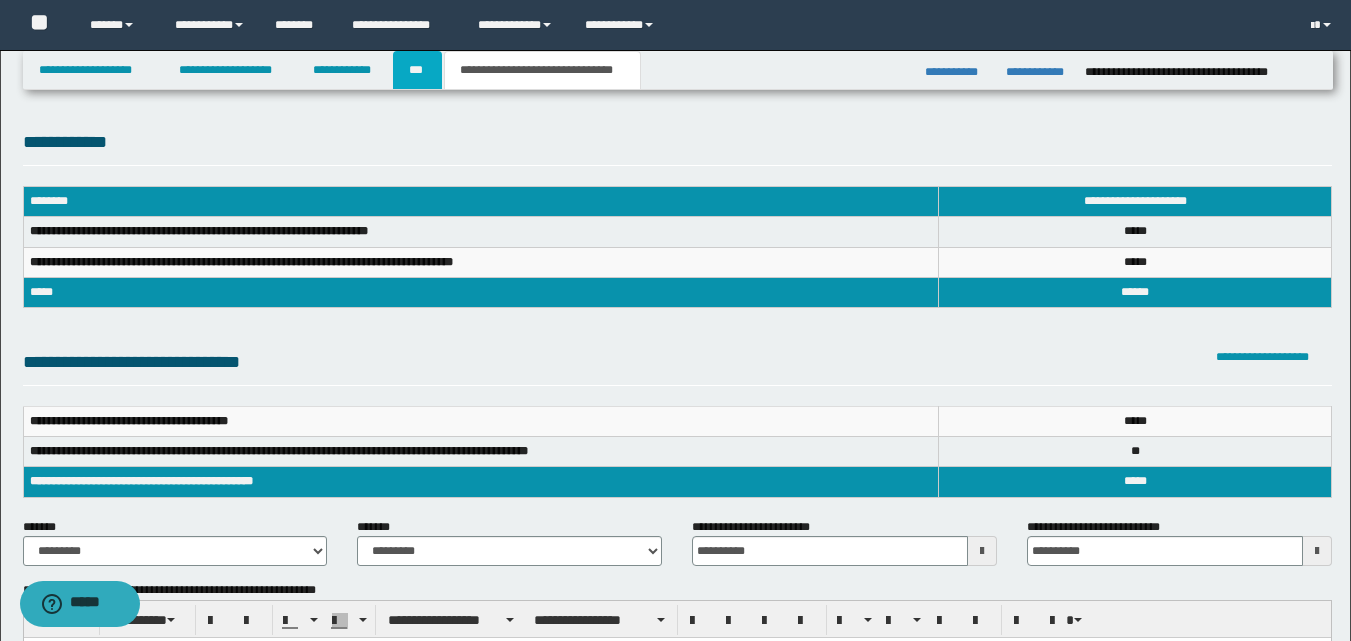 click on "***" at bounding box center (417, 70) 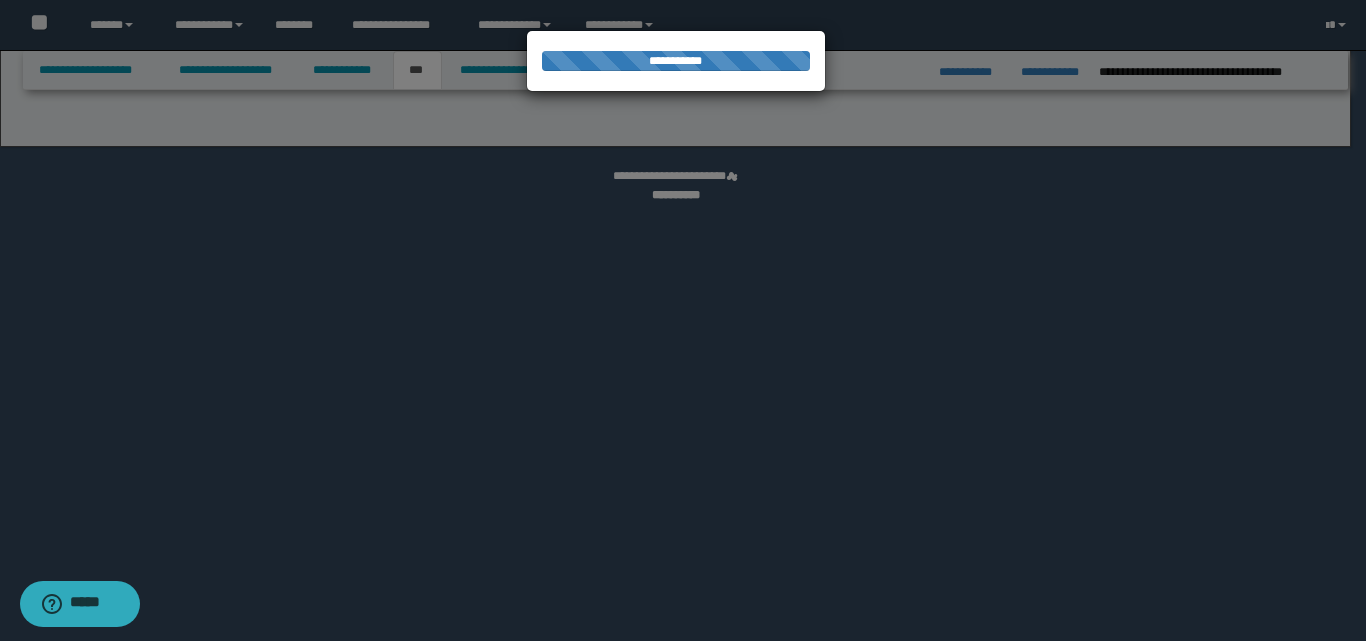 select on "***" 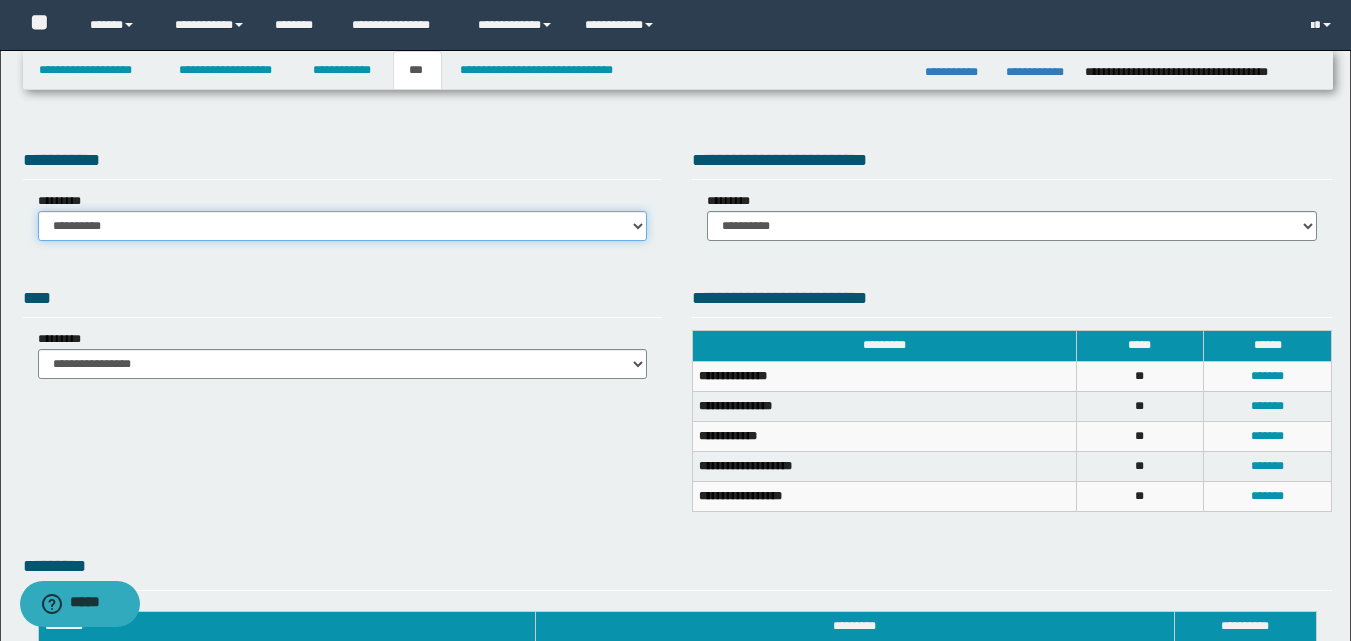click on "**********" at bounding box center (343, 226) 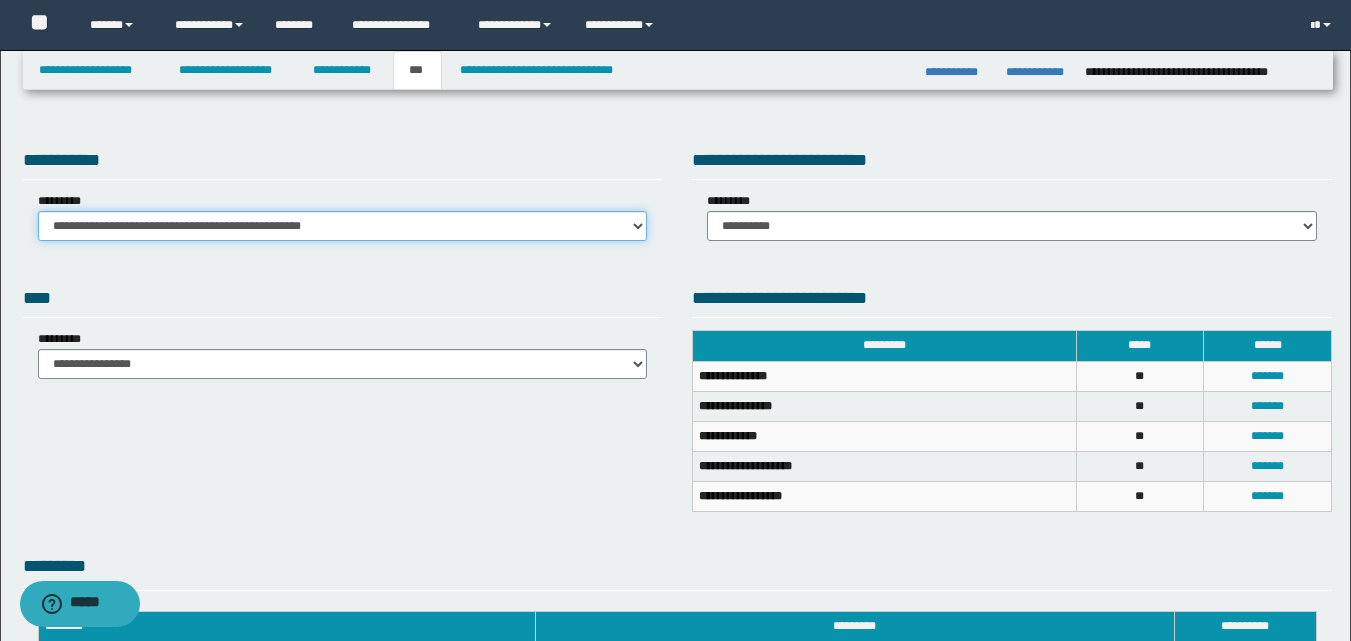 click on "**********" at bounding box center (343, 226) 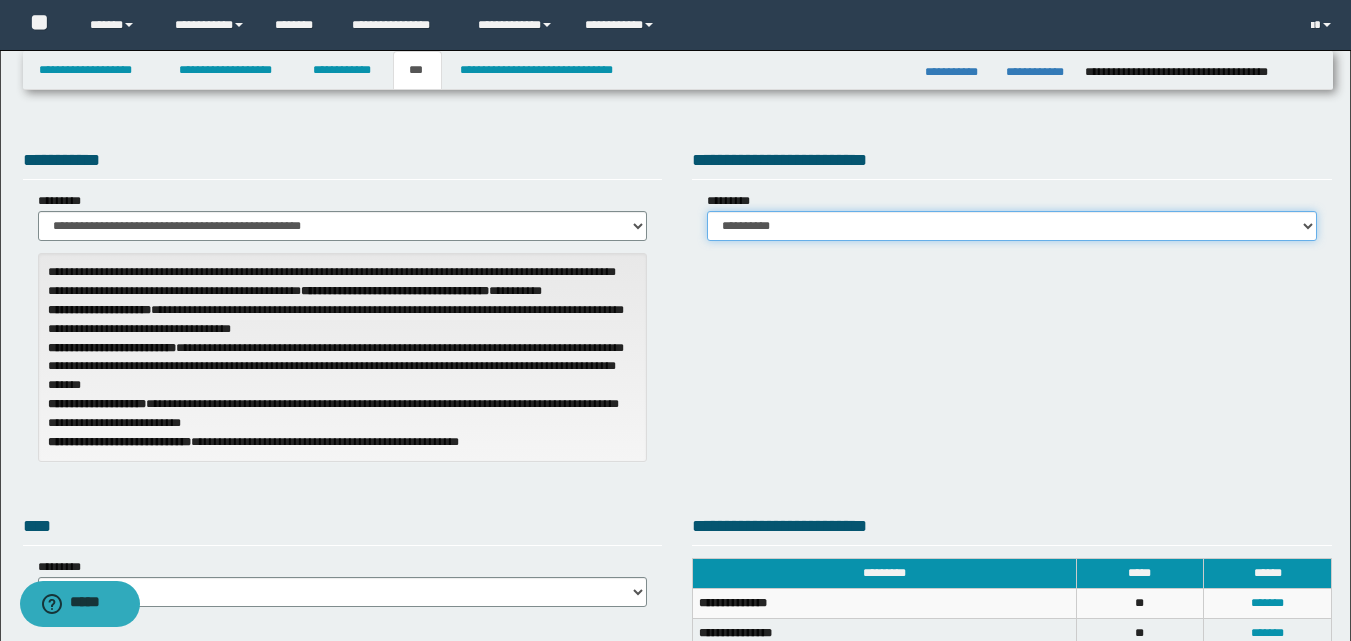 click on "**********" at bounding box center [1012, 226] 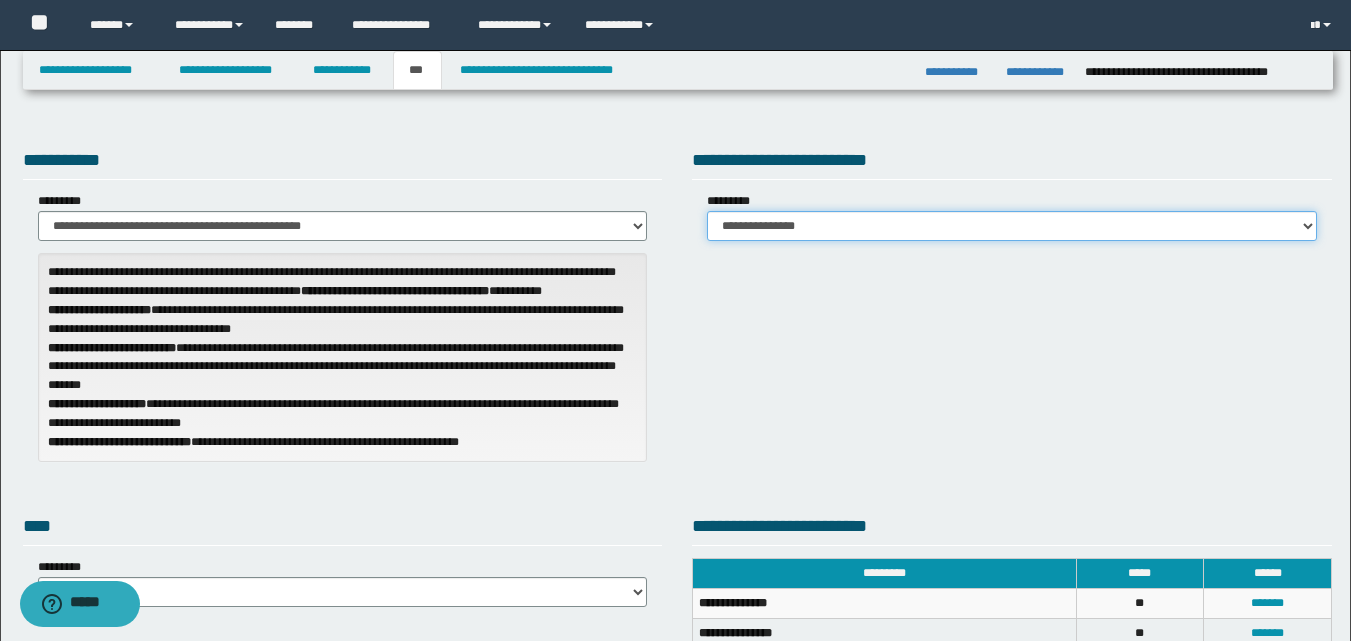 click on "**********" at bounding box center (1012, 226) 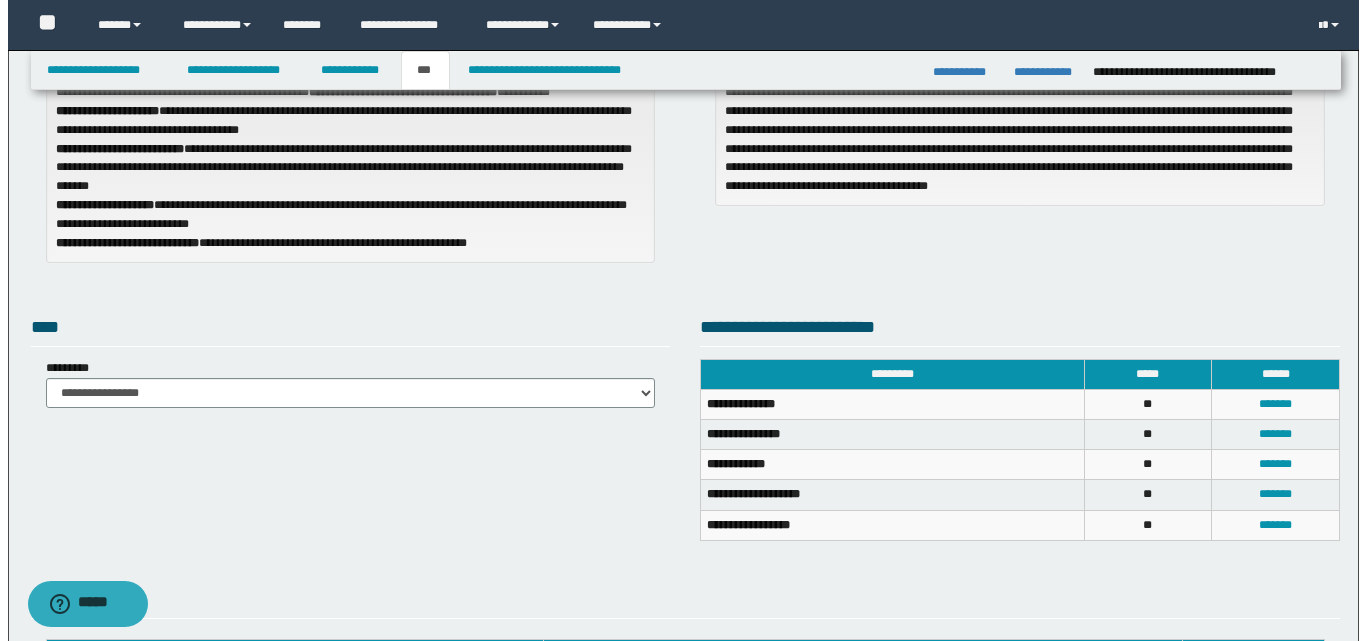 scroll, scrollTop: 200, scrollLeft: 0, axis: vertical 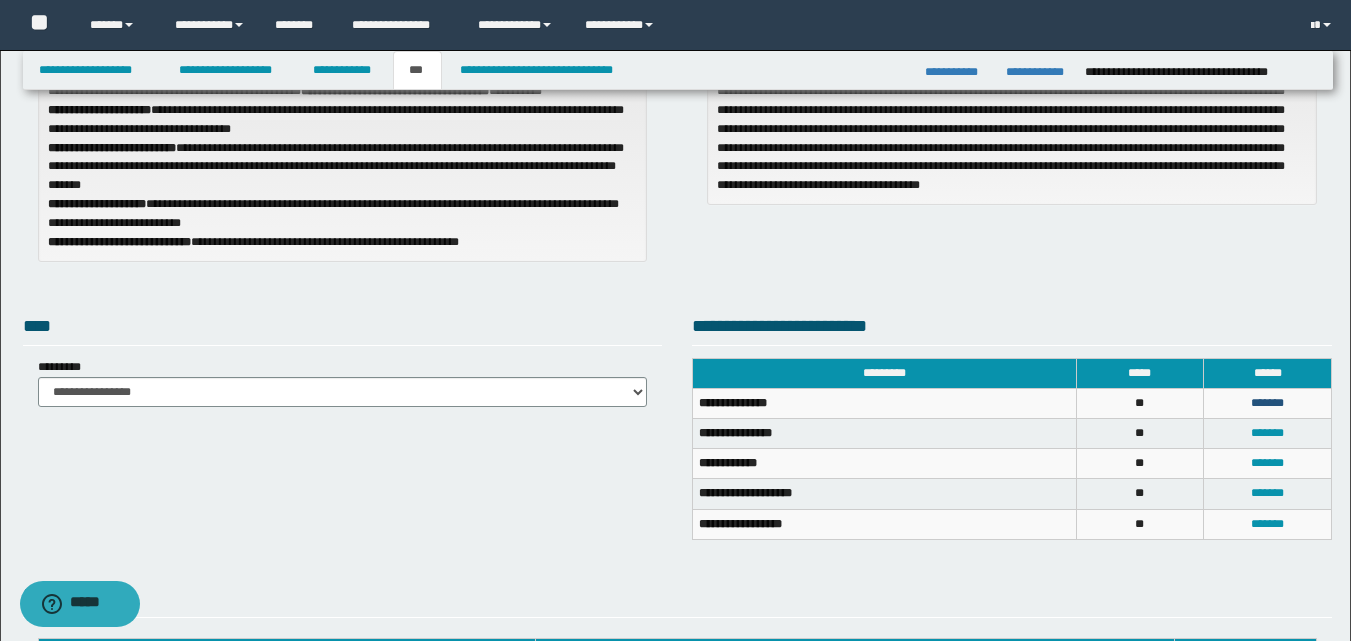 click on "*******" at bounding box center [1267, 403] 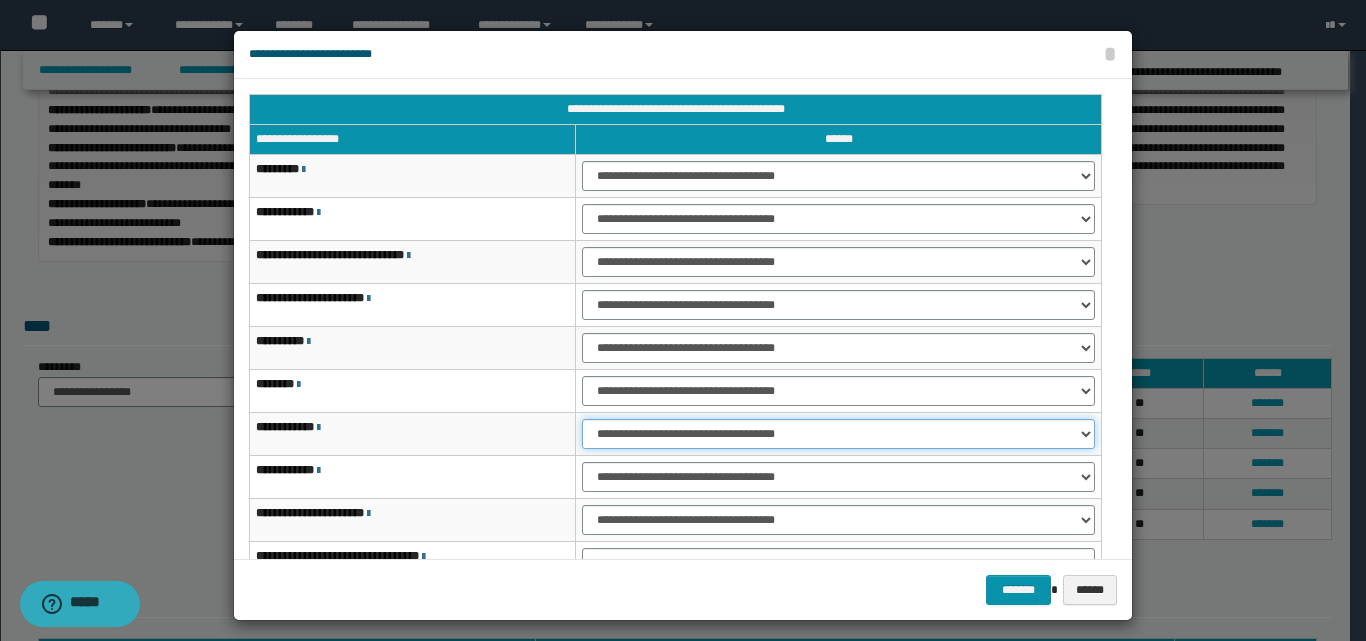click on "**********" at bounding box center [838, 434] 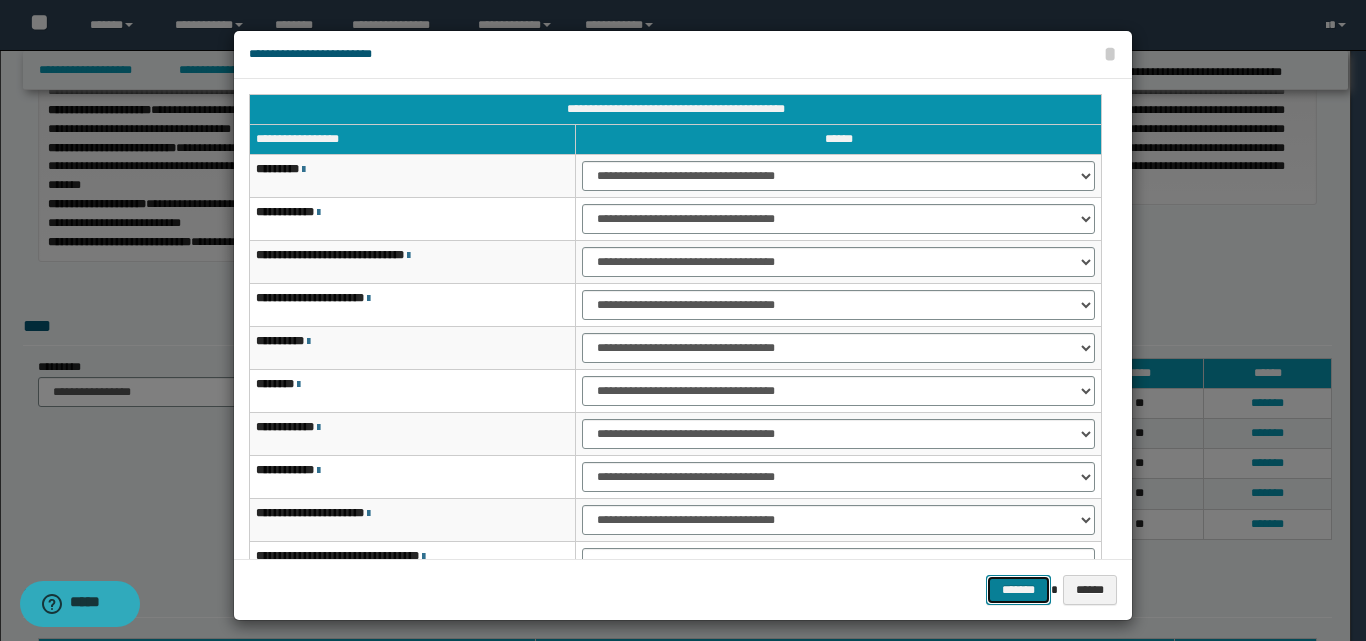 click on "*******" at bounding box center (1018, 590) 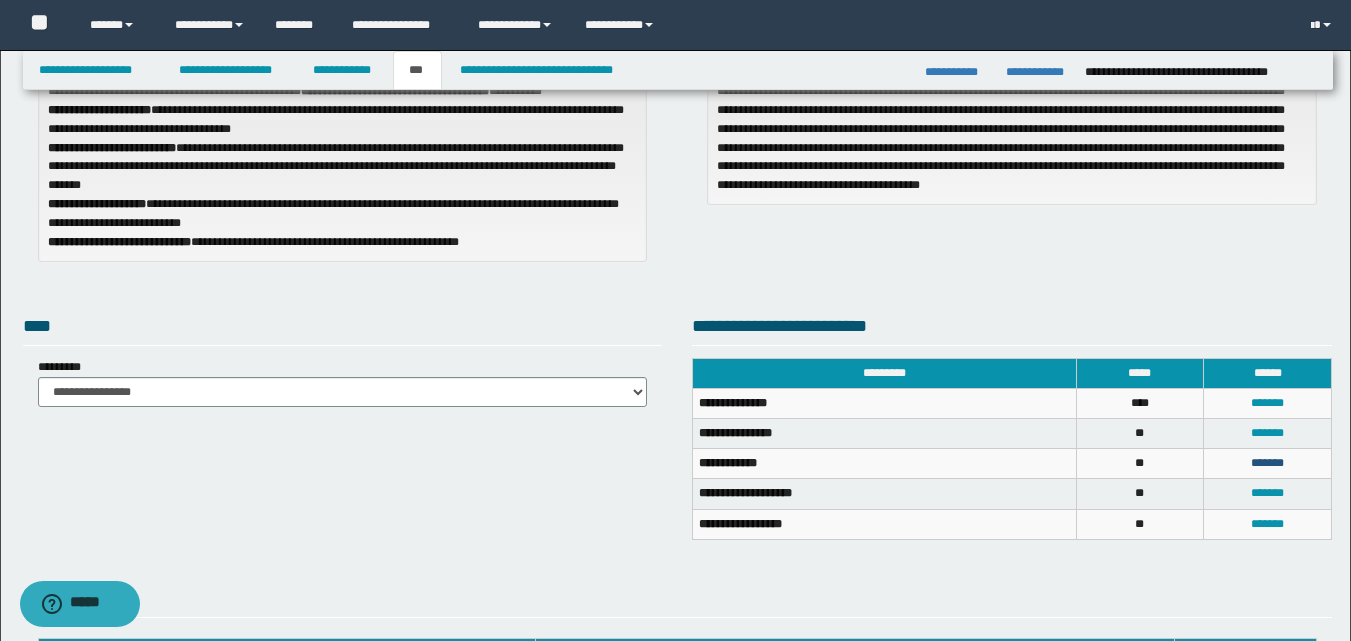 click on "*******" at bounding box center (1267, 463) 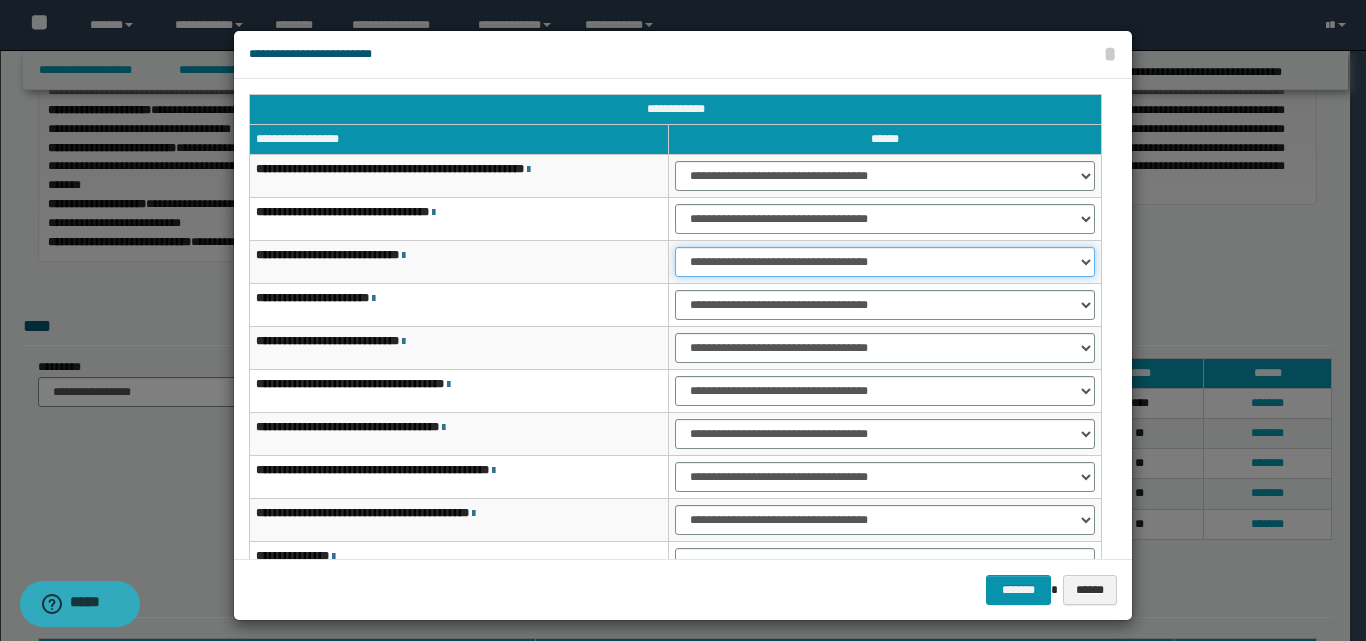 click on "**********" at bounding box center [885, 262] 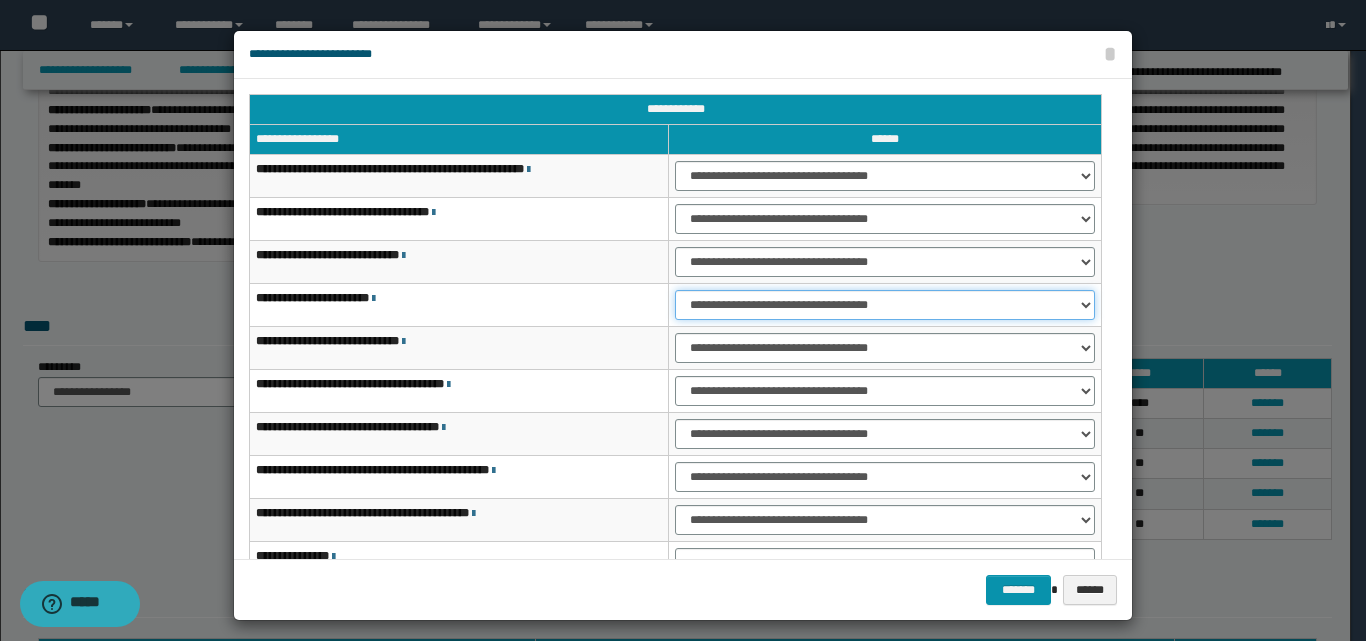 click on "**********" at bounding box center (885, 305) 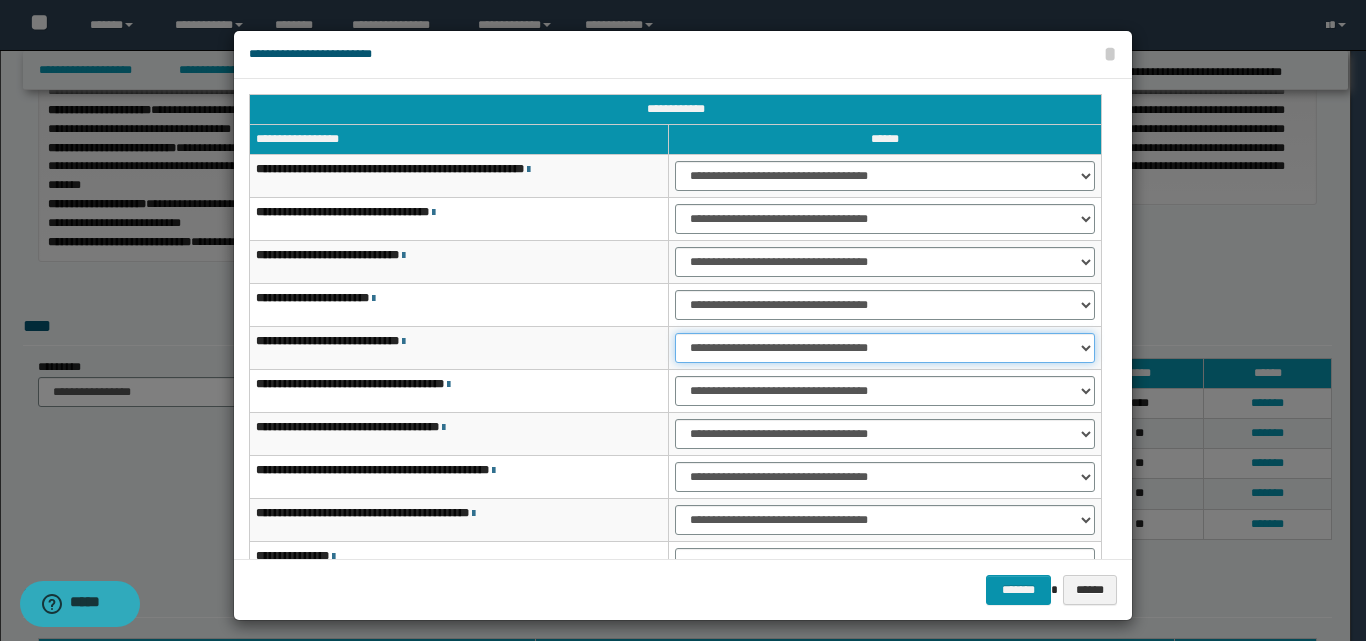 click on "**********" at bounding box center (885, 348) 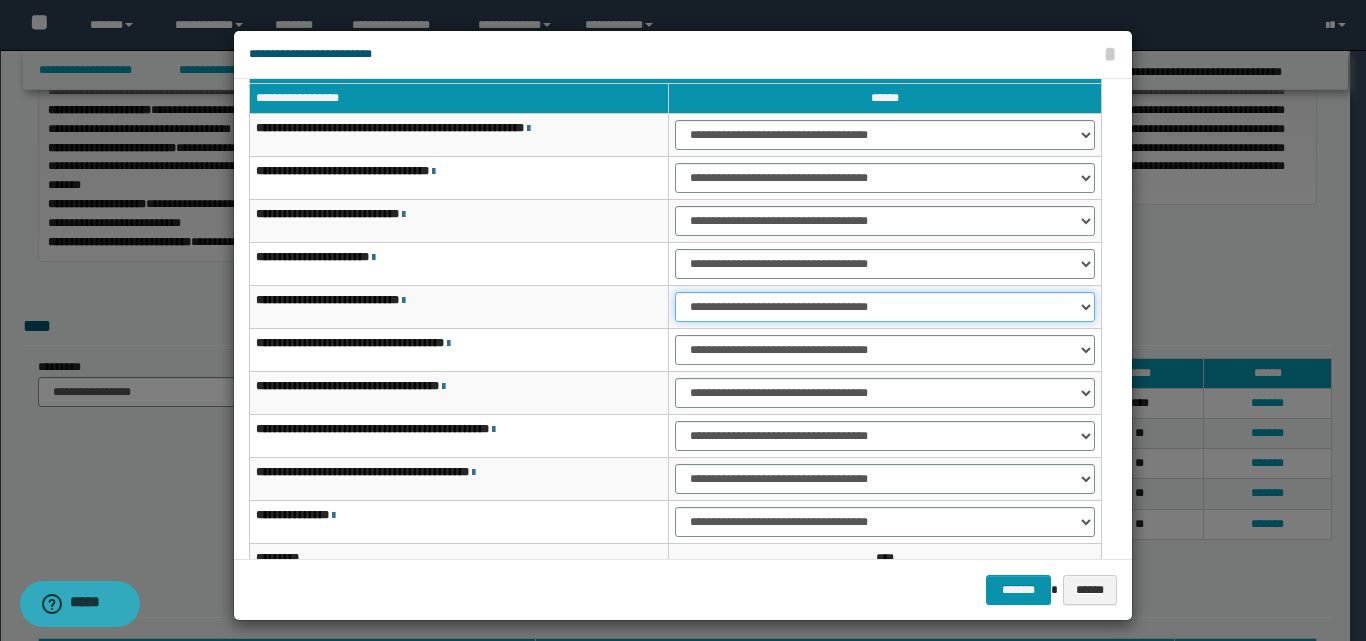 scroll, scrollTop: 0, scrollLeft: 0, axis: both 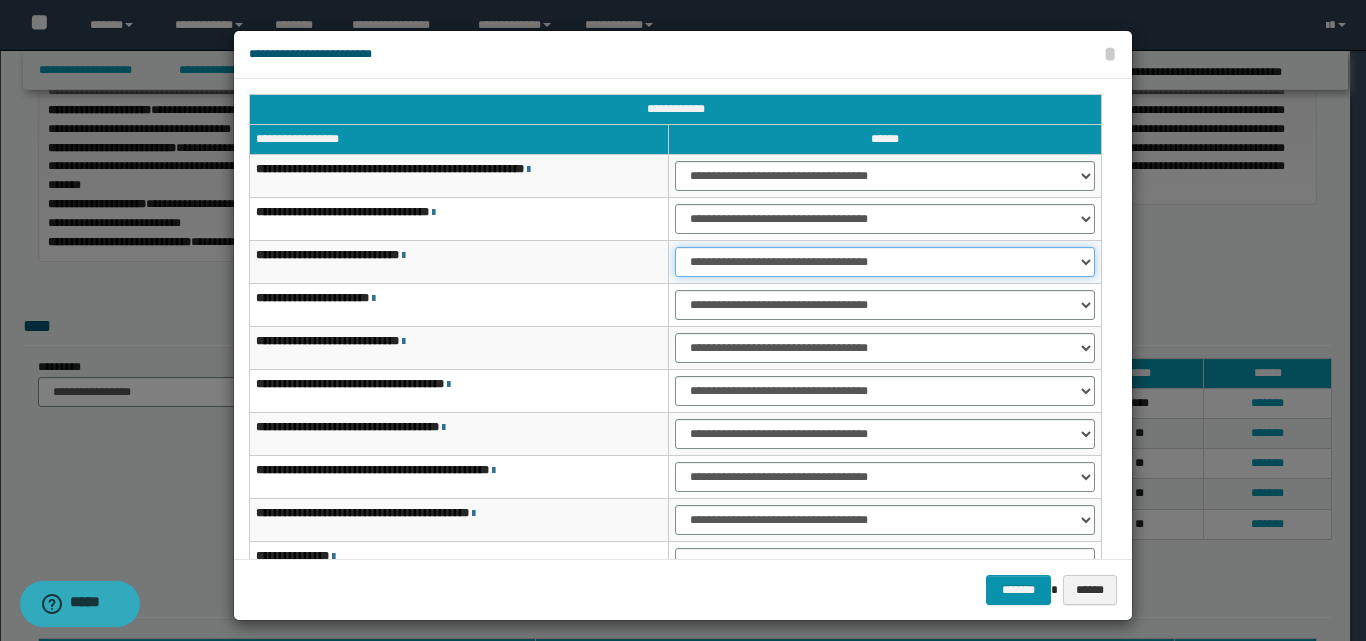 click on "**********" at bounding box center (885, 262) 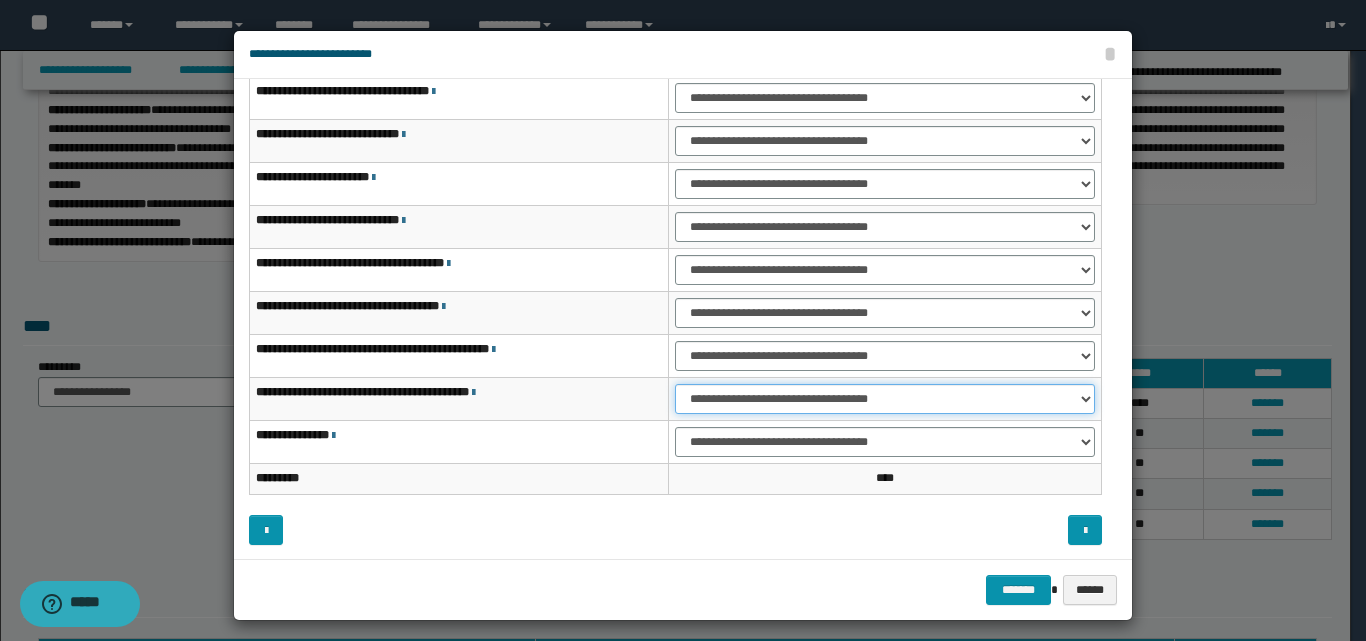 click on "**********" at bounding box center [885, 399] 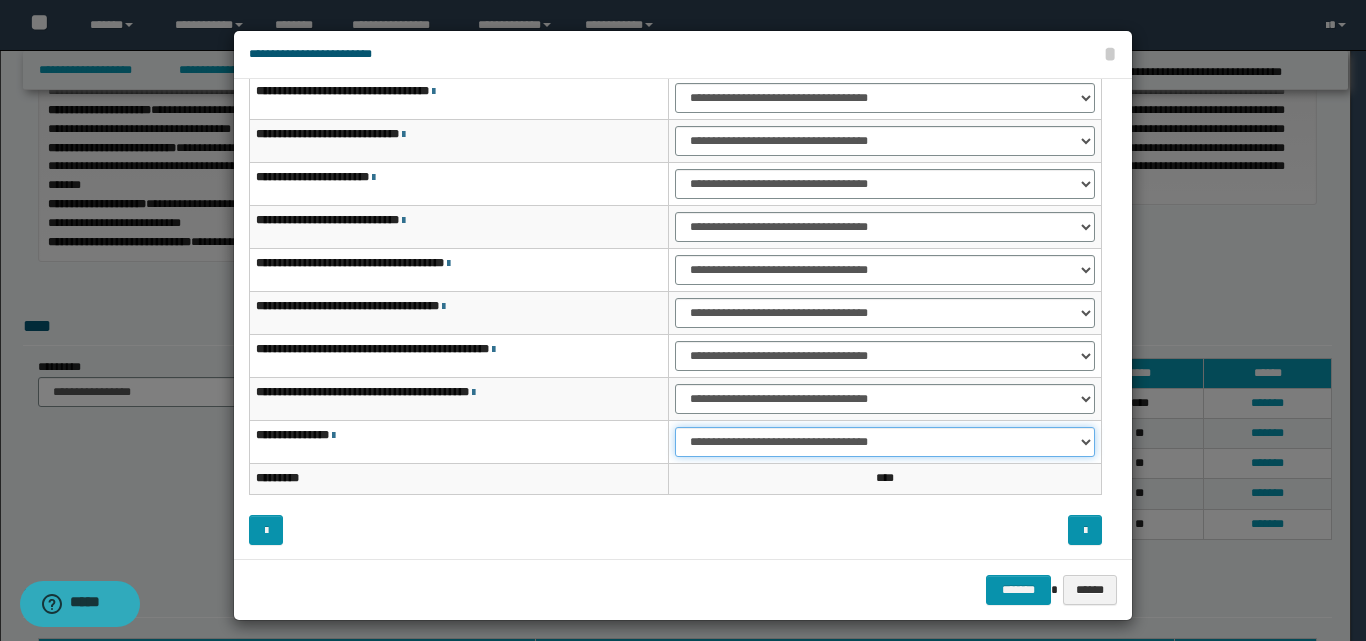 click on "**********" at bounding box center [885, 442] 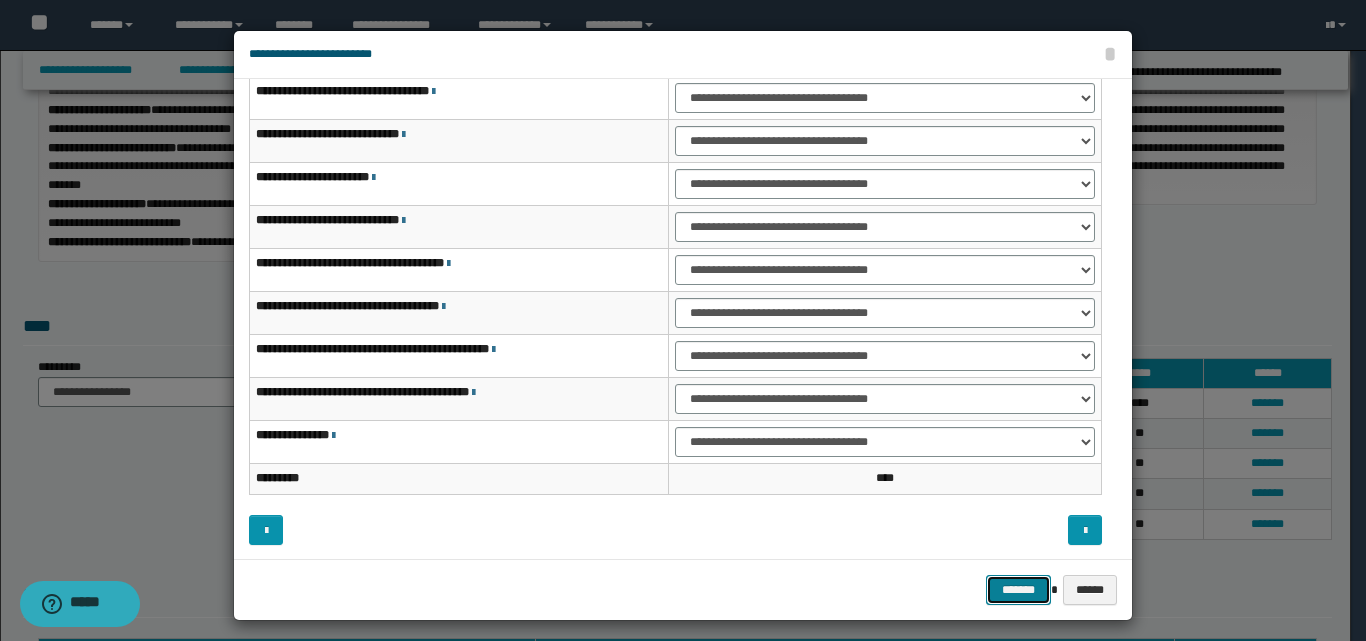 click on "*******" at bounding box center [1018, 590] 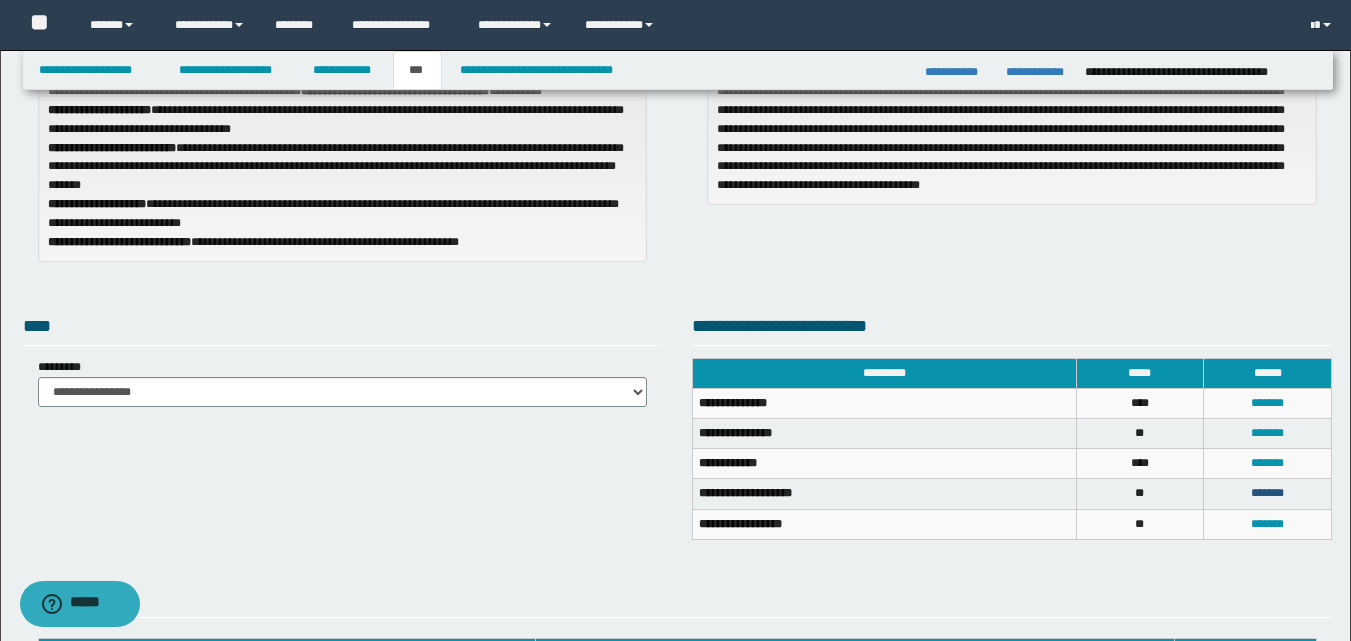 click on "*******" at bounding box center [1267, 493] 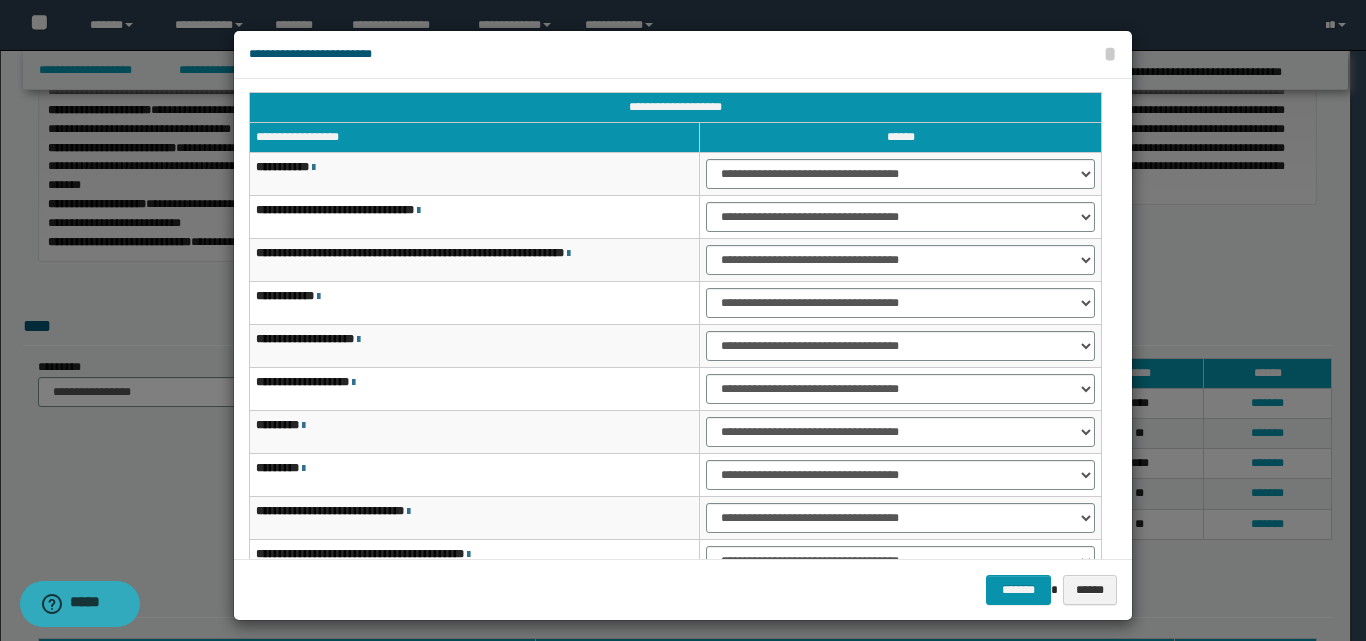 scroll, scrollTop: 0, scrollLeft: 0, axis: both 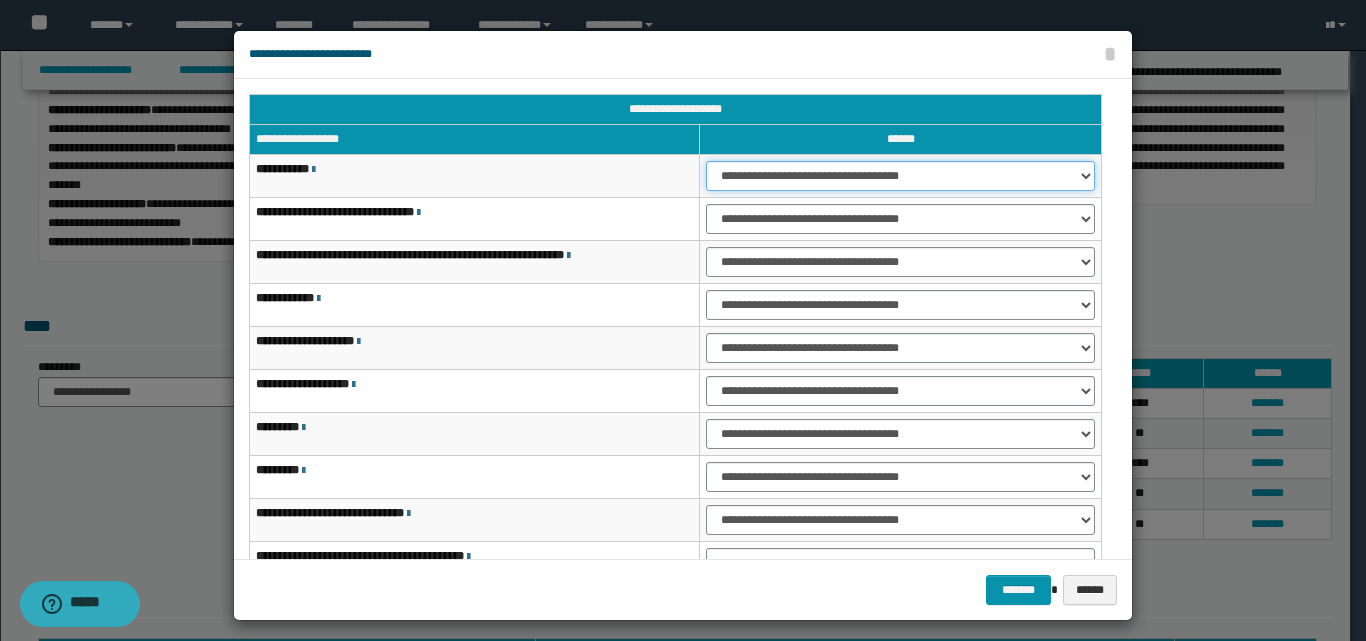 click on "**********" at bounding box center [900, 176] 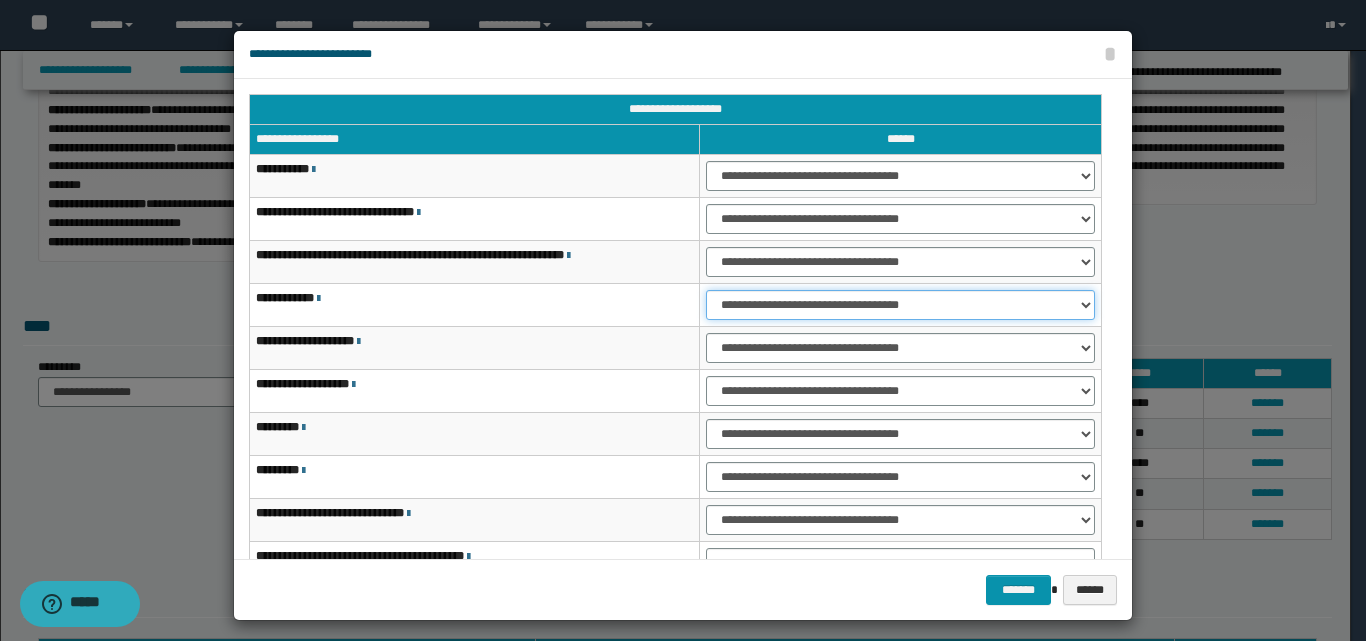 drag, startPoint x: 765, startPoint y: 302, endPoint x: 764, endPoint y: 316, distance: 14.035668 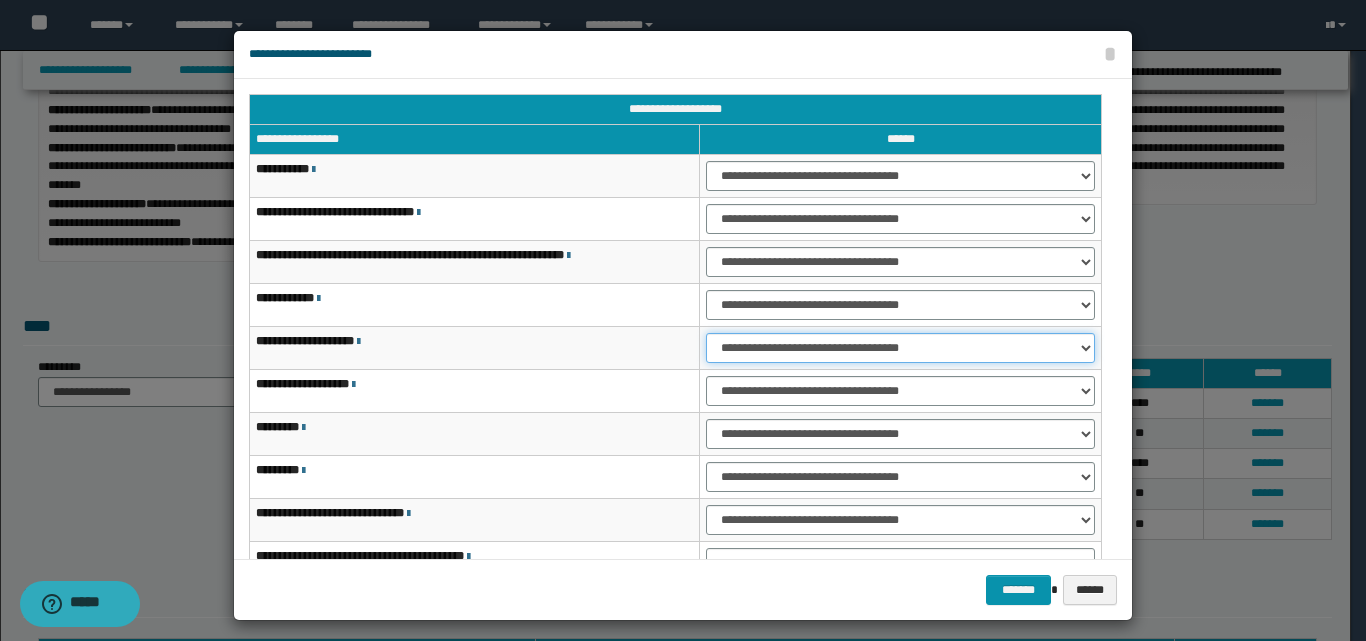 click on "**********" at bounding box center (900, 348) 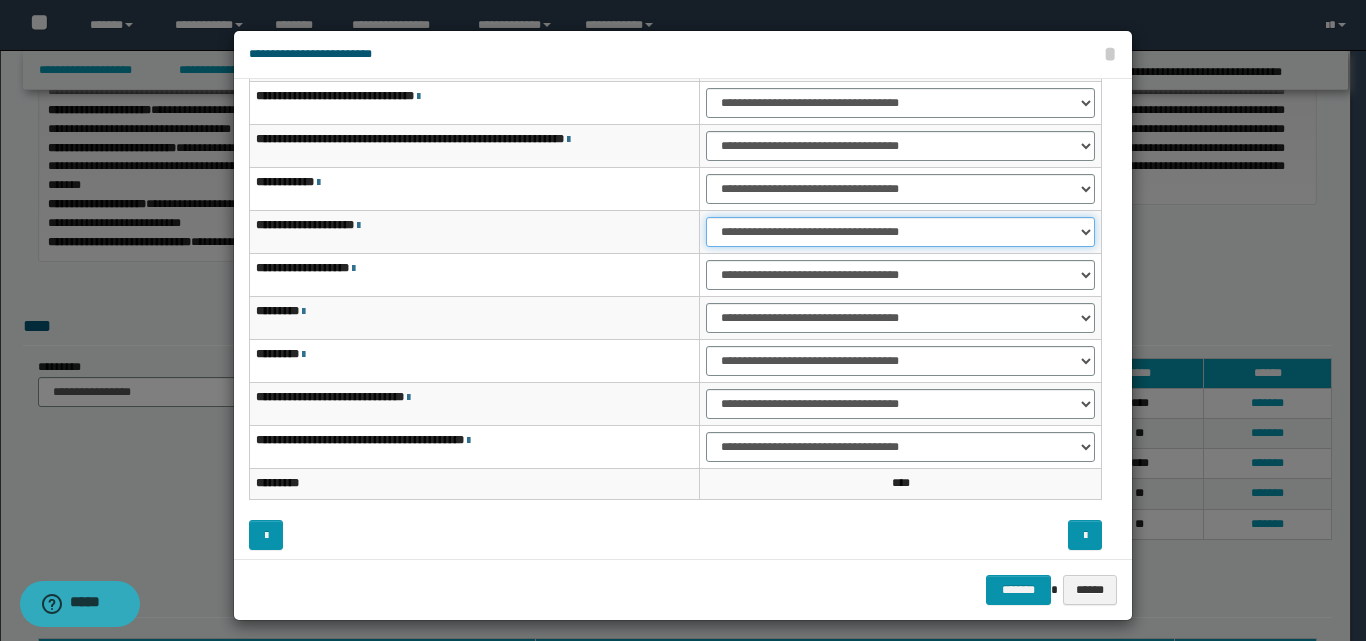 scroll, scrollTop: 121, scrollLeft: 0, axis: vertical 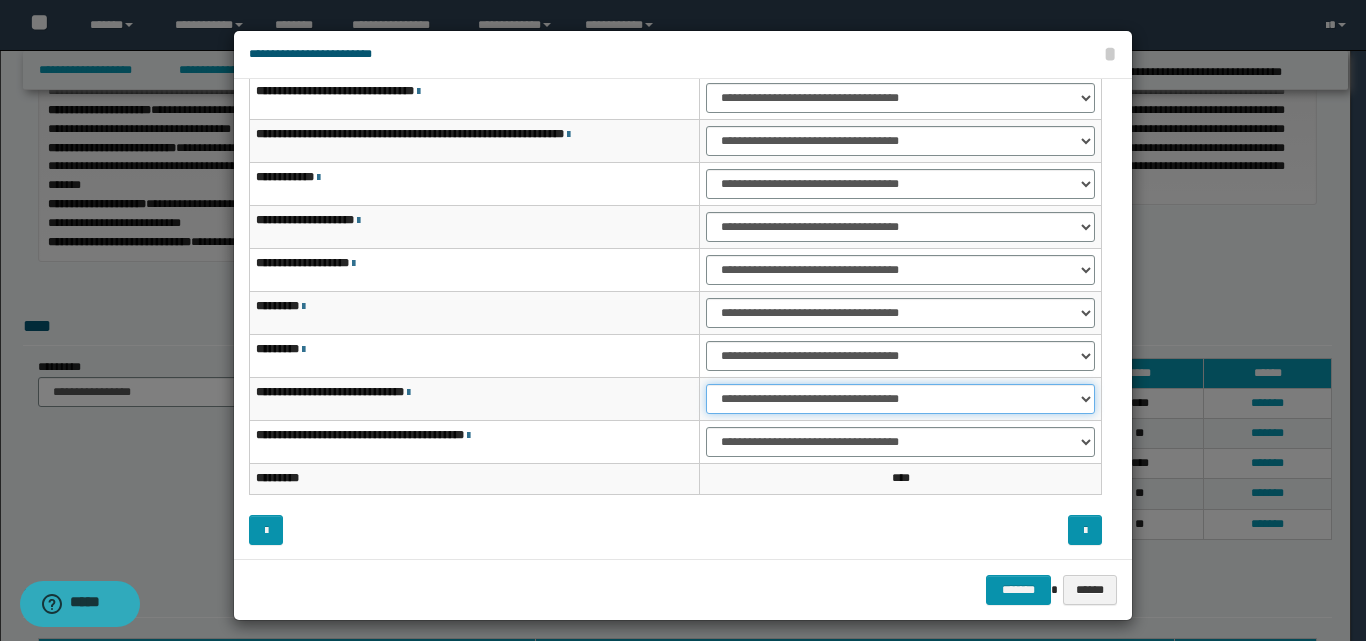 click on "**********" at bounding box center [900, 399] 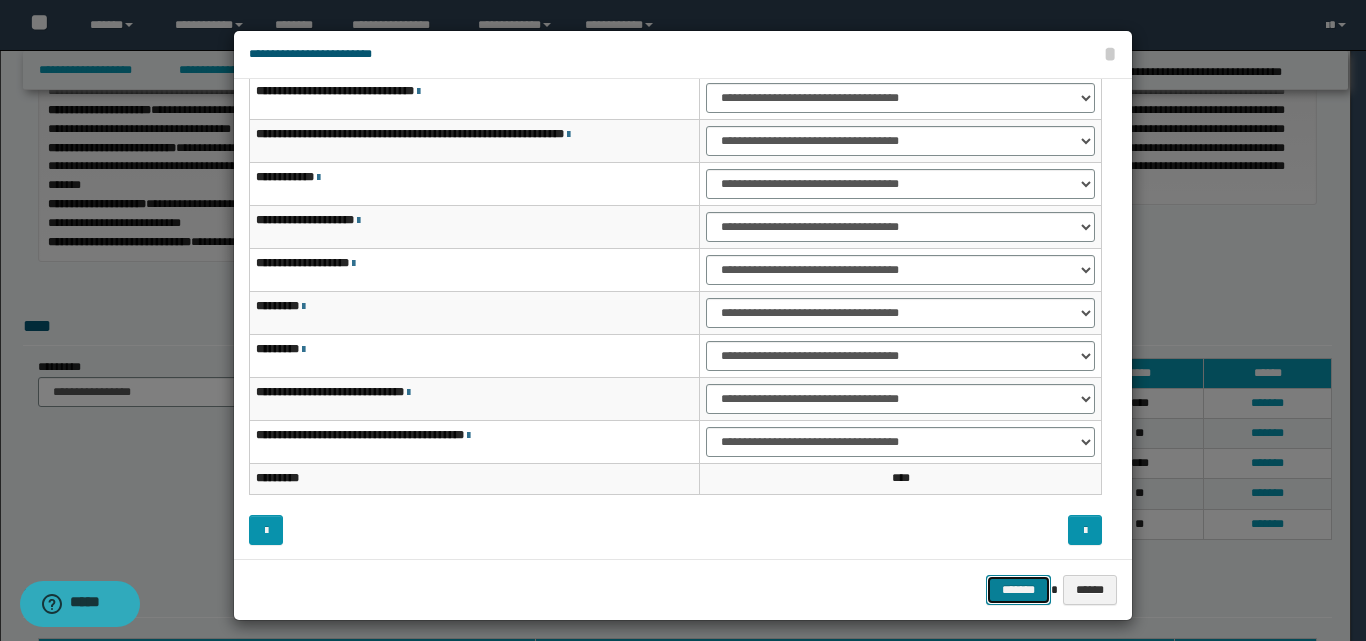 click on "*******" at bounding box center (1018, 590) 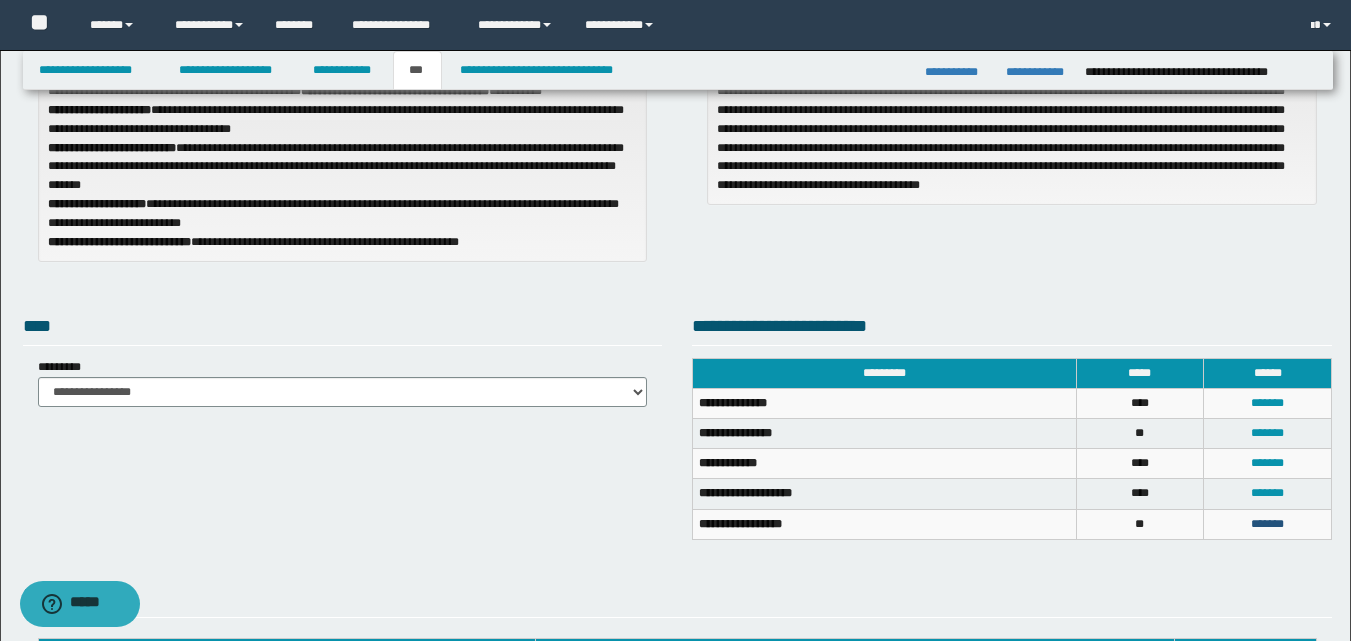 click on "*******" at bounding box center (1267, 524) 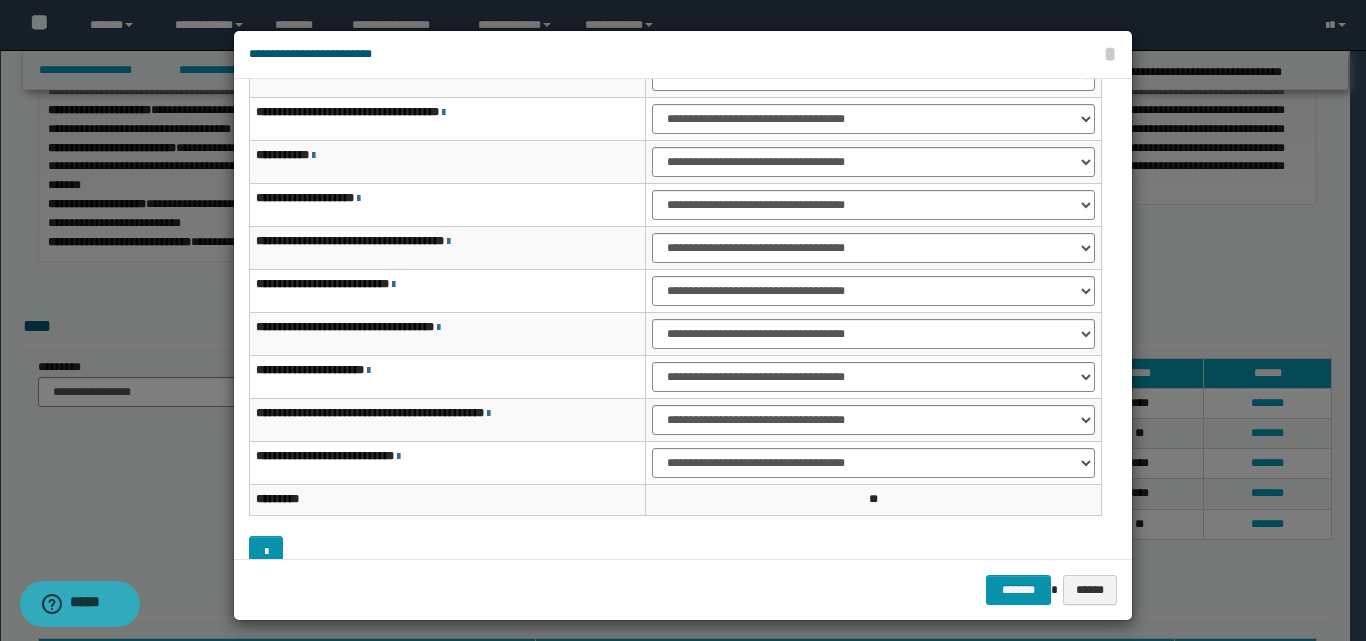 scroll, scrollTop: 0, scrollLeft: 0, axis: both 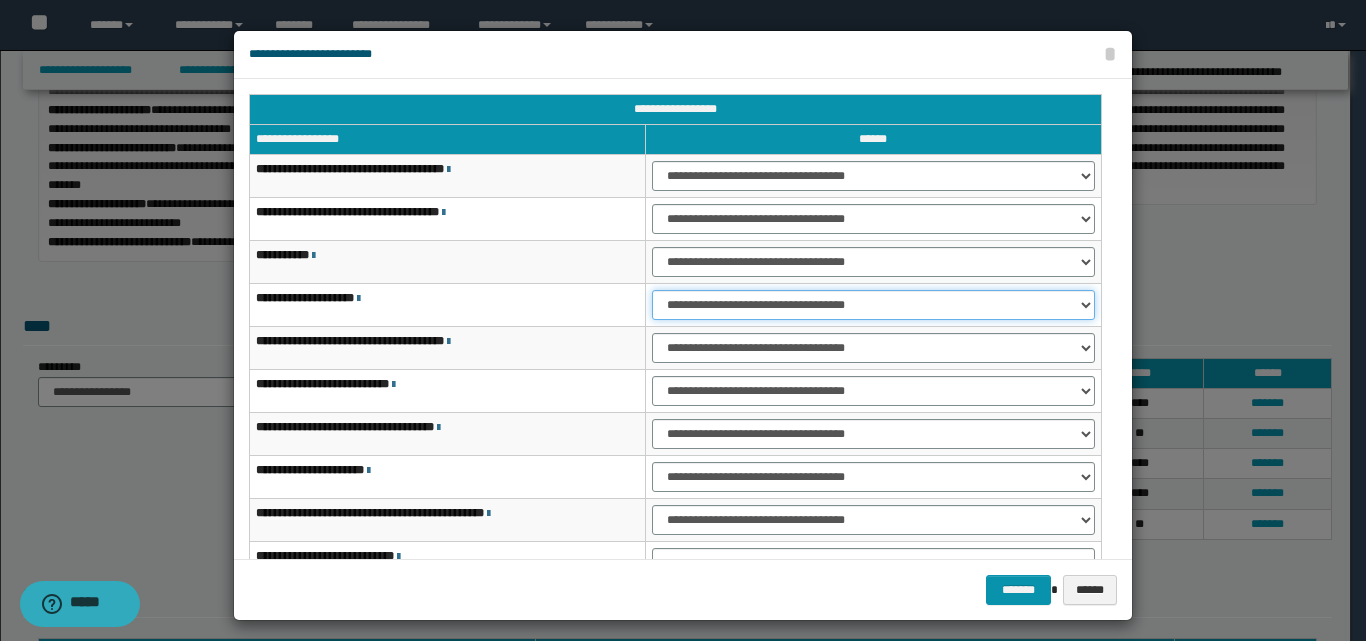 click on "**********" at bounding box center [873, 305] 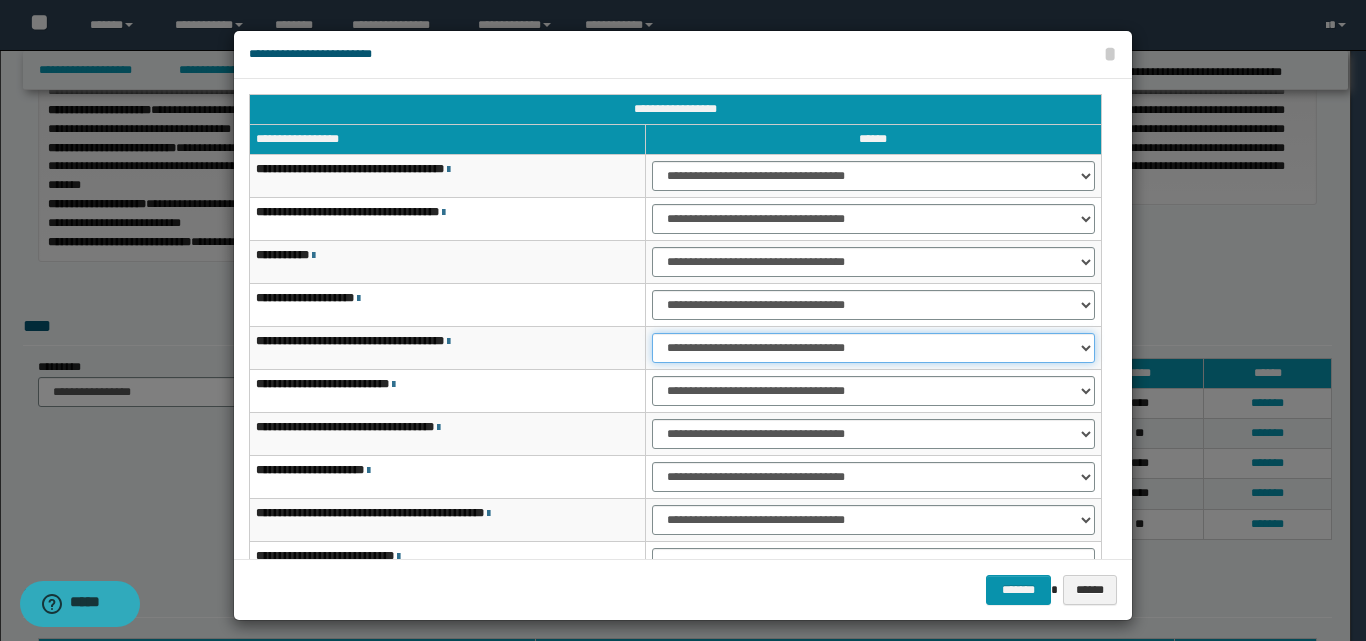 click on "**********" at bounding box center (873, 348) 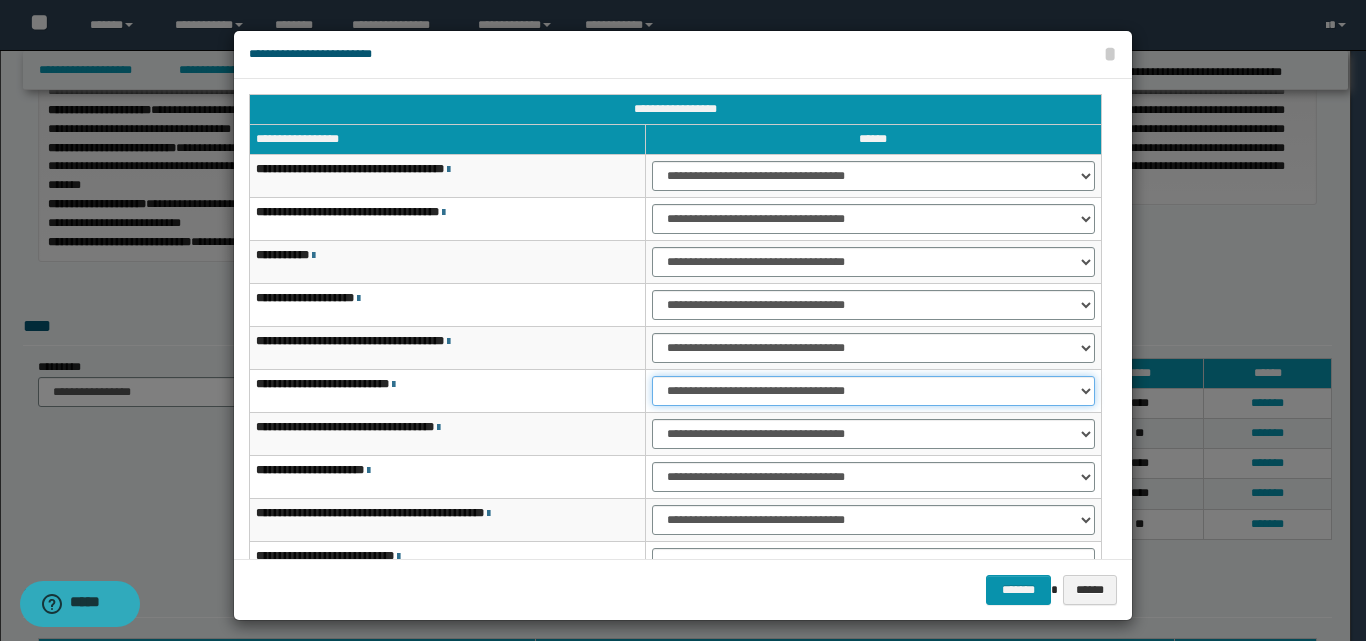 click on "**********" at bounding box center (873, 391) 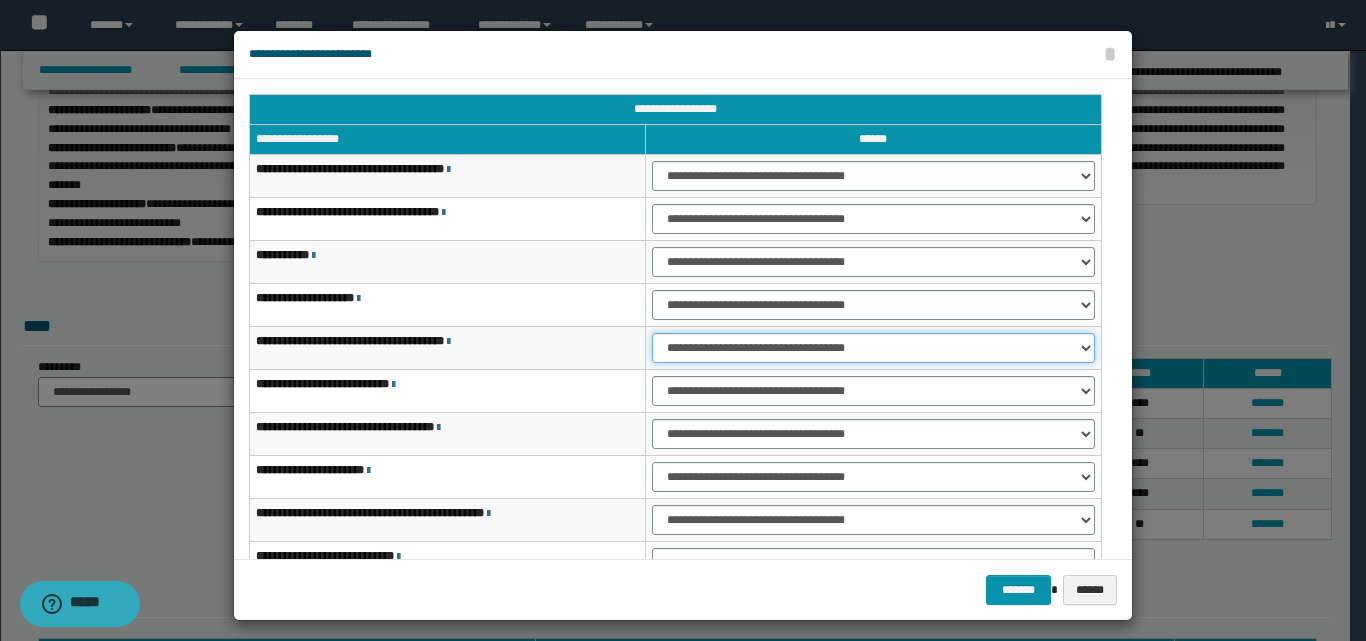 click on "**********" at bounding box center (873, 348) 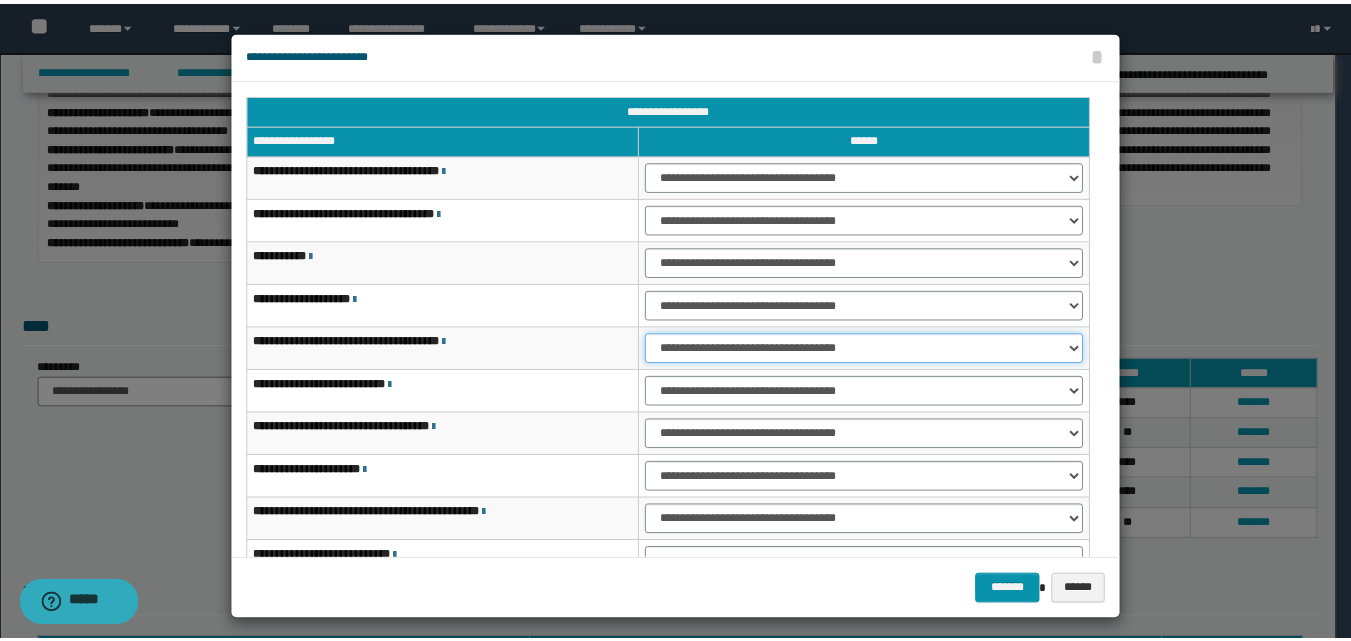 scroll, scrollTop: 100, scrollLeft: 0, axis: vertical 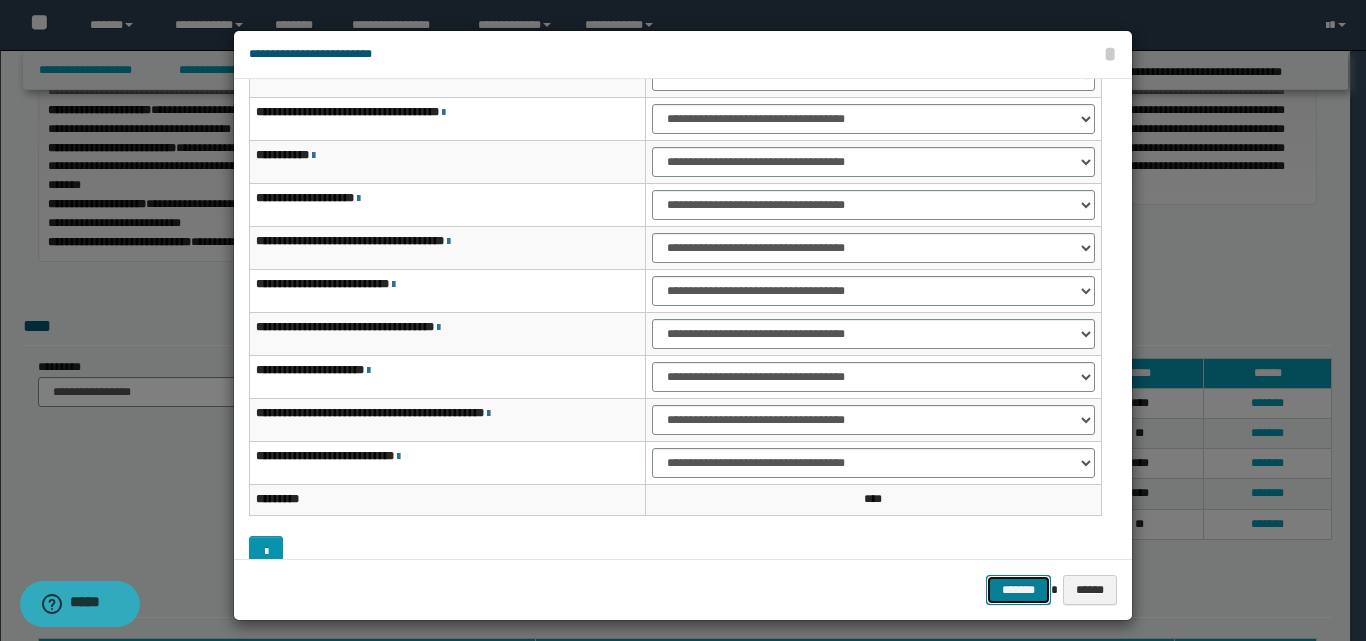 click on "*******" at bounding box center [1018, 590] 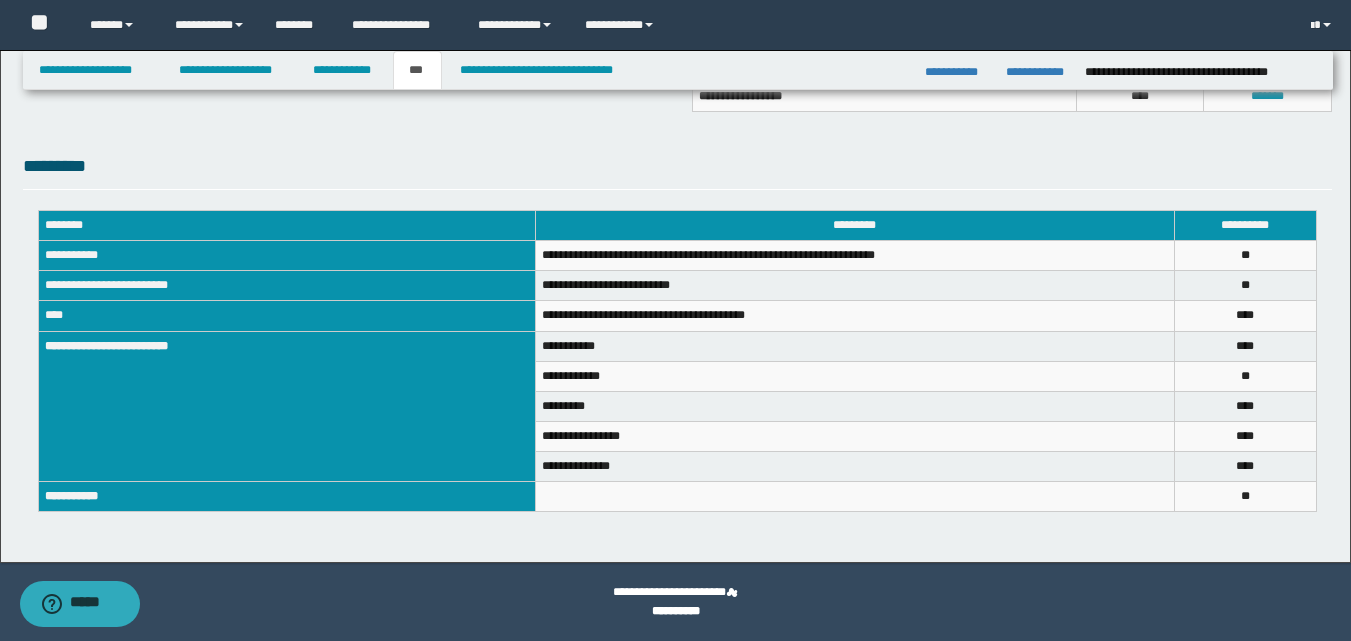 scroll, scrollTop: 228, scrollLeft: 0, axis: vertical 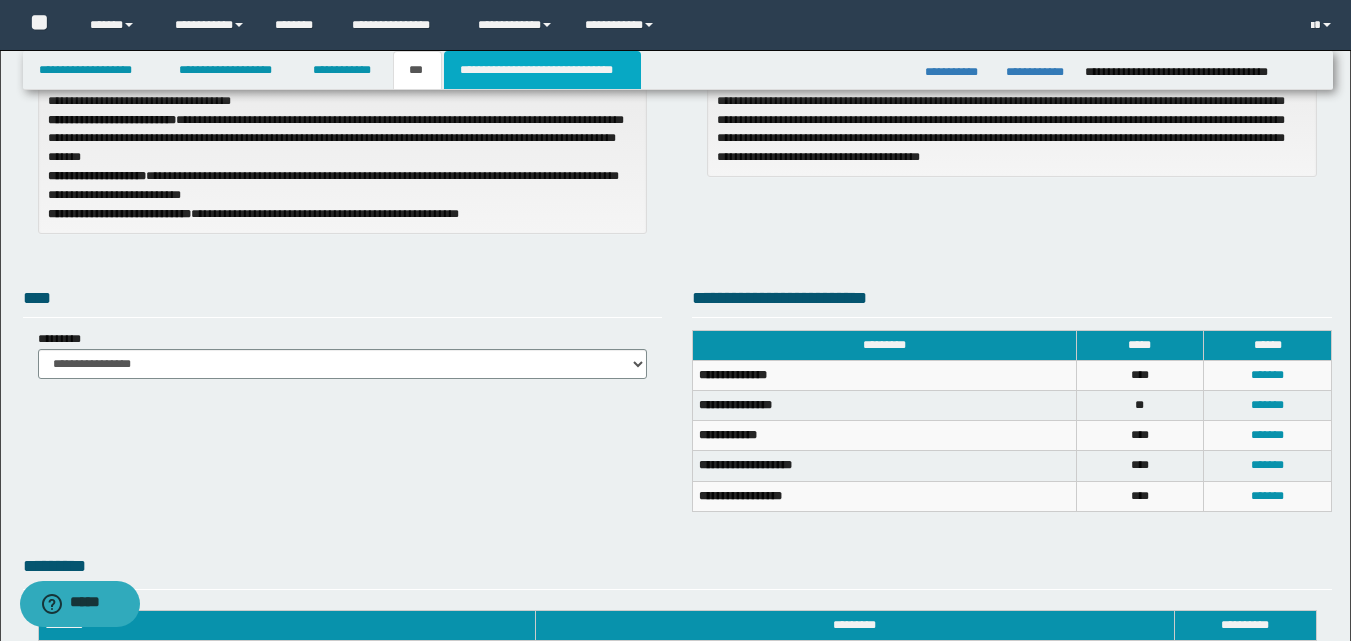 click on "**********" at bounding box center (542, 70) 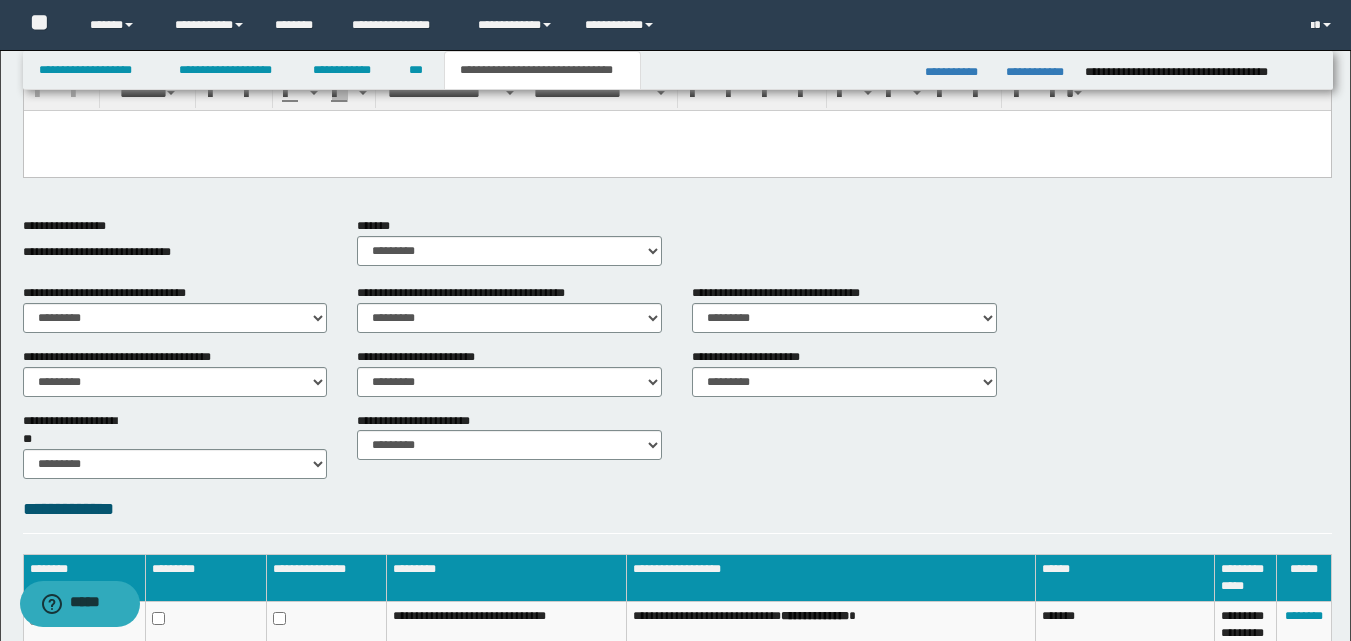 scroll, scrollTop: 528, scrollLeft: 0, axis: vertical 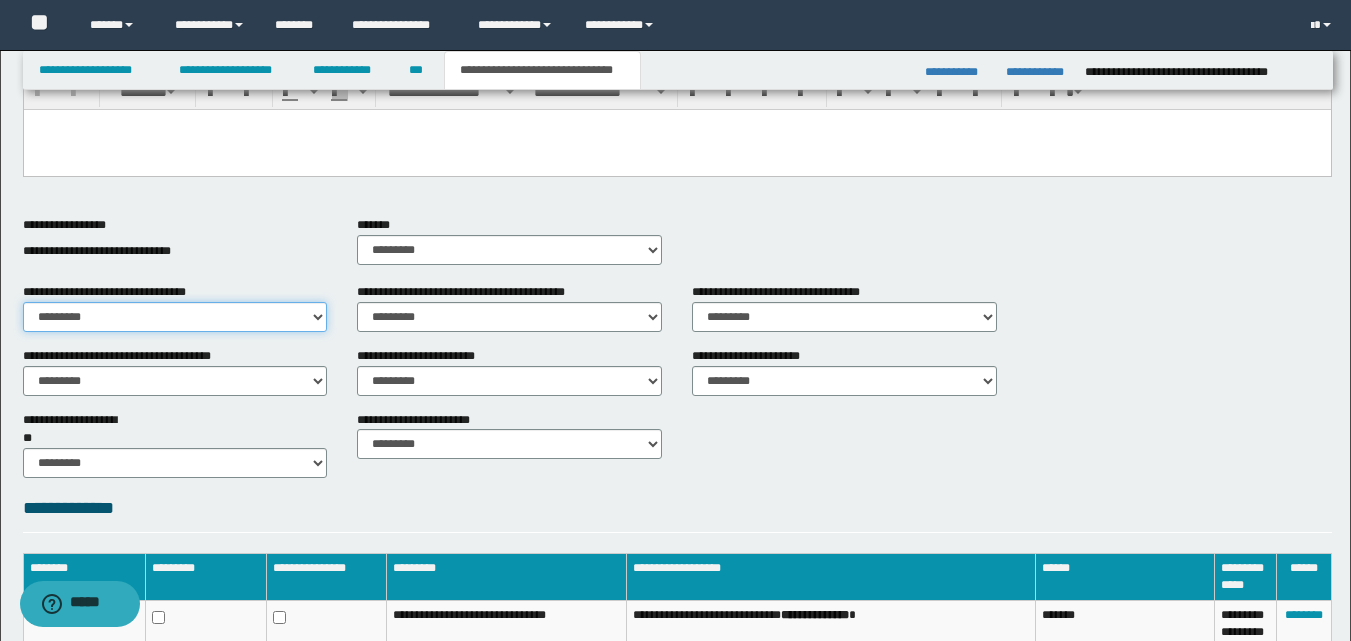 click on "*********
**
**" at bounding box center [175, 317] 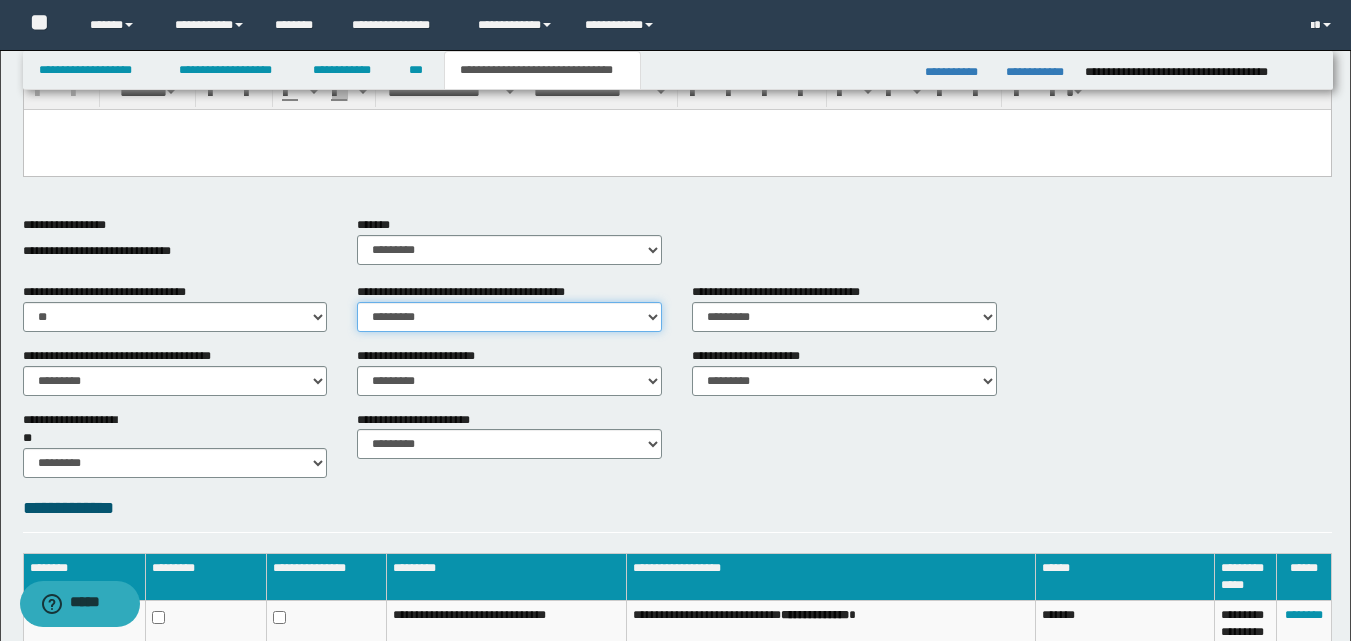 click on "*********
**
**" at bounding box center [509, 317] 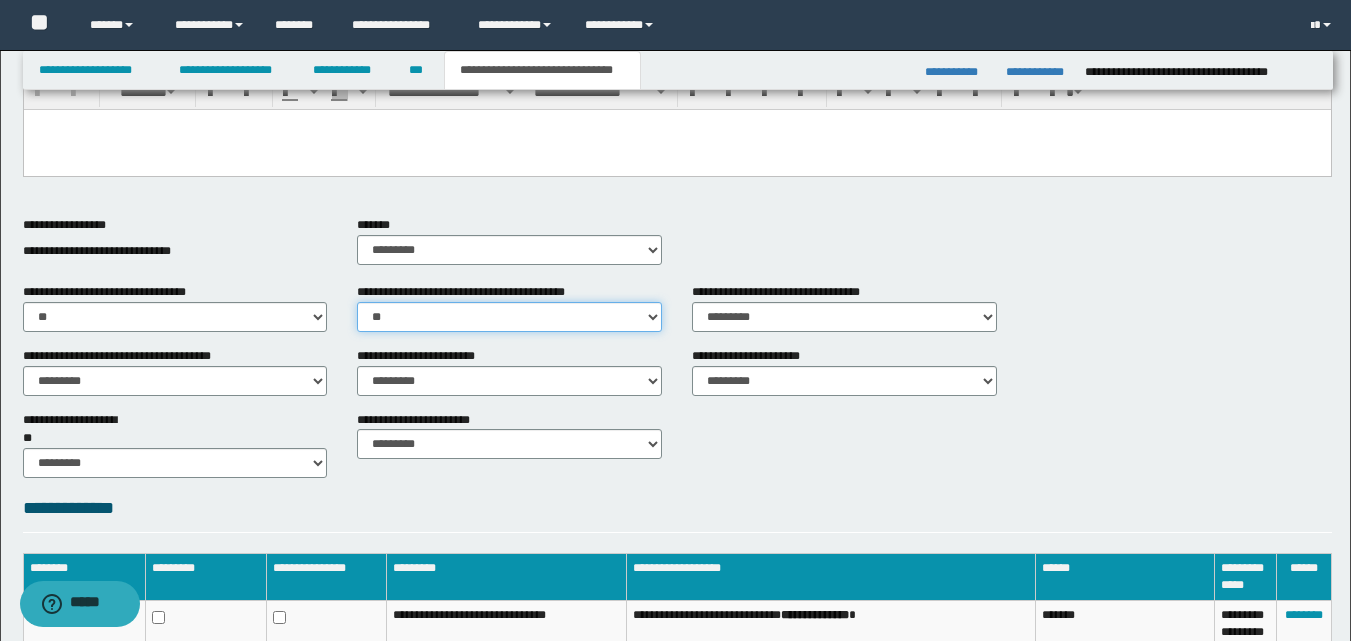 click on "*********
**
**" at bounding box center (509, 317) 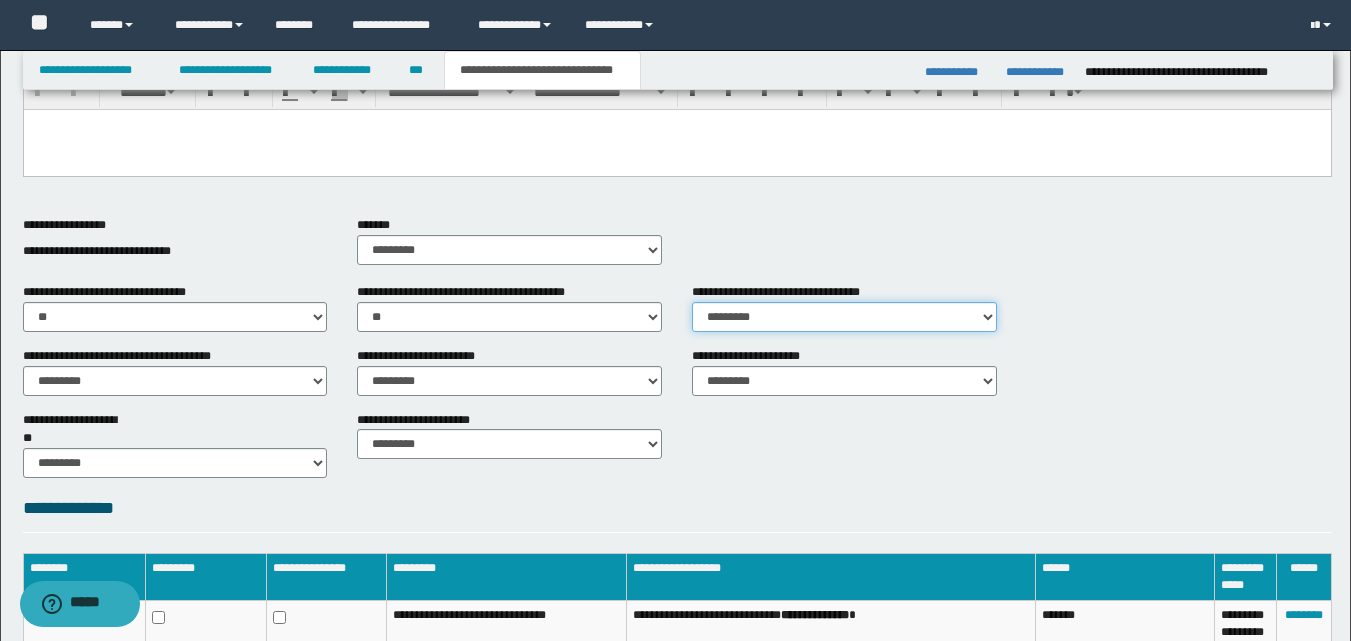 click on "*********
**
**" at bounding box center [844, 317] 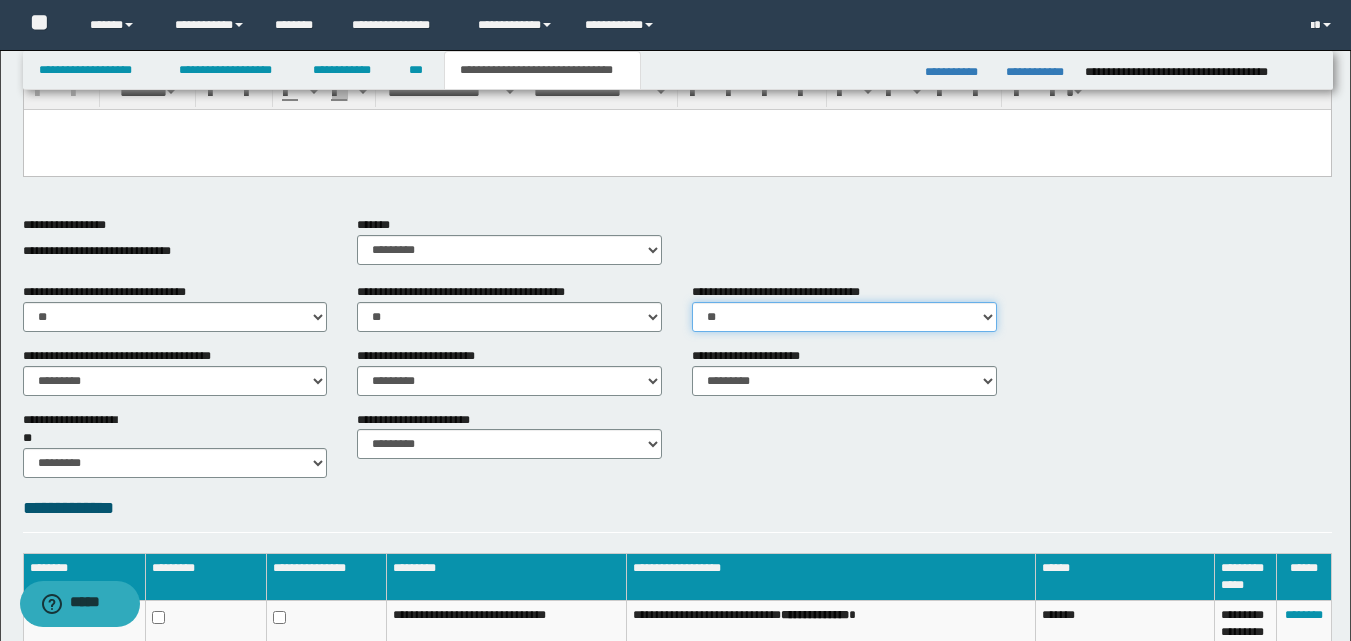 click on "*********
**
**" at bounding box center [844, 317] 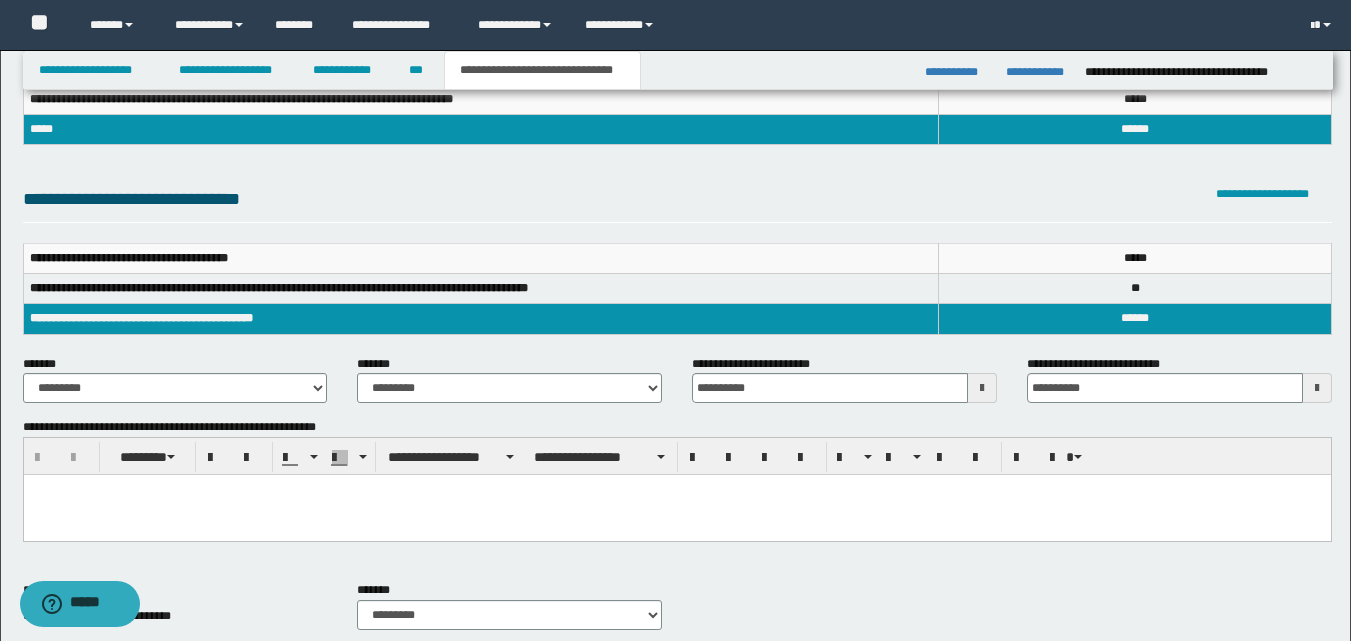 scroll, scrollTop: 28, scrollLeft: 0, axis: vertical 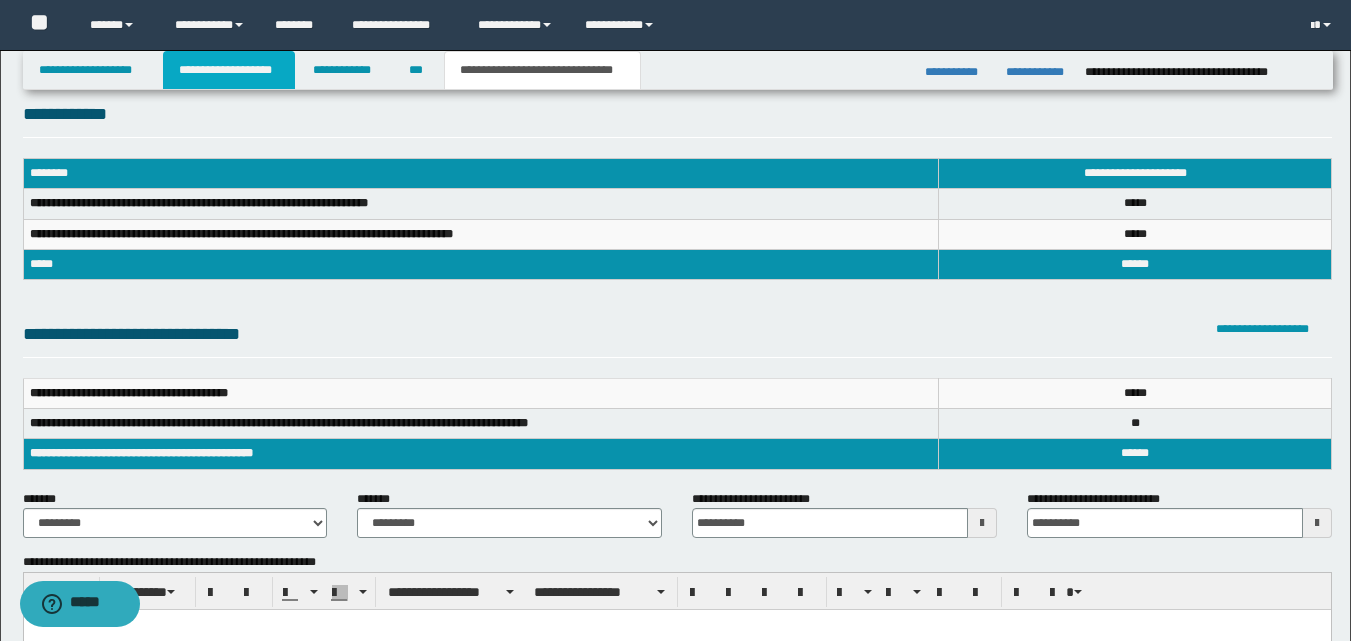 click on "**********" at bounding box center [229, 70] 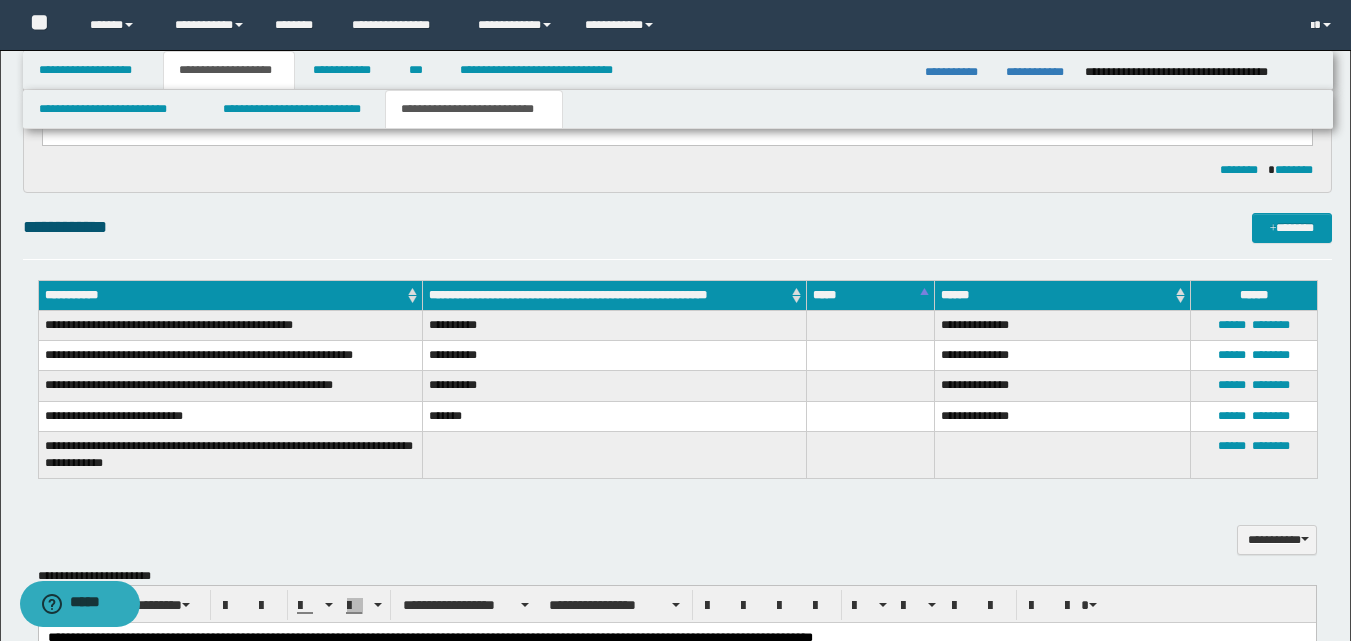 scroll, scrollTop: 659, scrollLeft: 0, axis: vertical 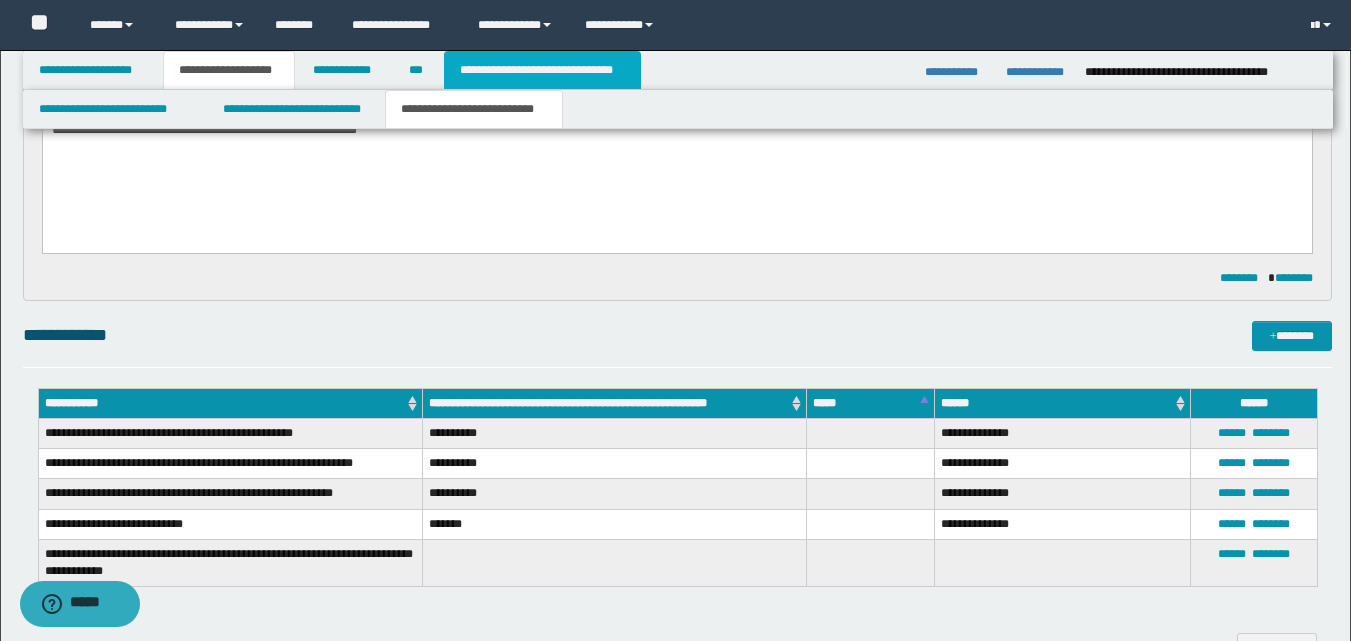 click on "**********" at bounding box center (542, 70) 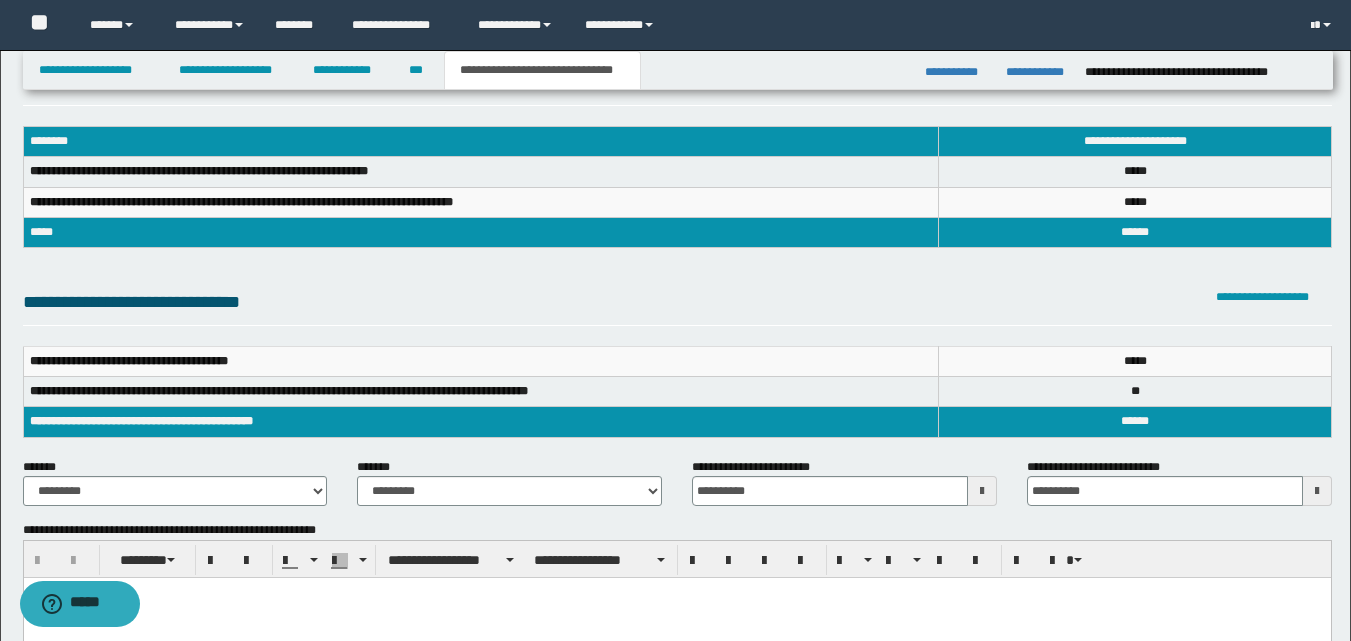 scroll, scrollTop: 0, scrollLeft: 0, axis: both 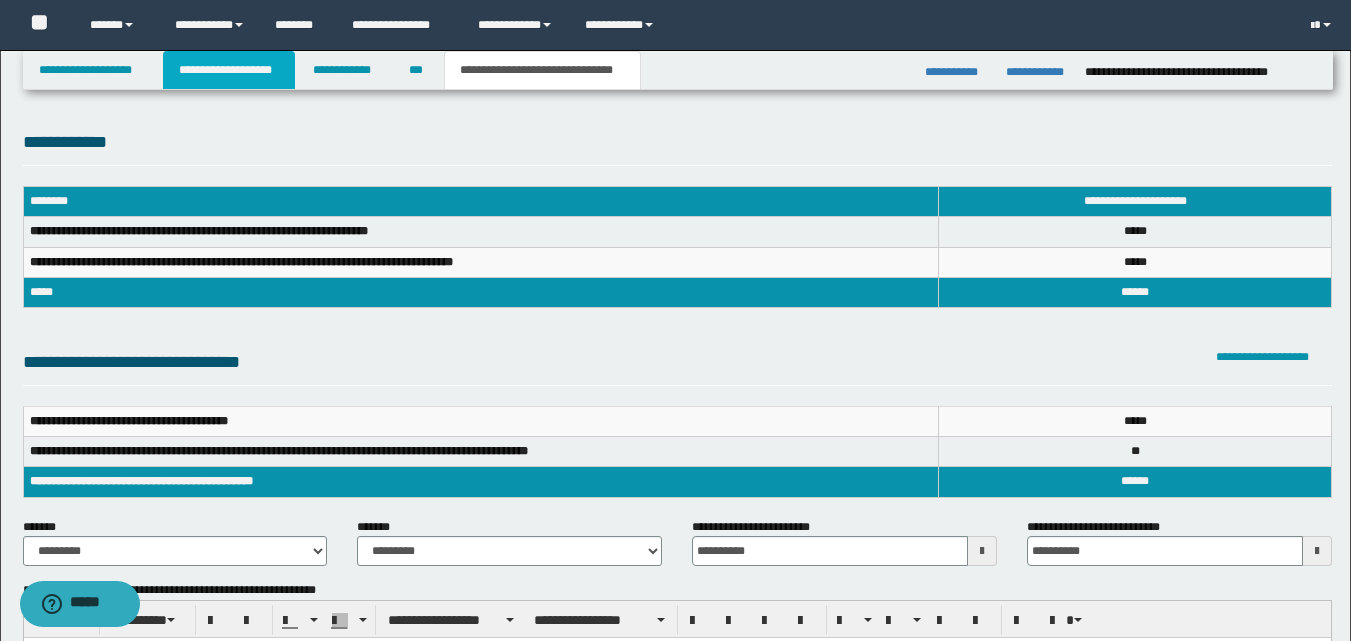 click on "**********" at bounding box center [229, 70] 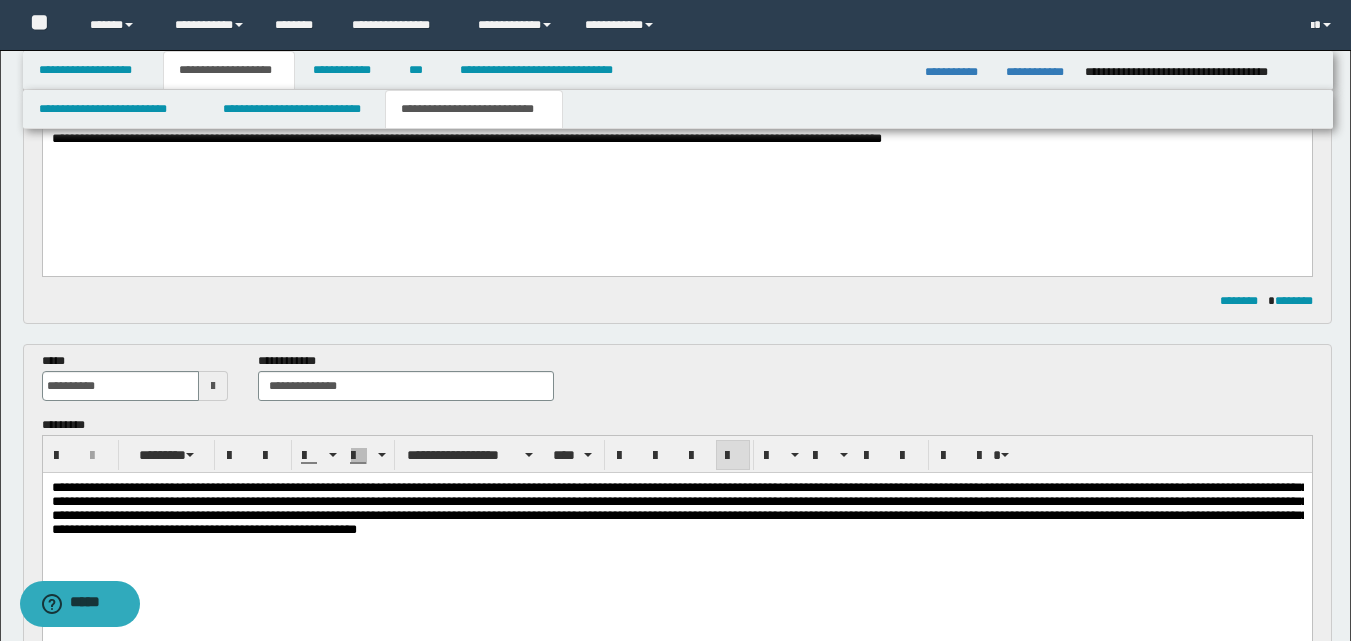 scroll, scrollTop: 300, scrollLeft: 0, axis: vertical 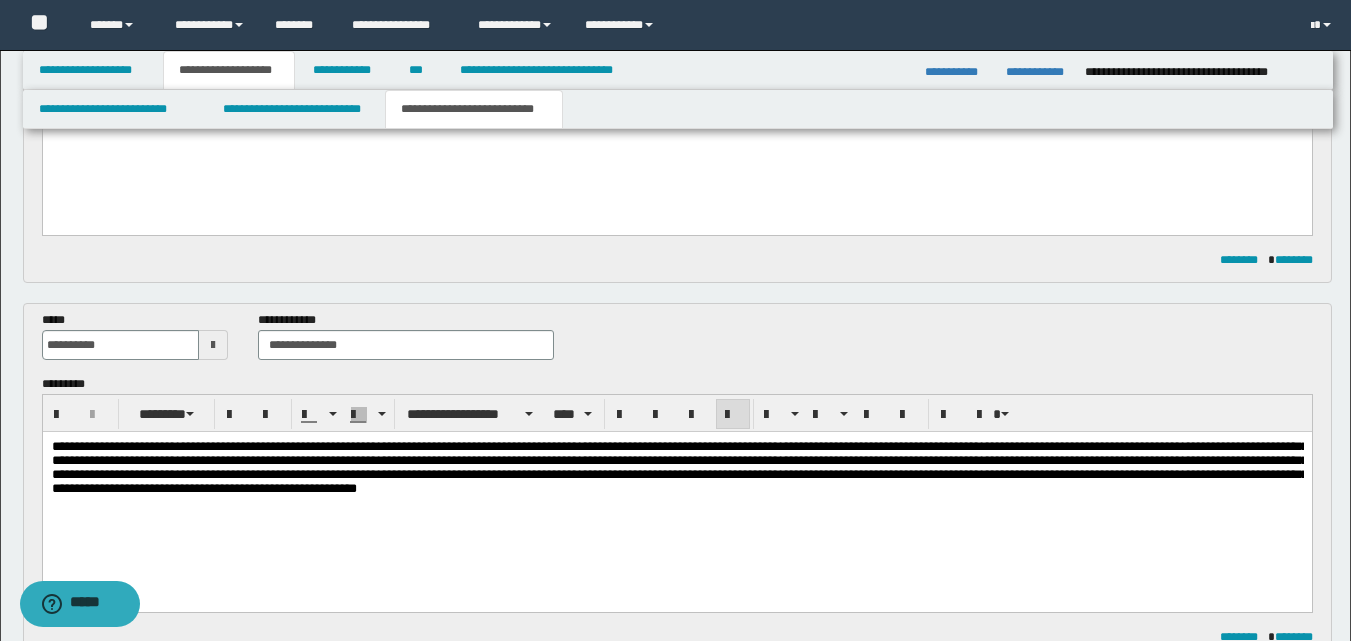 click on "**********" at bounding box center [679, 466] 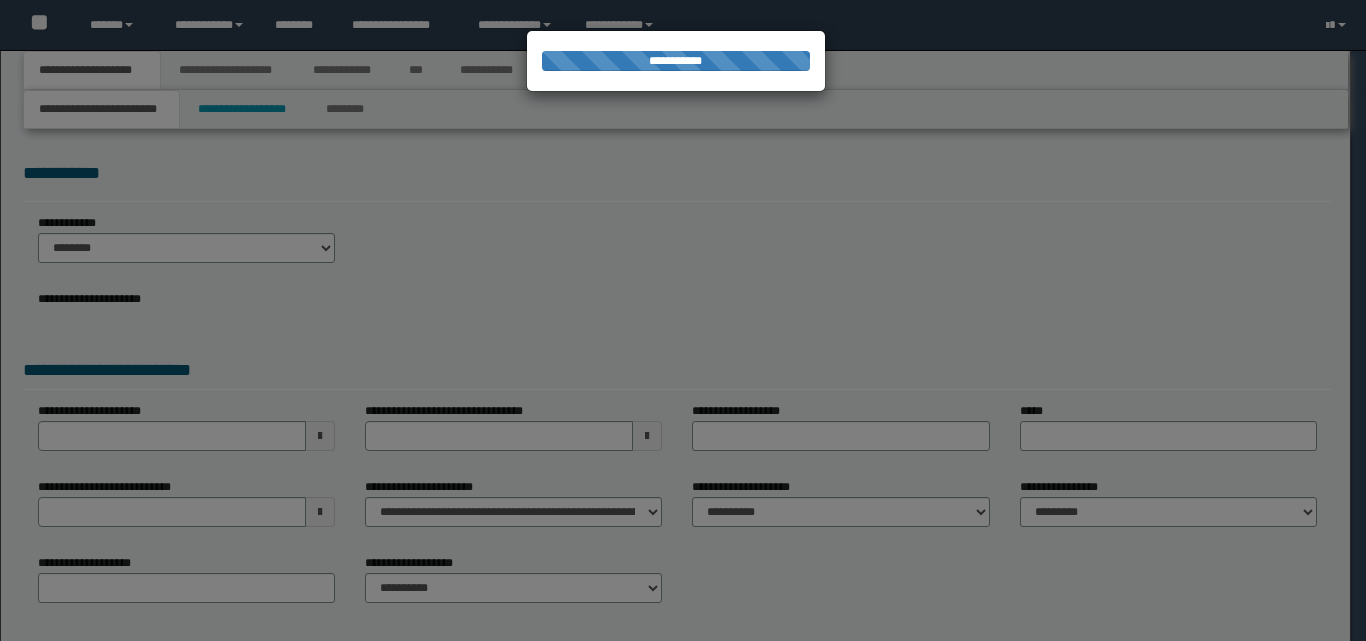 scroll, scrollTop: 0, scrollLeft: 0, axis: both 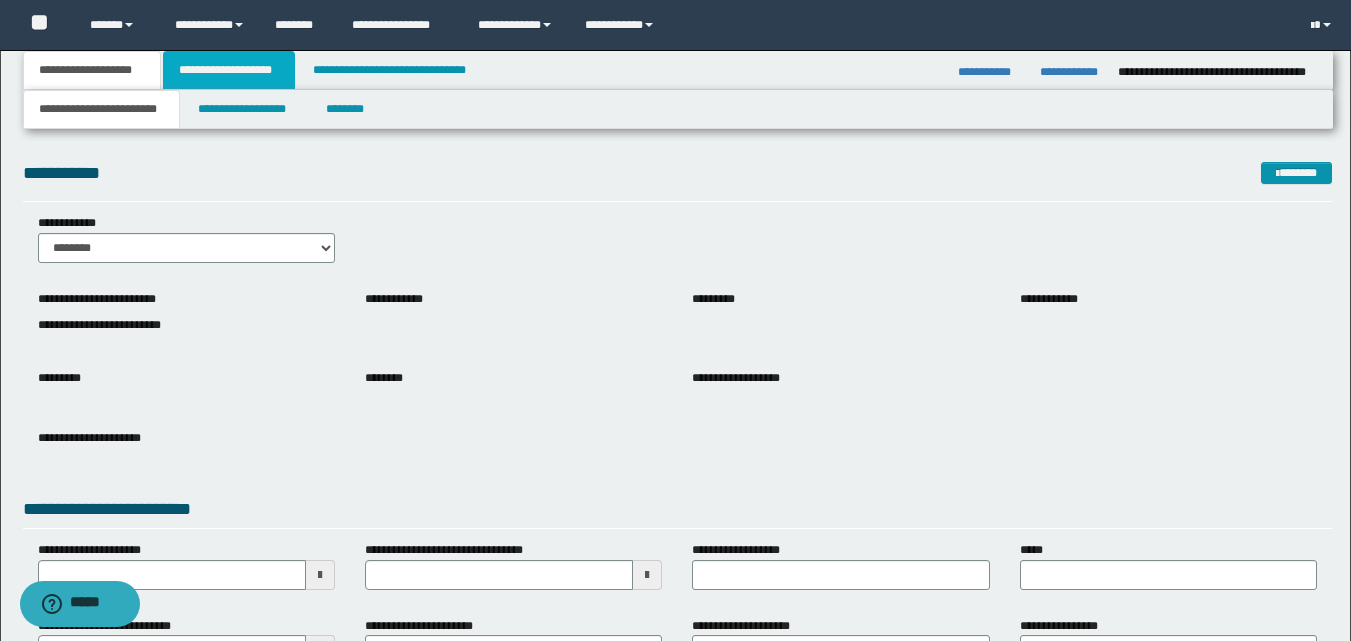 click on "**********" at bounding box center (229, 70) 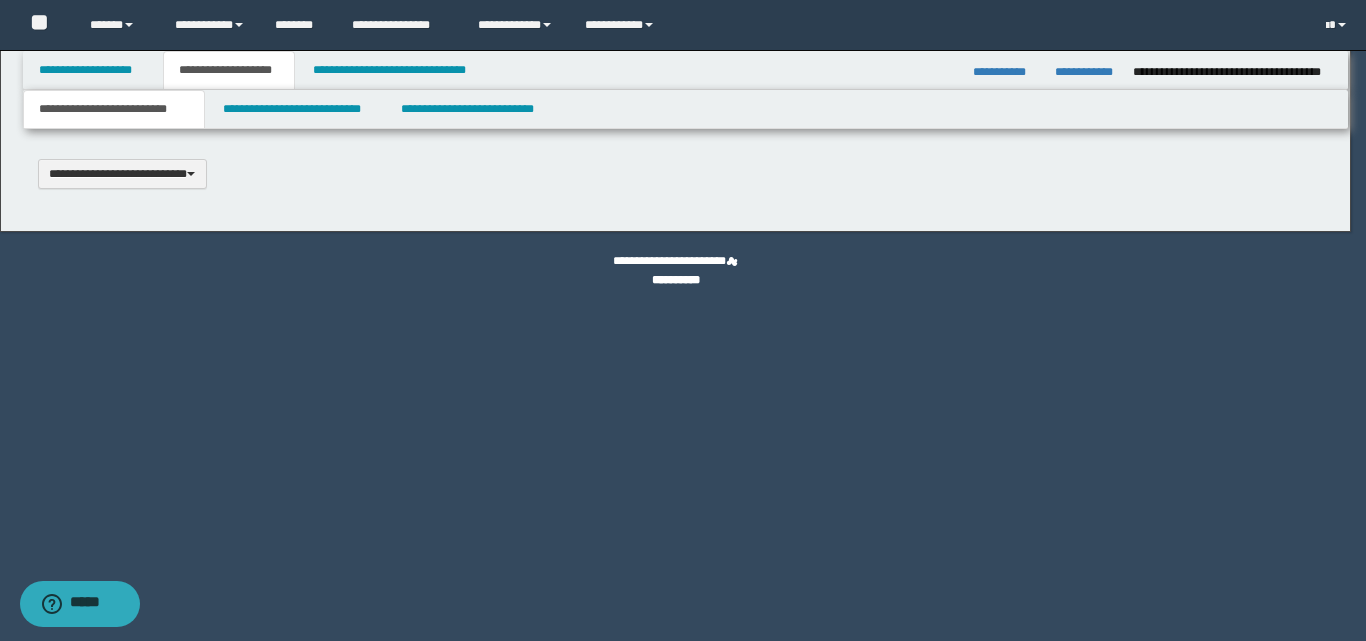 type 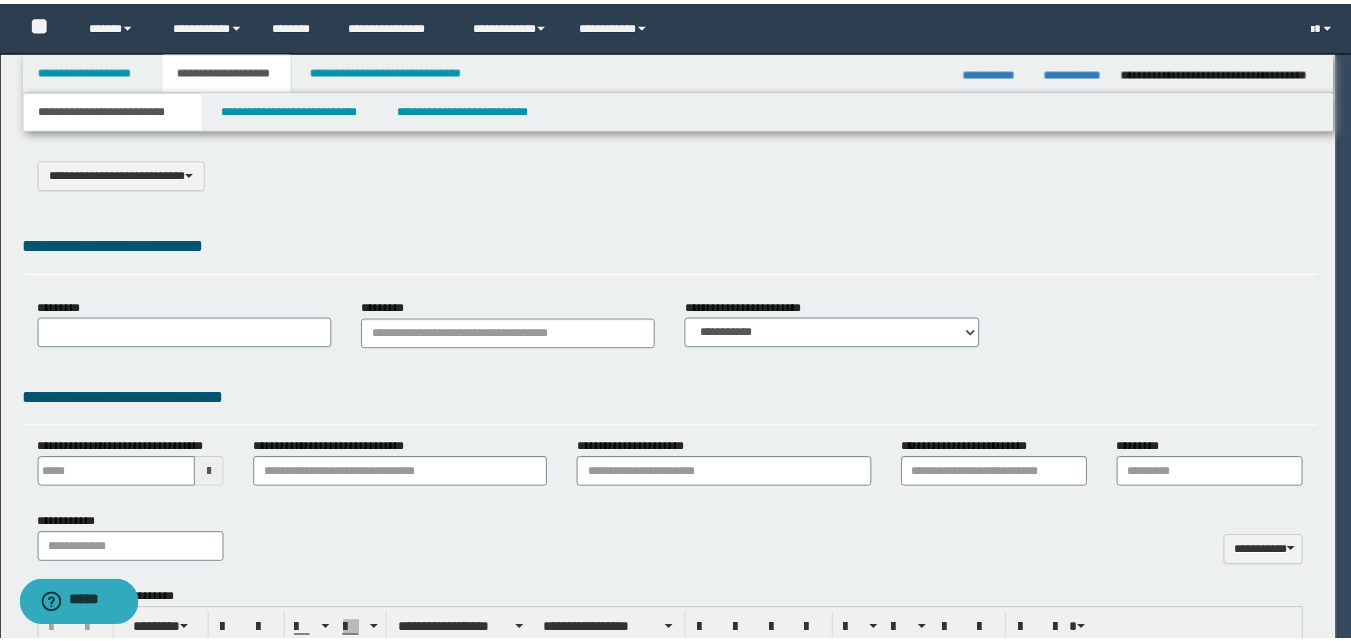 scroll, scrollTop: 0, scrollLeft: 0, axis: both 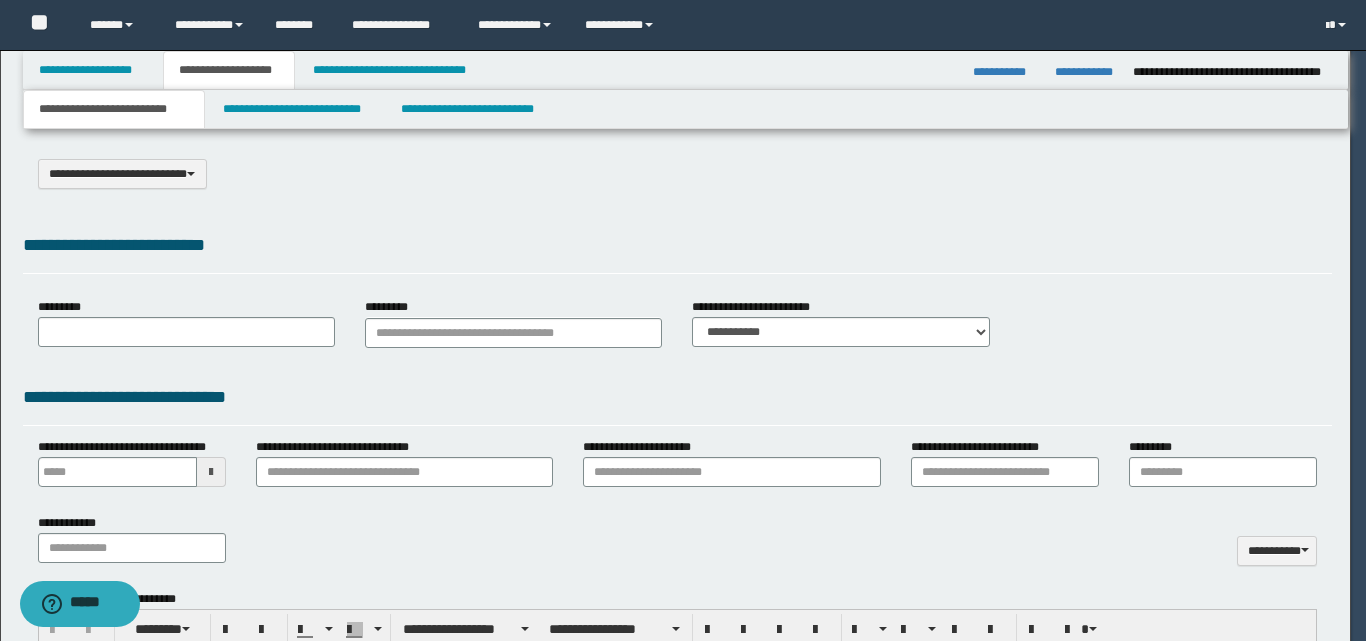 select on "*" 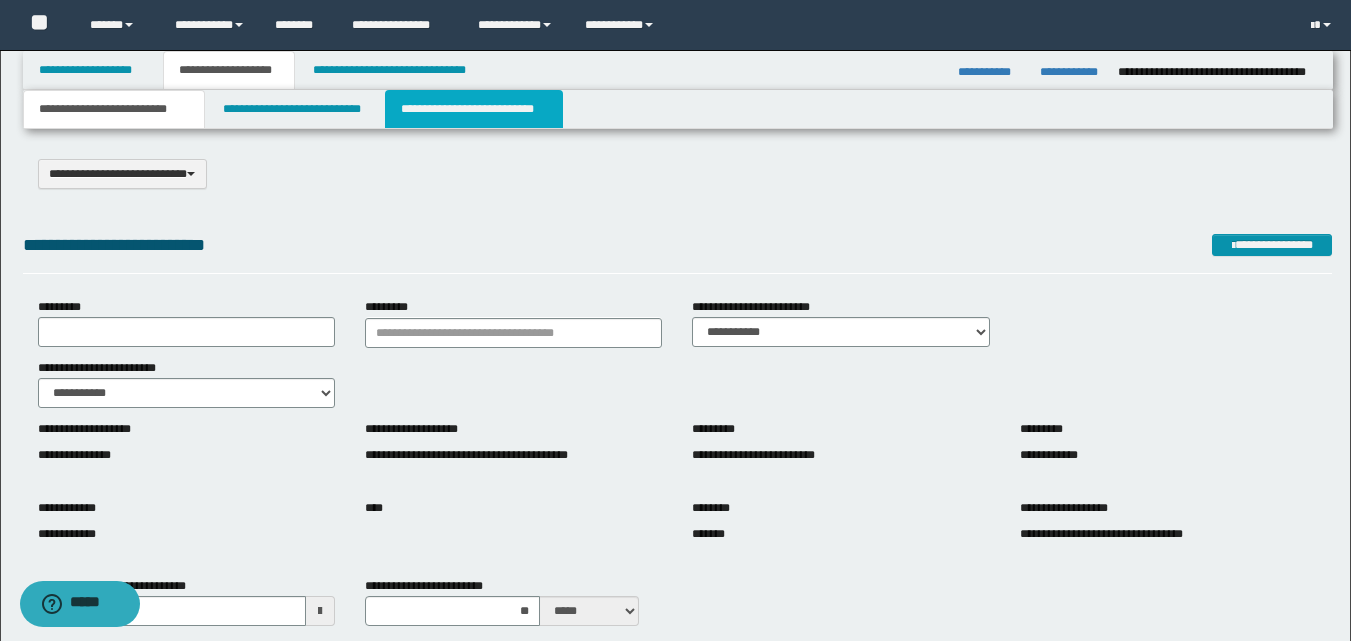 click on "**********" at bounding box center [474, 109] 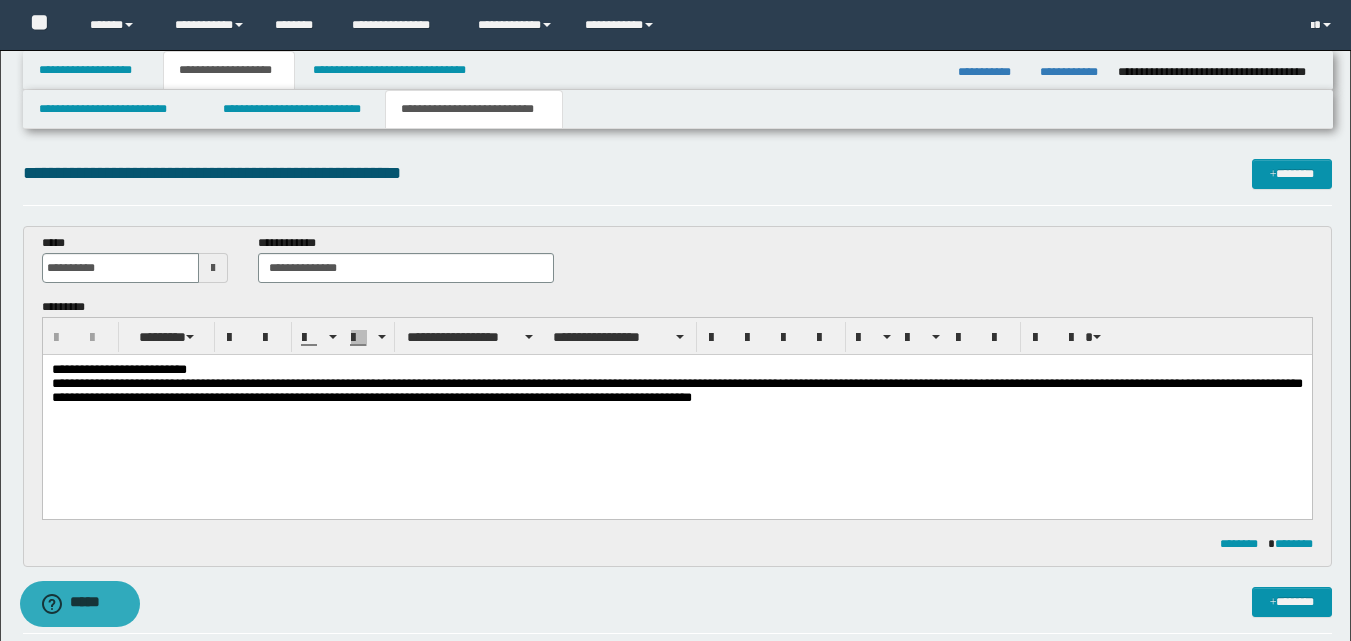 scroll, scrollTop: 0, scrollLeft: 0, axis: both 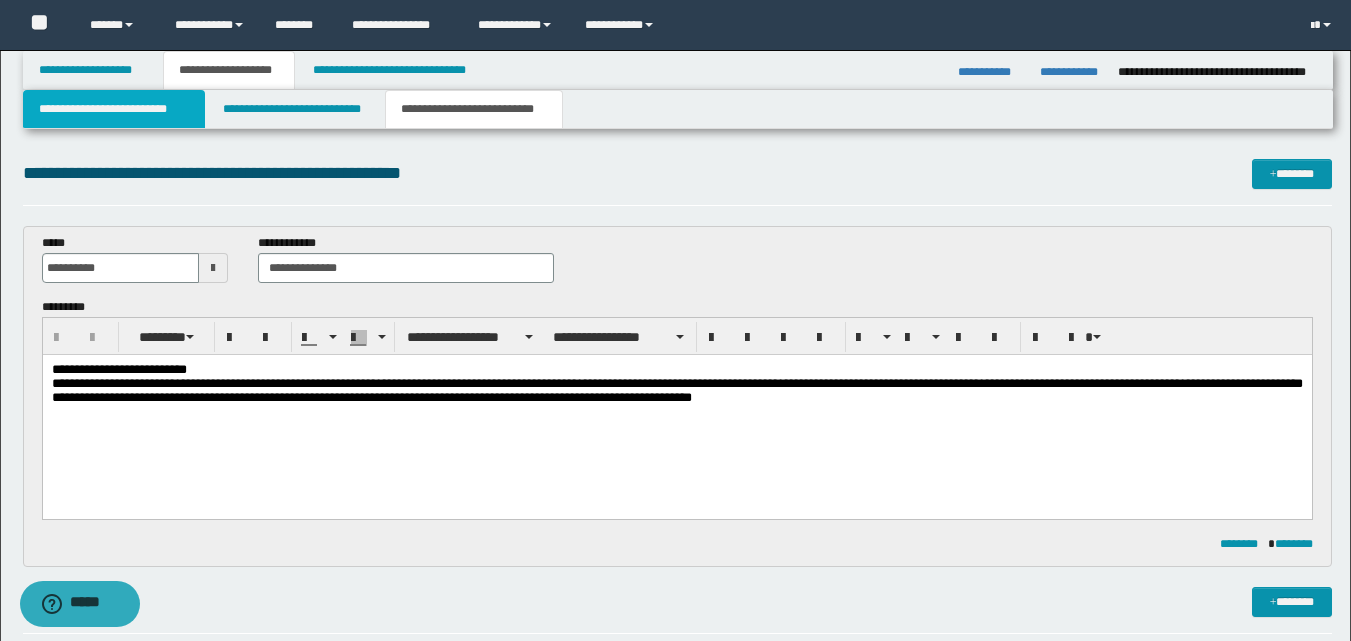 click on "**********" at bounding box center (114, 109) 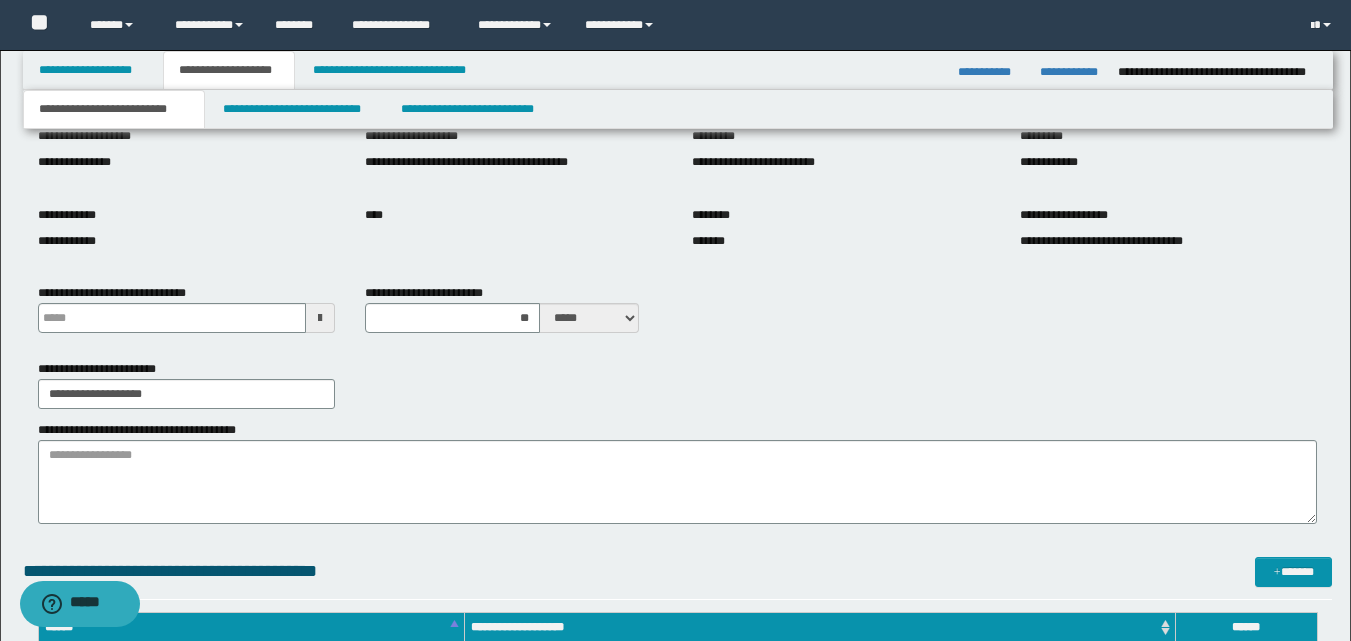 scroll, scrollTop: 300, scrollLeft: 0, axis: vertical 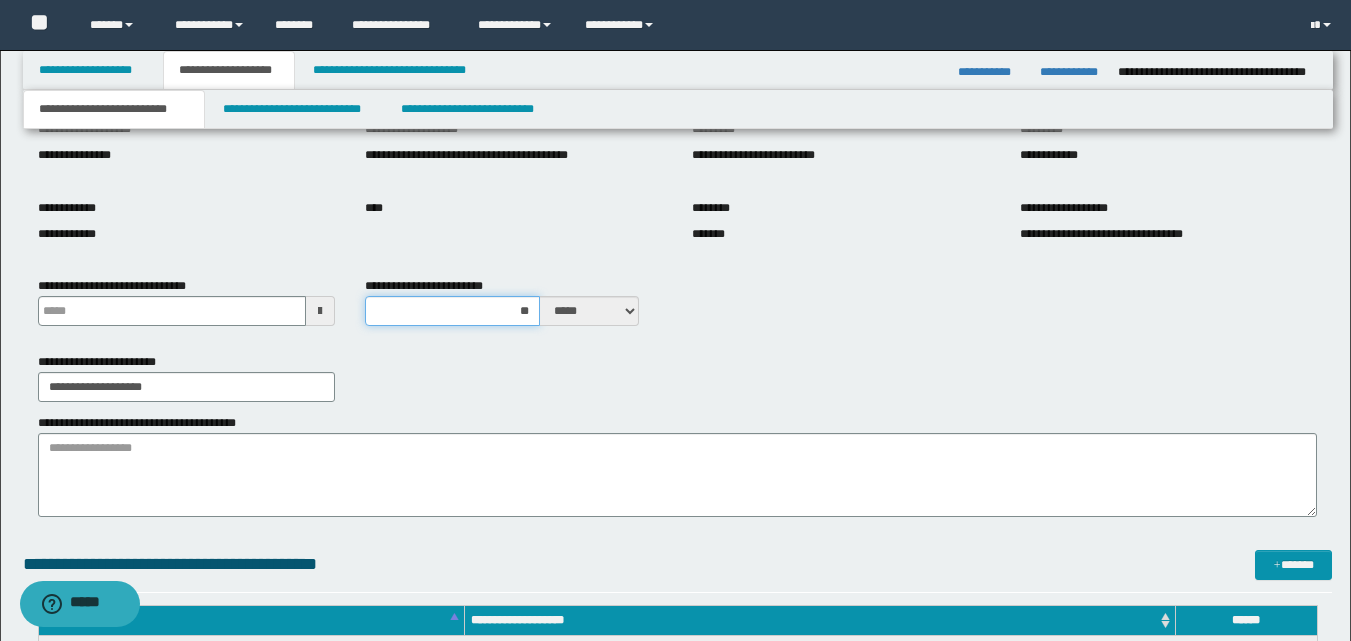 click on "**" at bounding box center (452, 311) 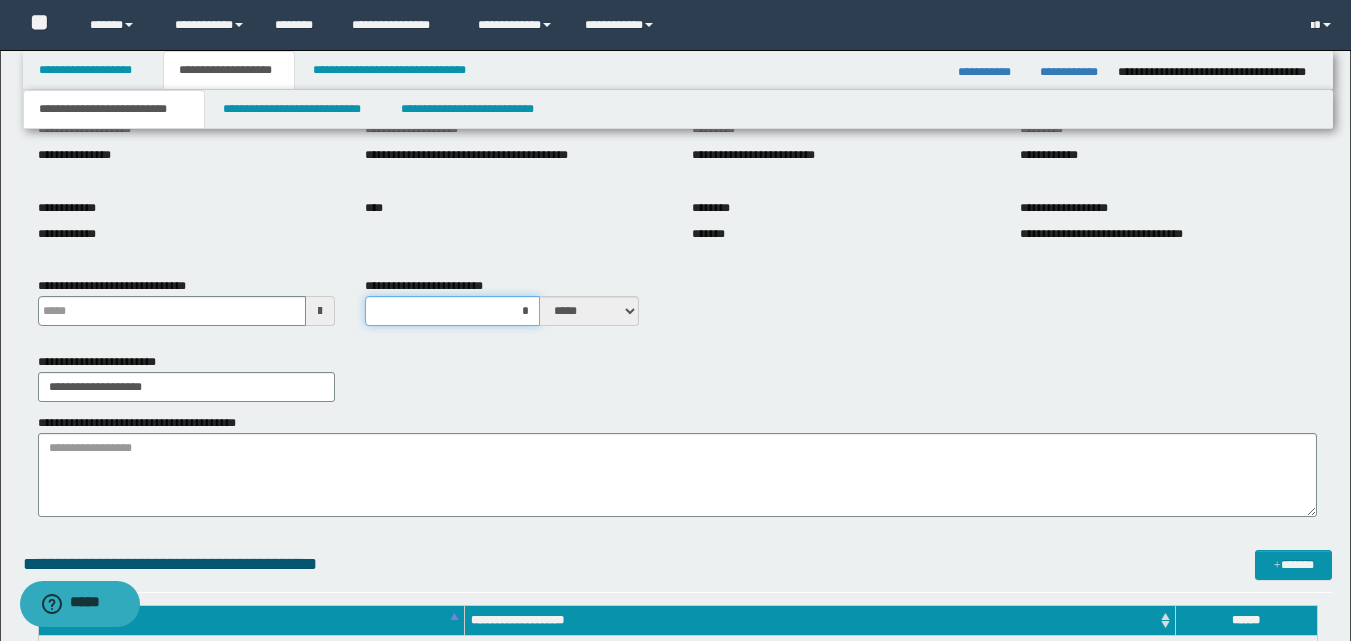 type on "**" 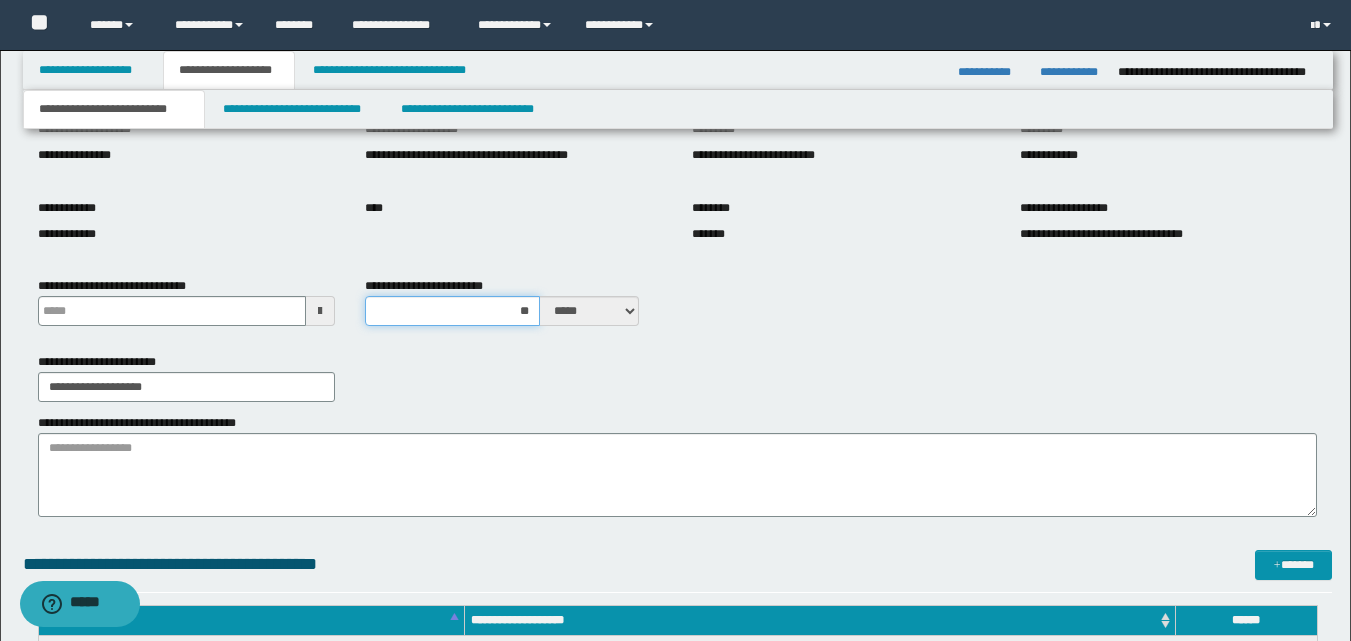 type 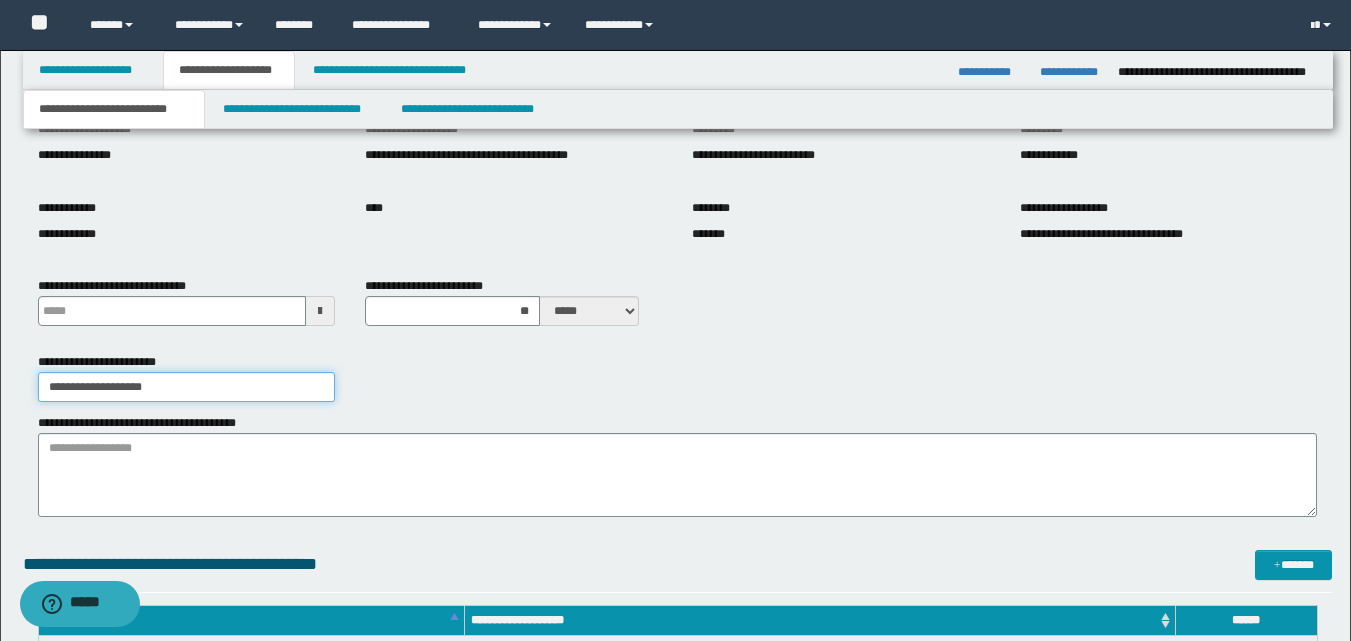 click on "**********" at bounding box center [186, 387] 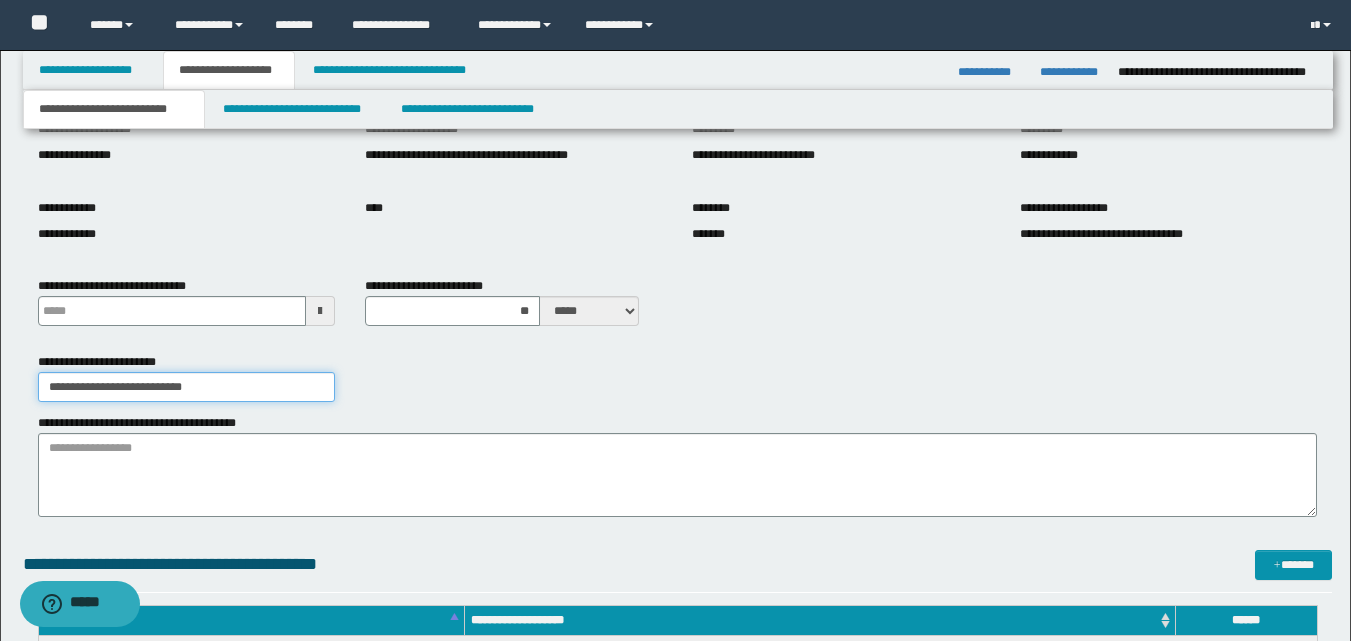 type on "**********" 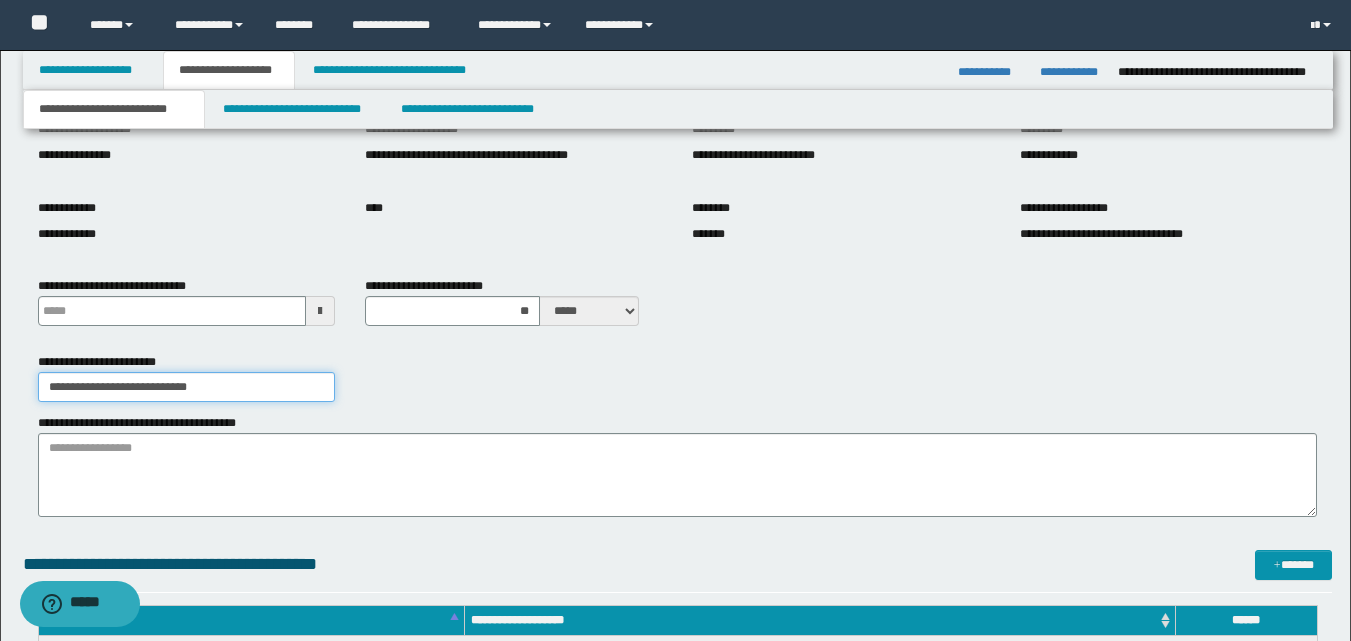 type 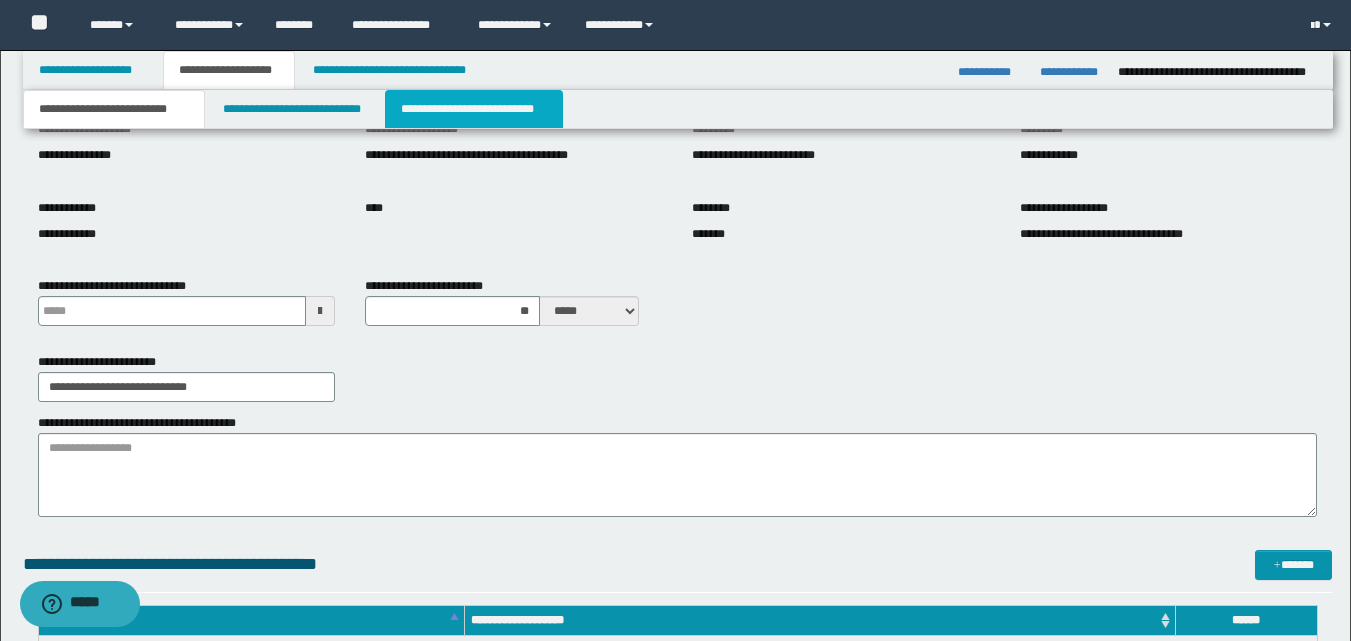 click on "**********" at bounding box center (474, 109) 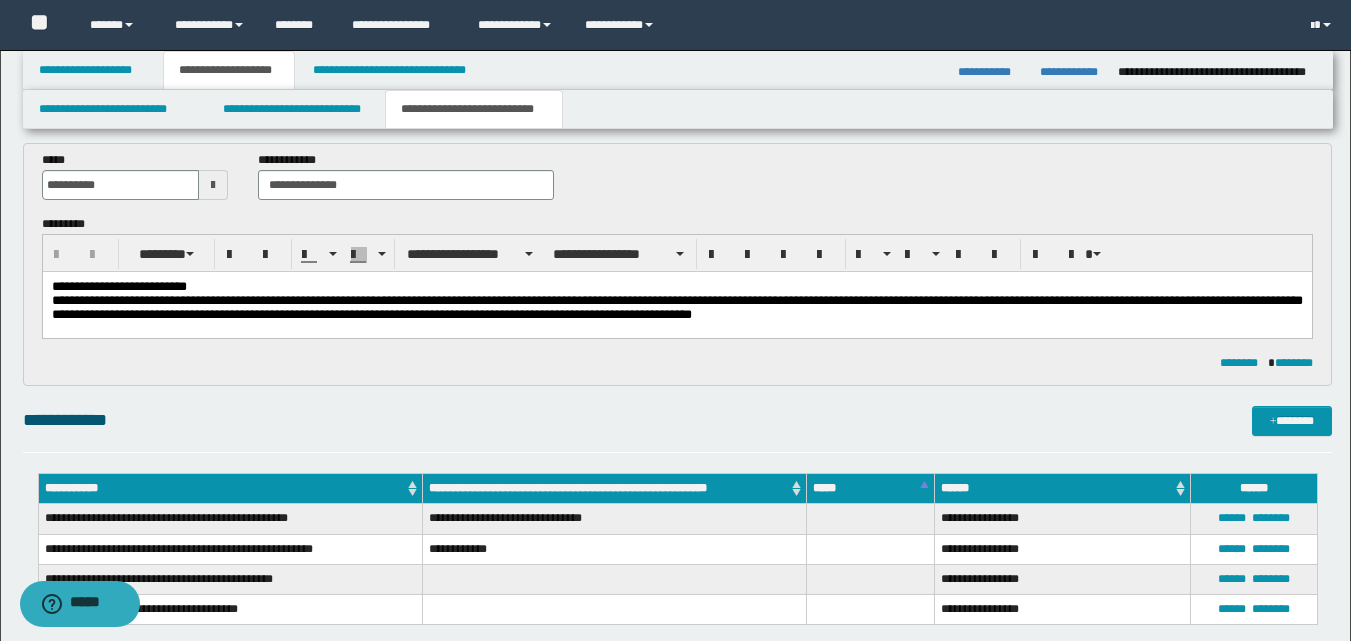 scroll, scrollTop: 0, scrollLeft: 0, axis: both 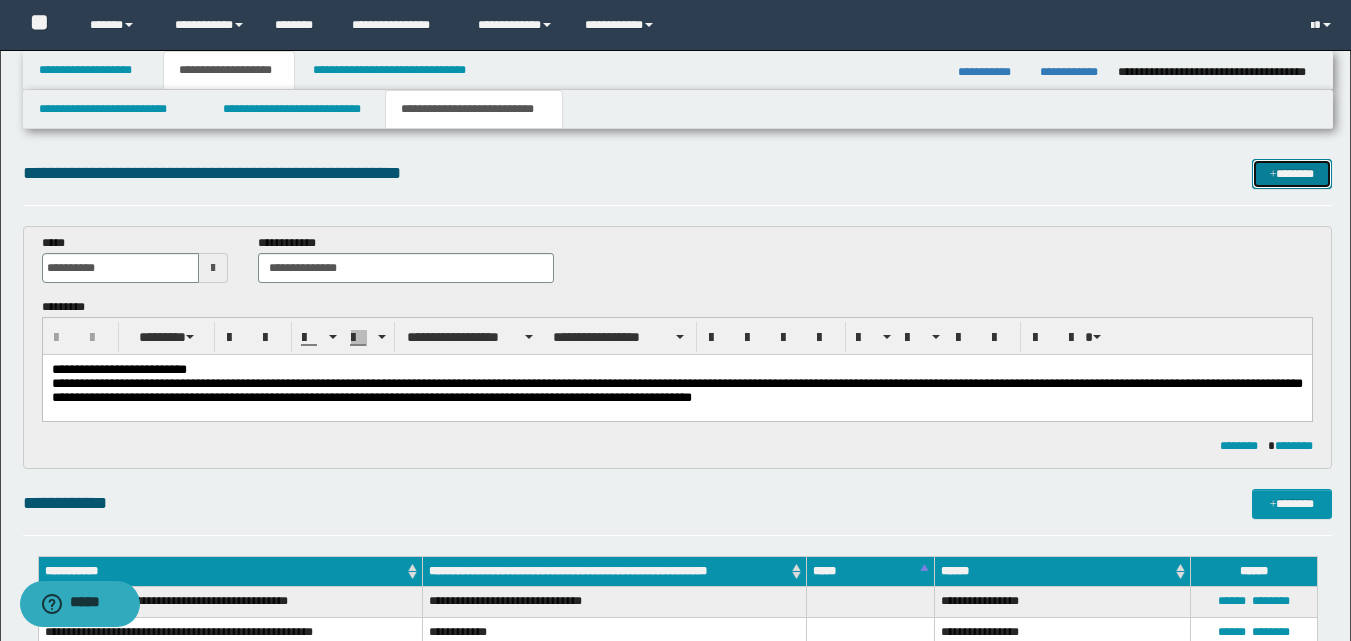 click on "*******" at bounding box center [1292, 174] 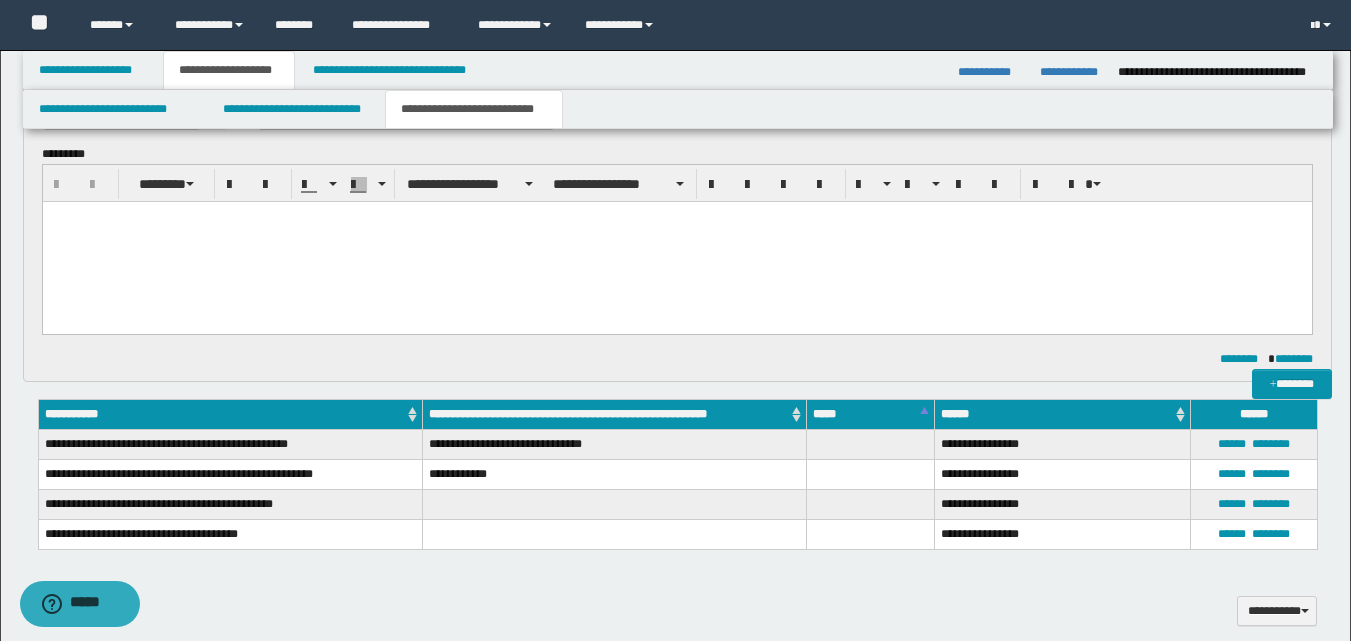 scroll, scrollTop: 0, scrollLeft: 0, axis: both 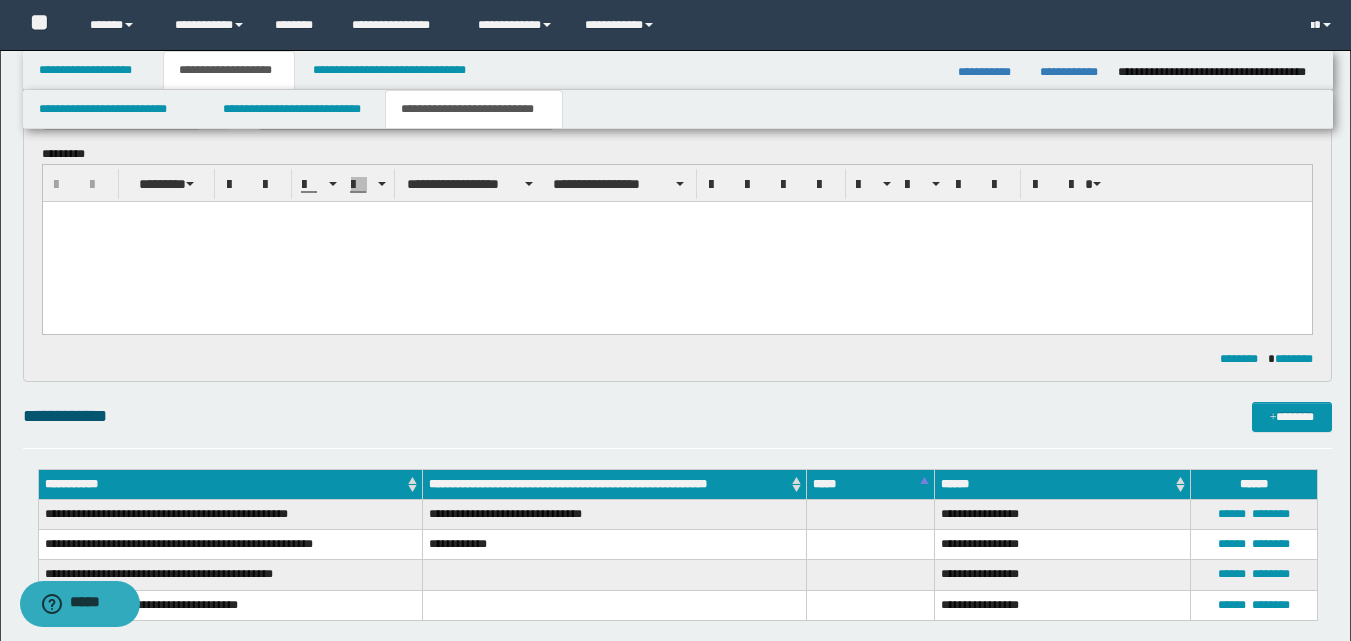 paste 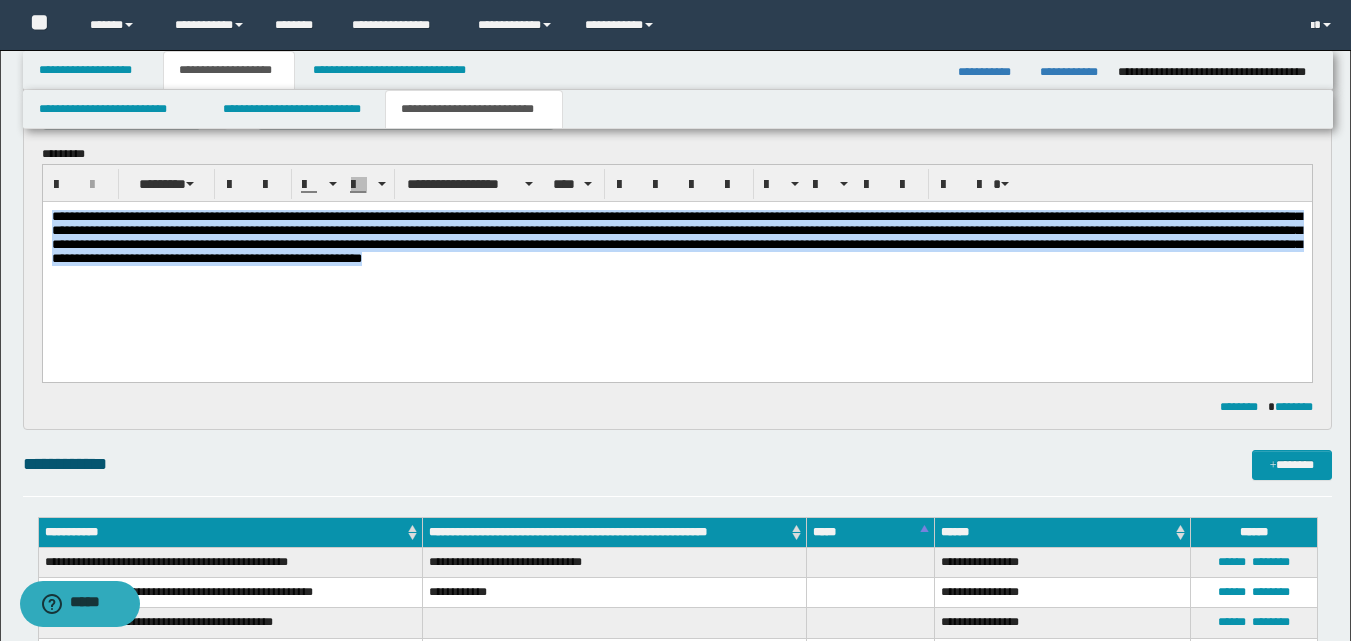 drag, startPoint x: 53, startPoint y: 216, endPoint x: 1157, endPoint y: 252, distance: 1104.5868 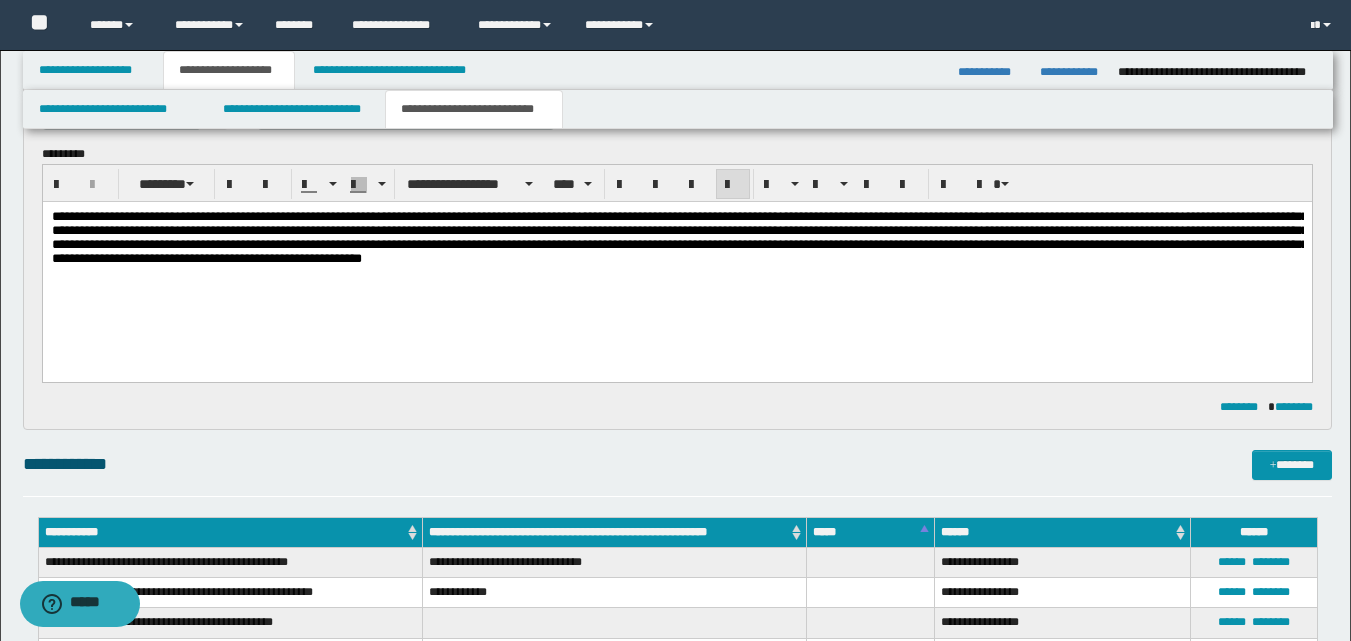 click on "**********" at bounding box center [676, 262] 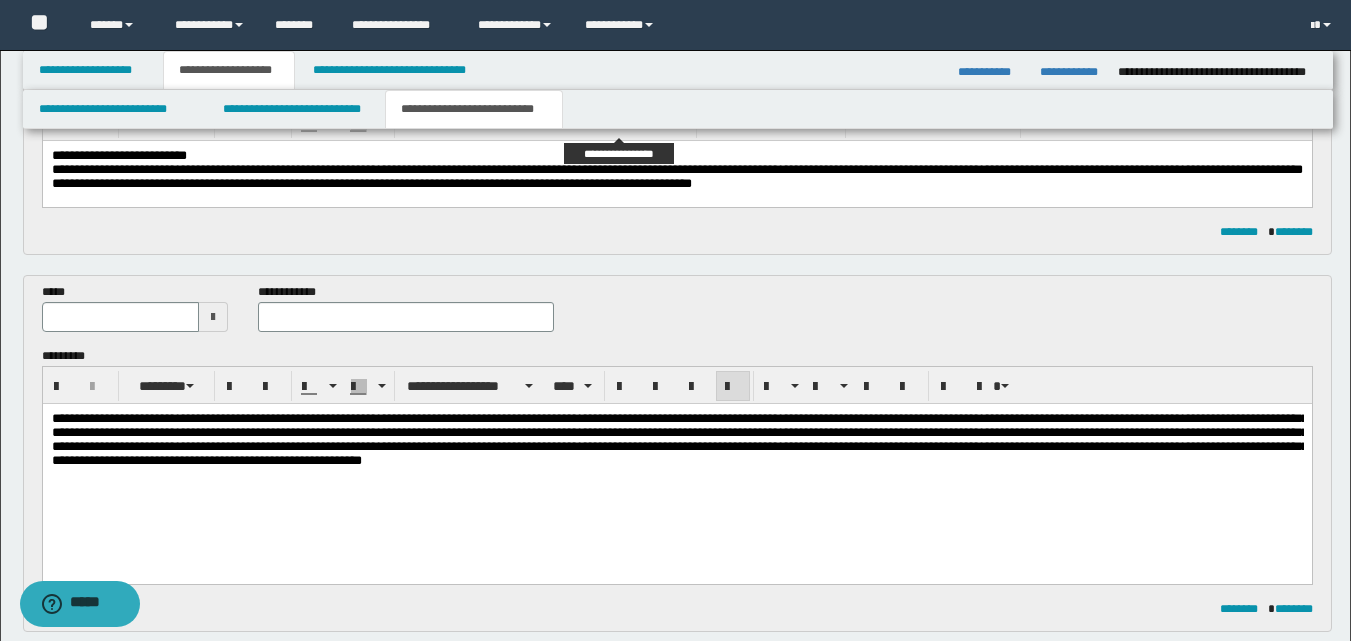 scroll, scrollTop: 216, scrollLeft: 0, axis: vertical 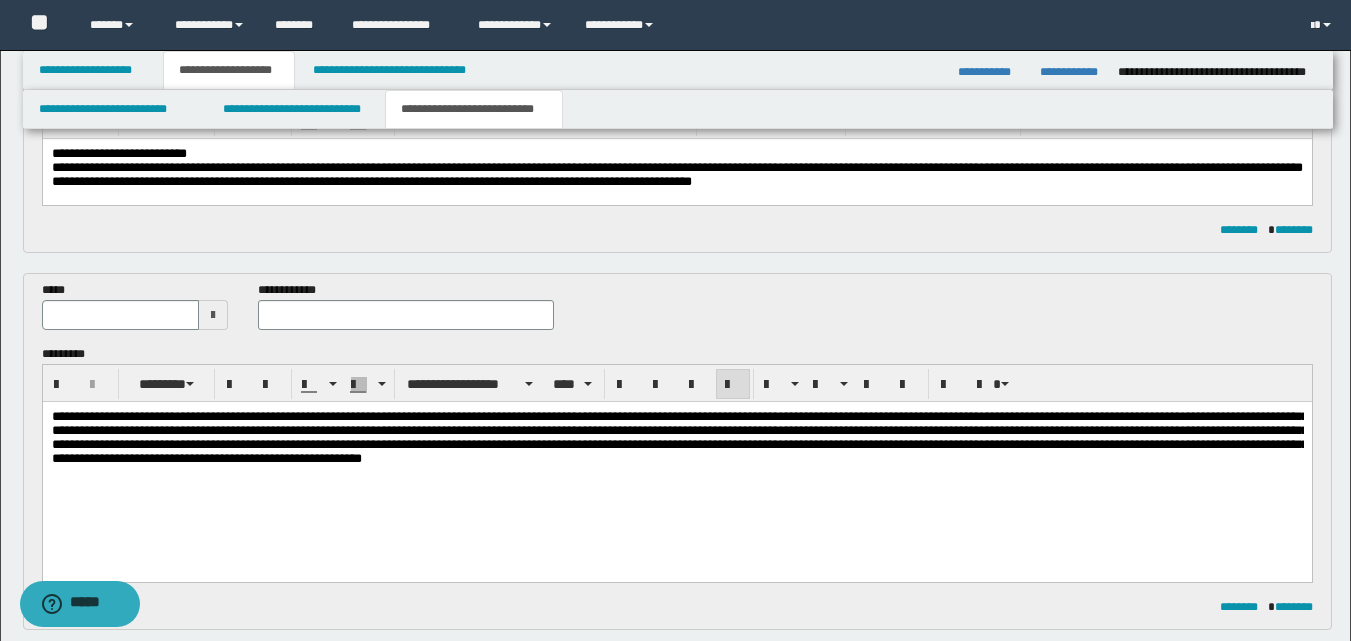 click at bounding box center (213, 315) 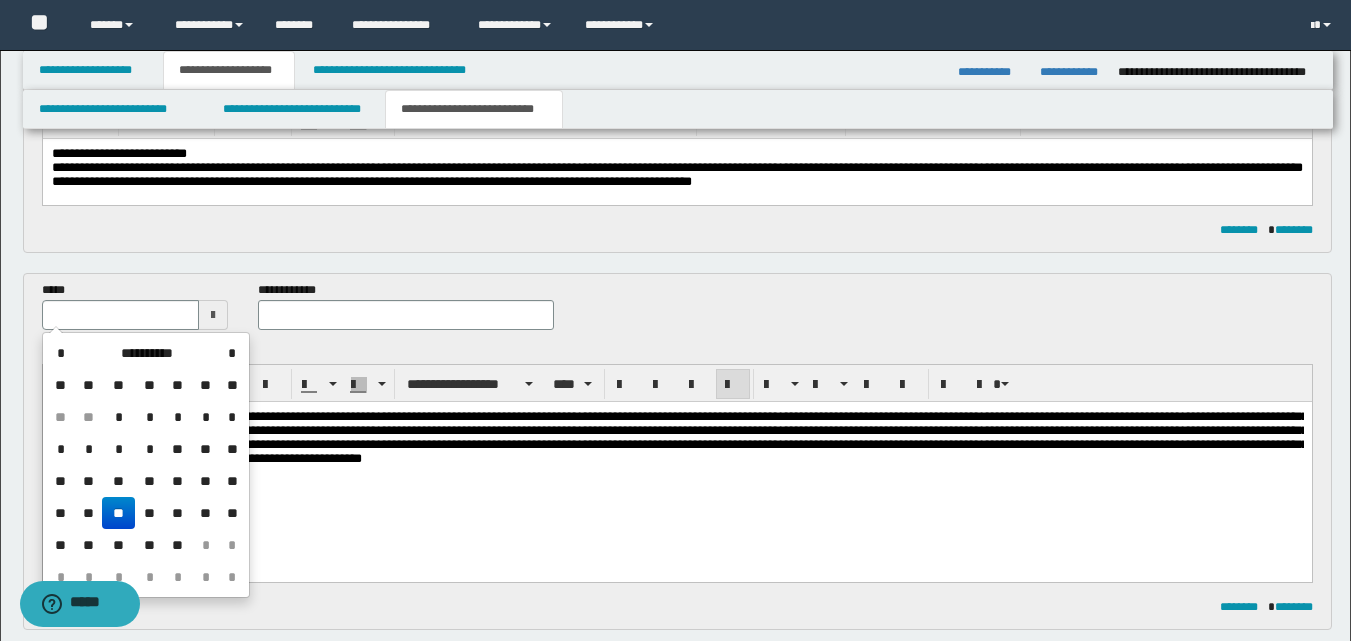 drag, startPoint x: 86, startPoint y: 513, endPoint x: 102, endPoint y: 65, distance: 448.2856 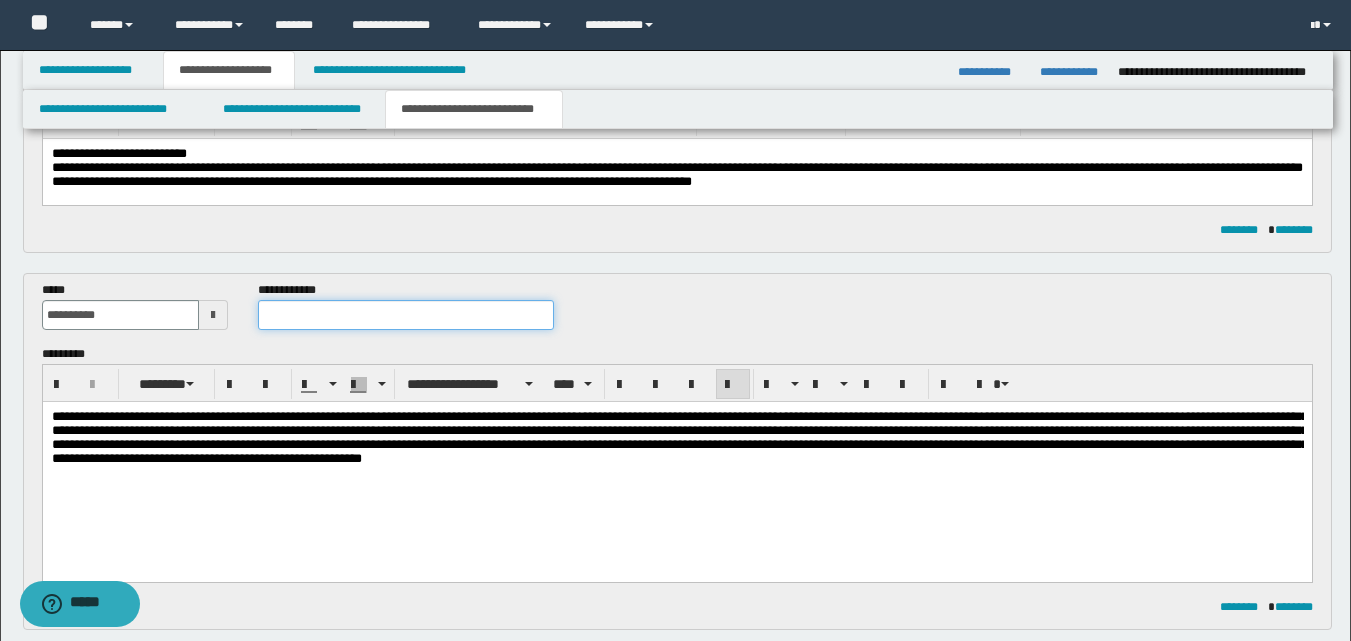 click at bounding box center (405, 315) 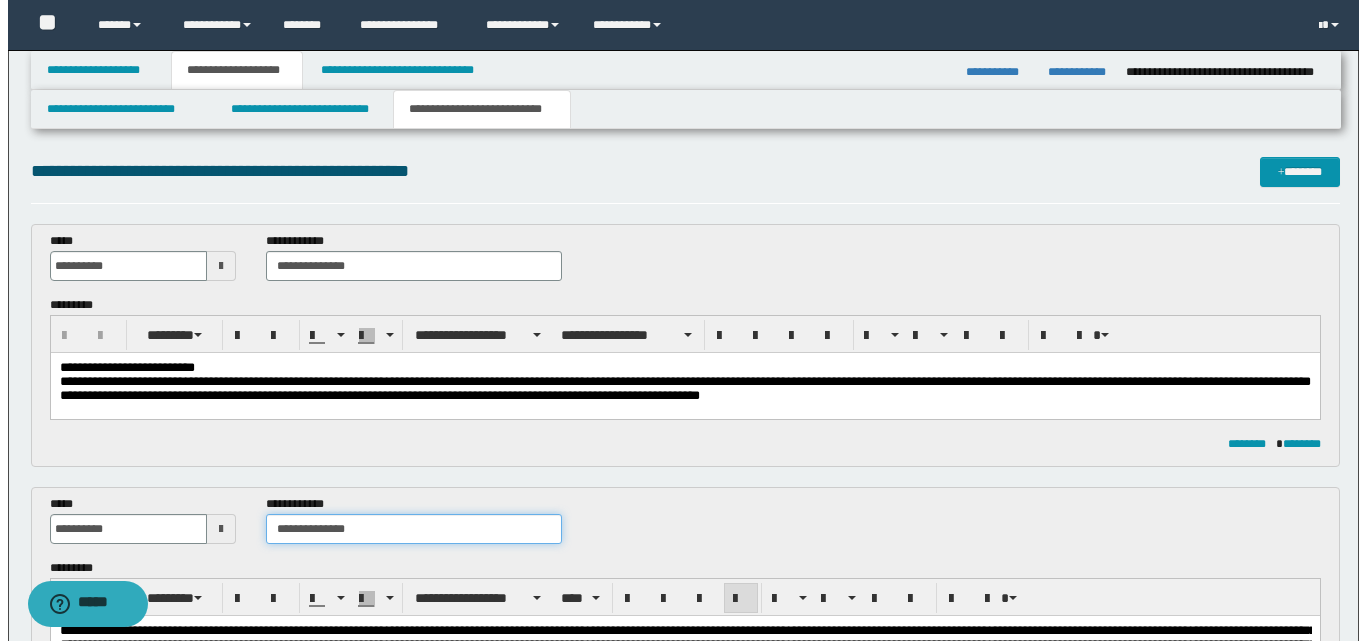 scroll, scrollTop: 0, scrollLeft: 0, axis: both 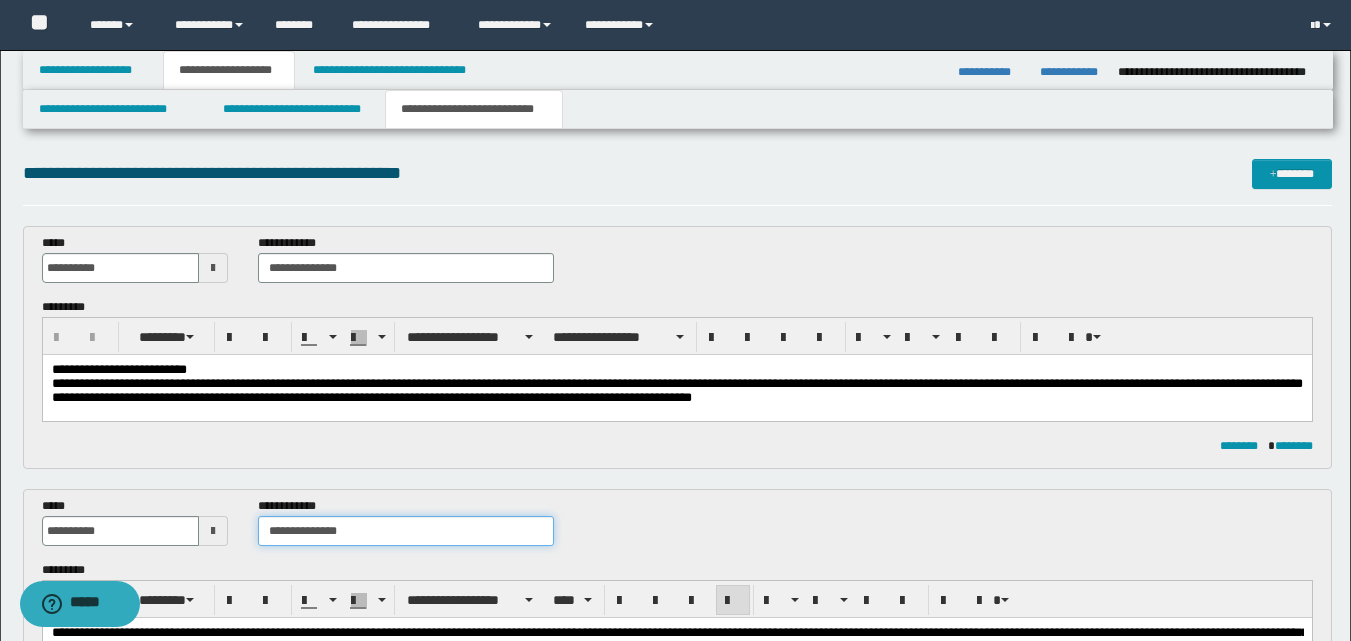 type on "**********" 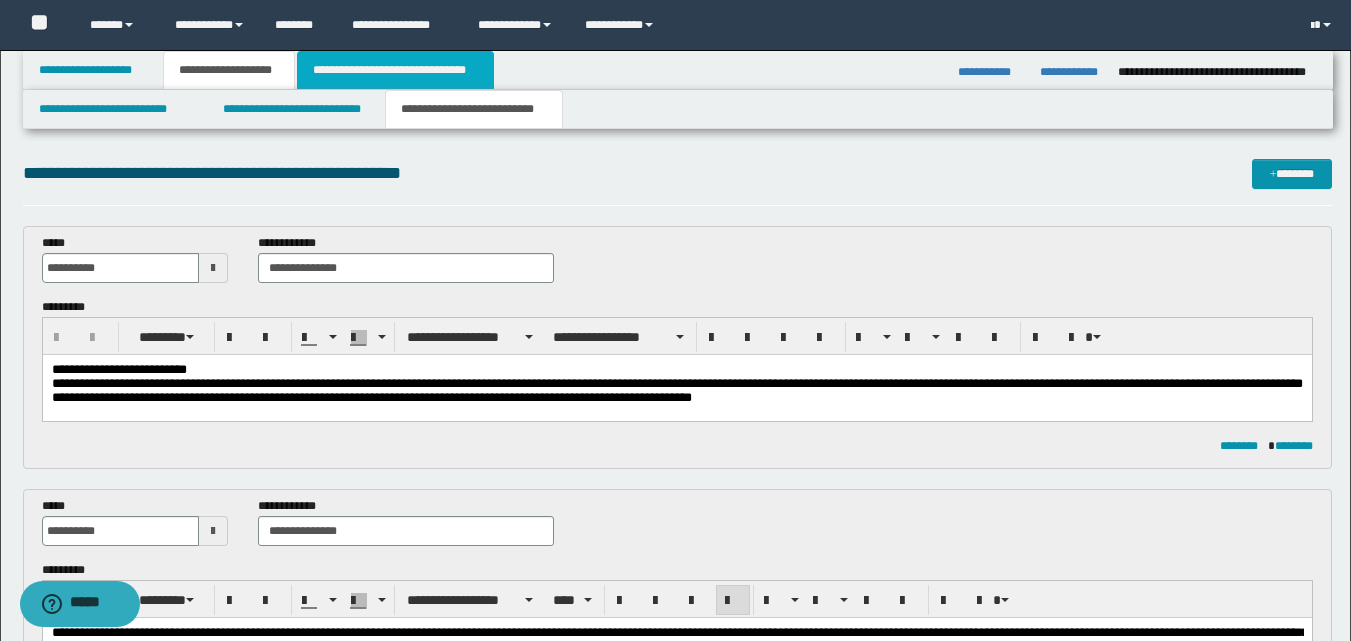 click on "**********" at bounding box center (395, 70) 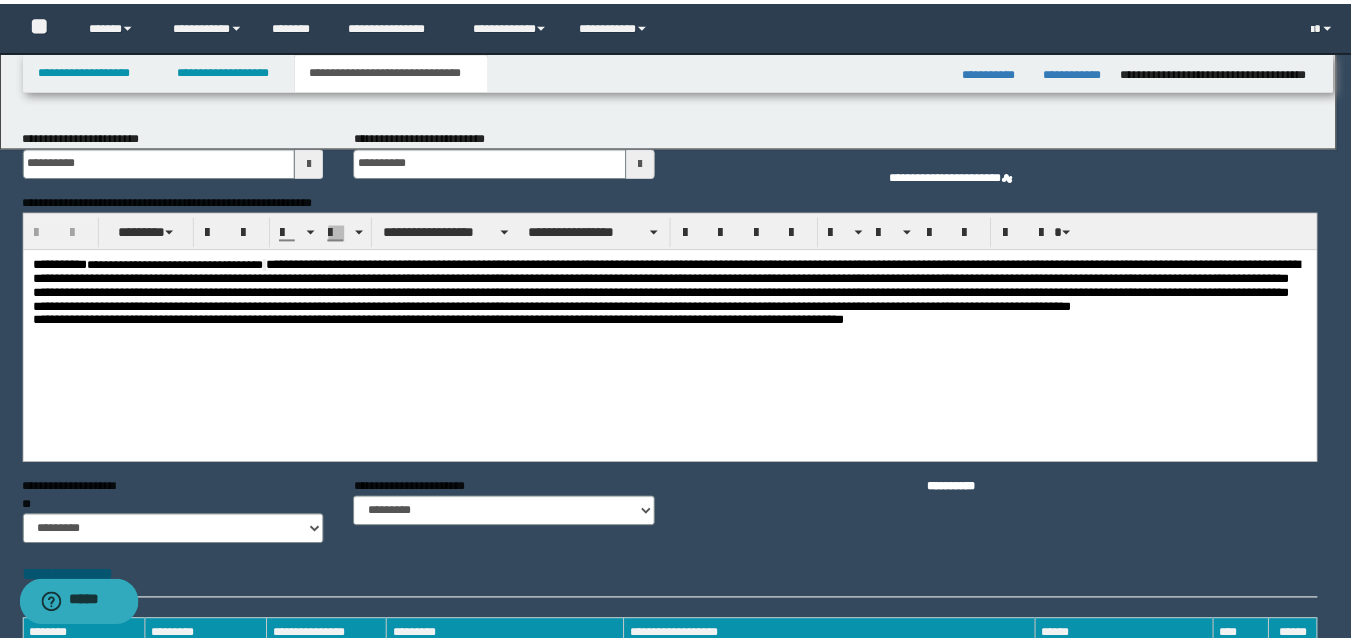 scroll, scrollTop: 0, scrollLeft: 0, axis: both 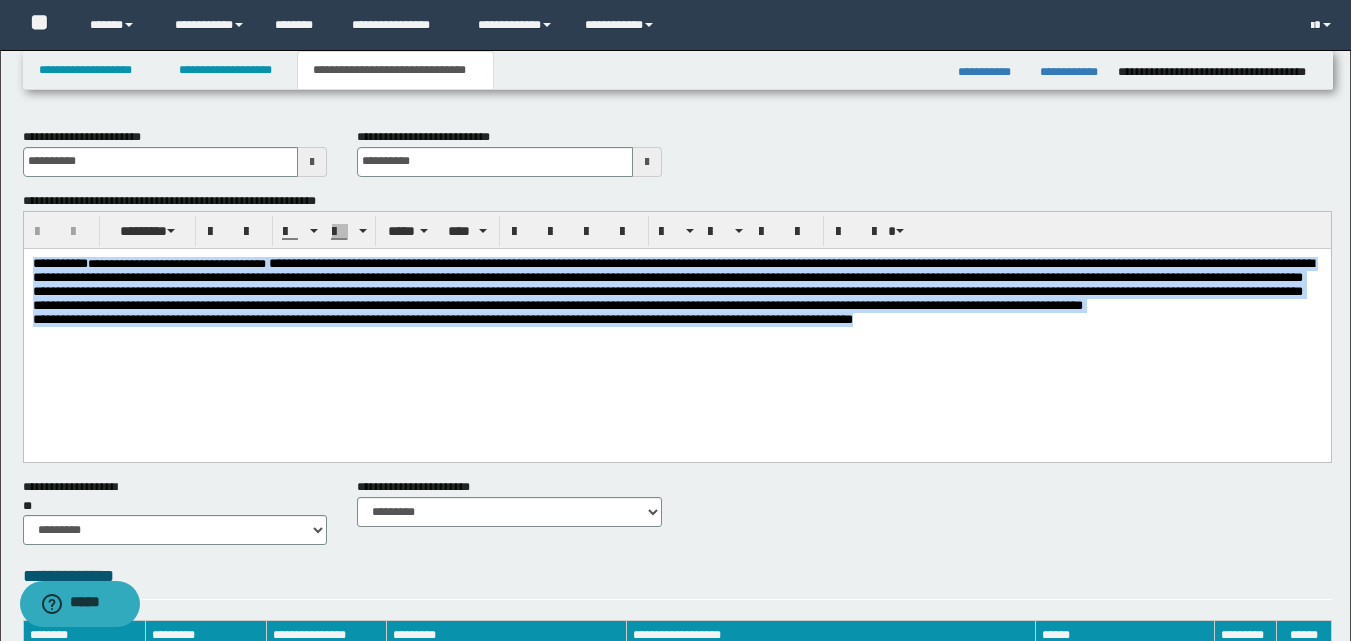 drag, startPoint x: 33, startPoint y: 264, endPoint x: 1079, endPoint y: 348, distance: 1049.3674 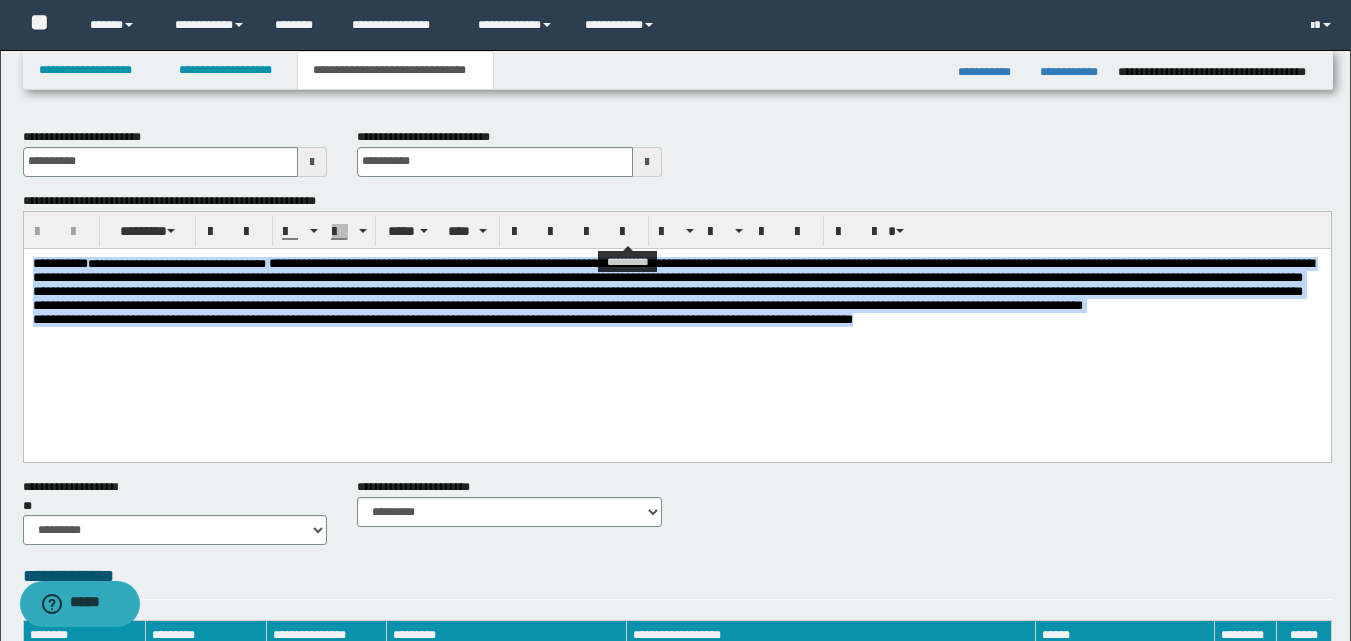 click at bounding box center [628, 232] 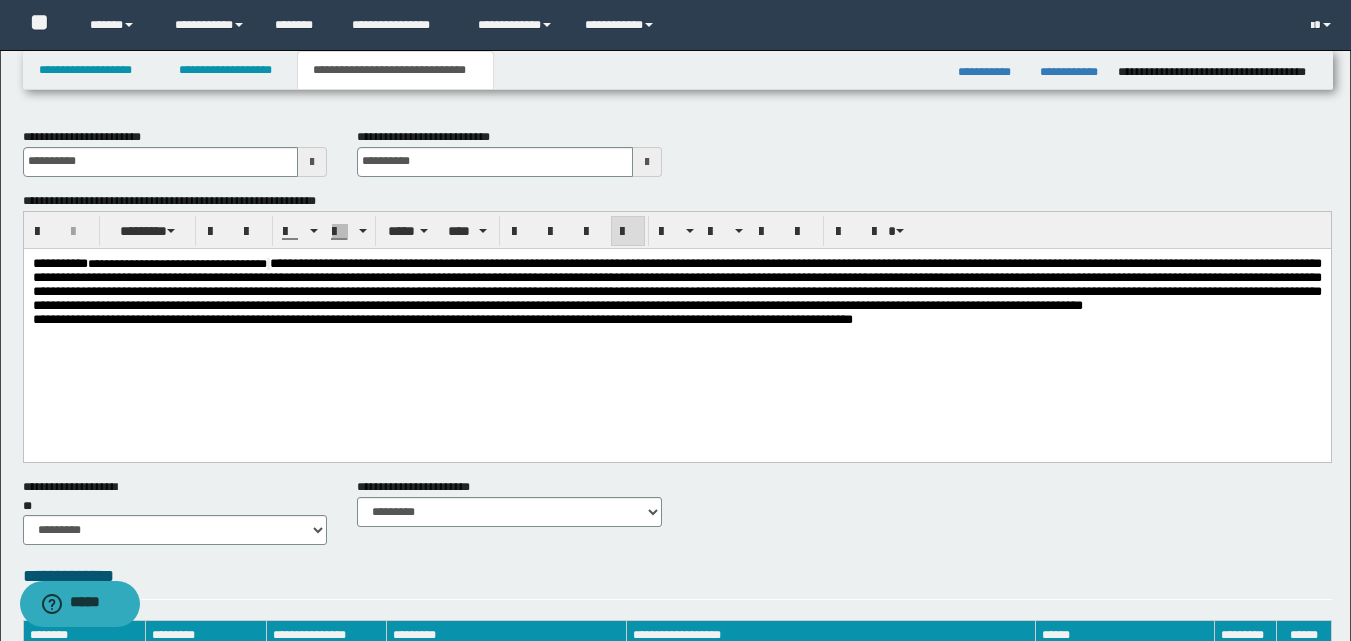click on "**********" at bounding box center (676, 316) 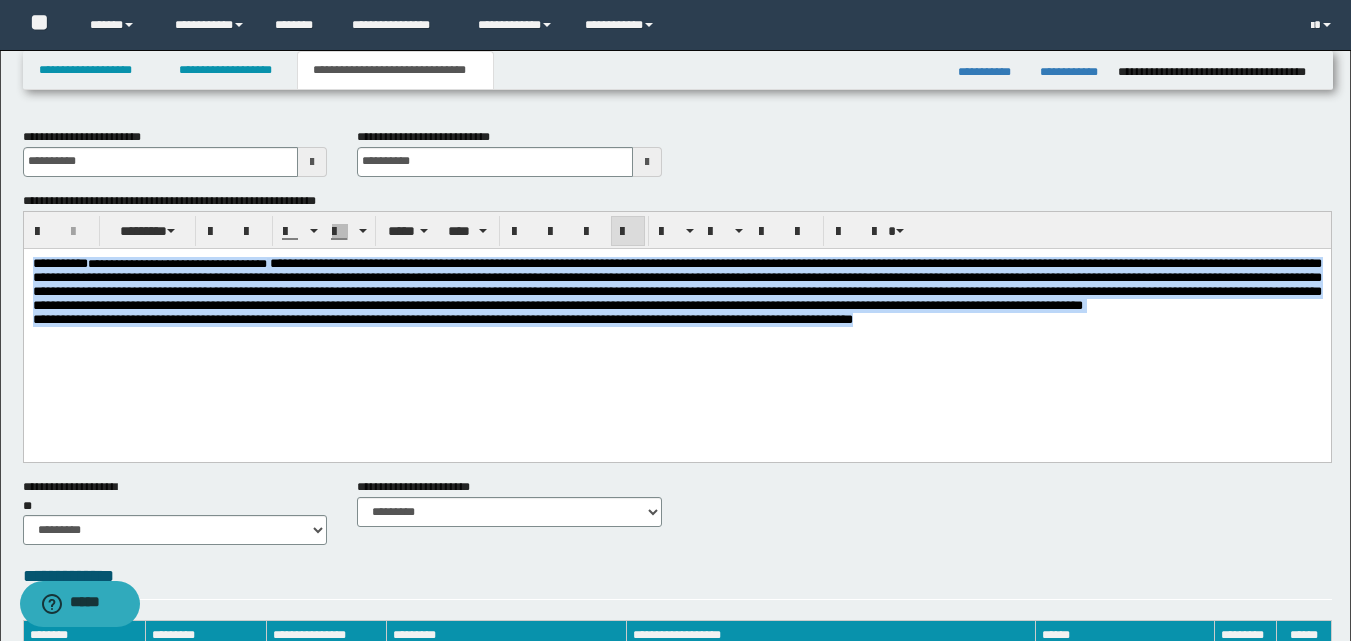 drag, startPoint x: 35, startPoint y: 266, endPoint x: 1084, endPoint y: 341, distance: 1051.6777 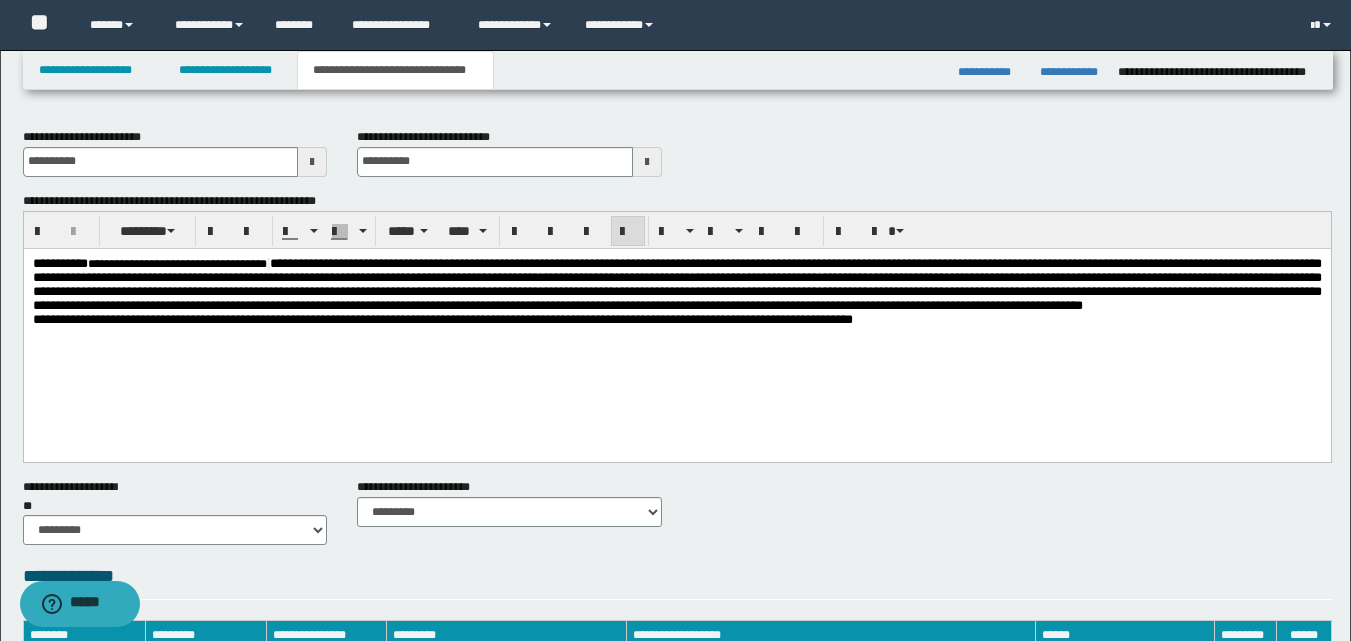 click on "**********" at bounding box center (676, 316) 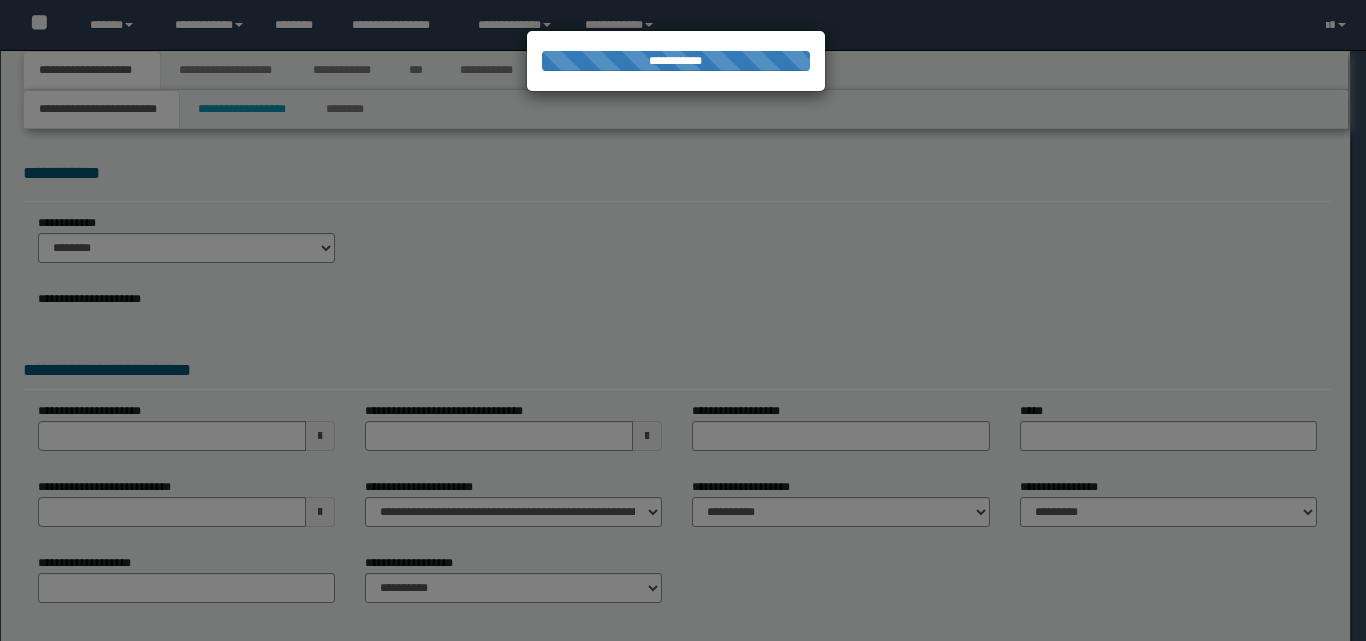 scroll, scrollTop: 0, scrollLeft: 0, axis: both 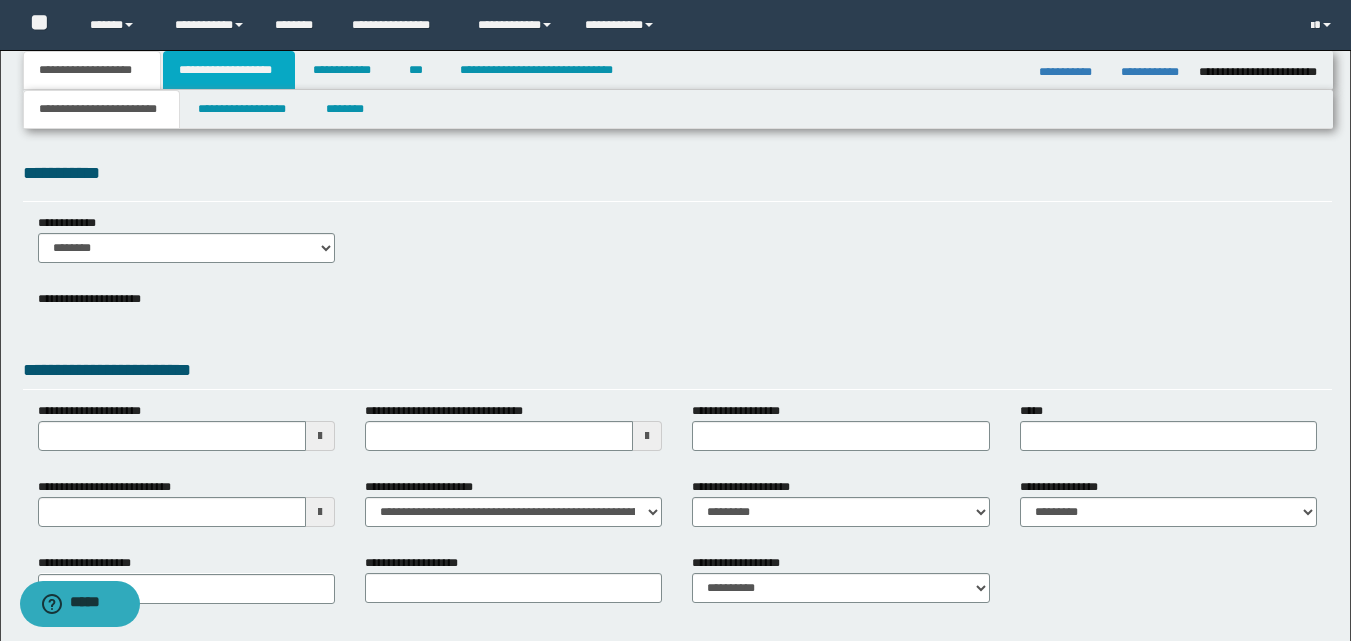 click on "**********" at bounding box center (229, 70) 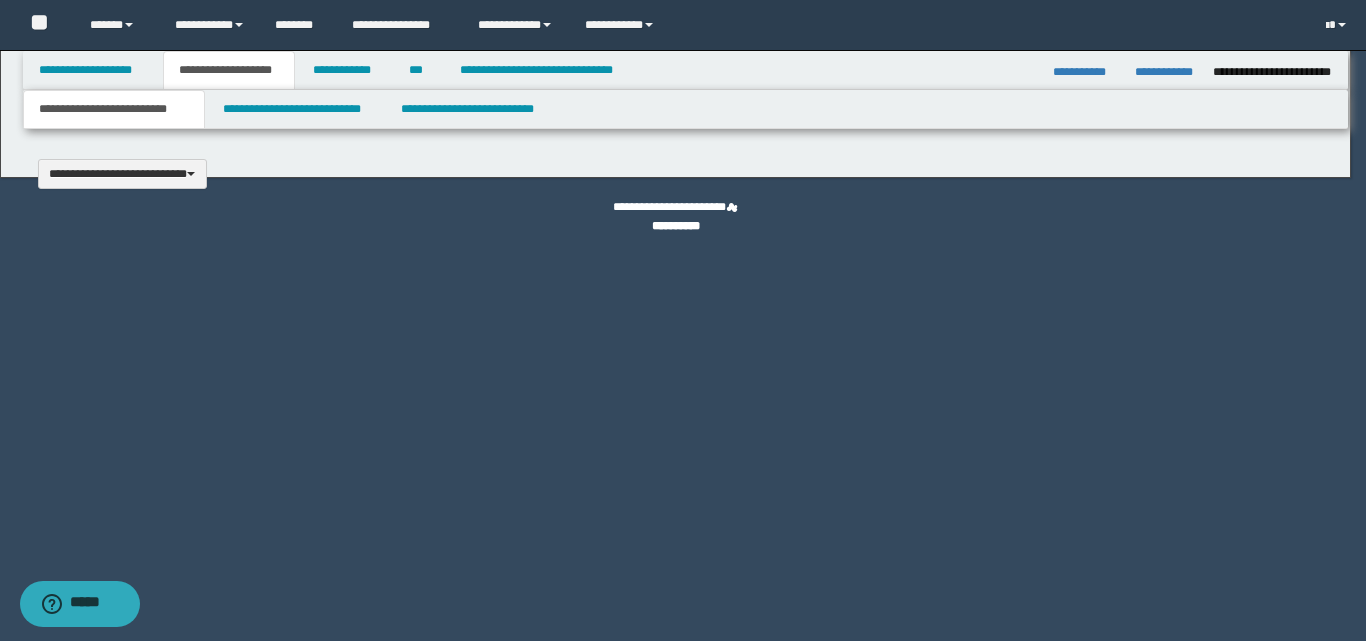 type 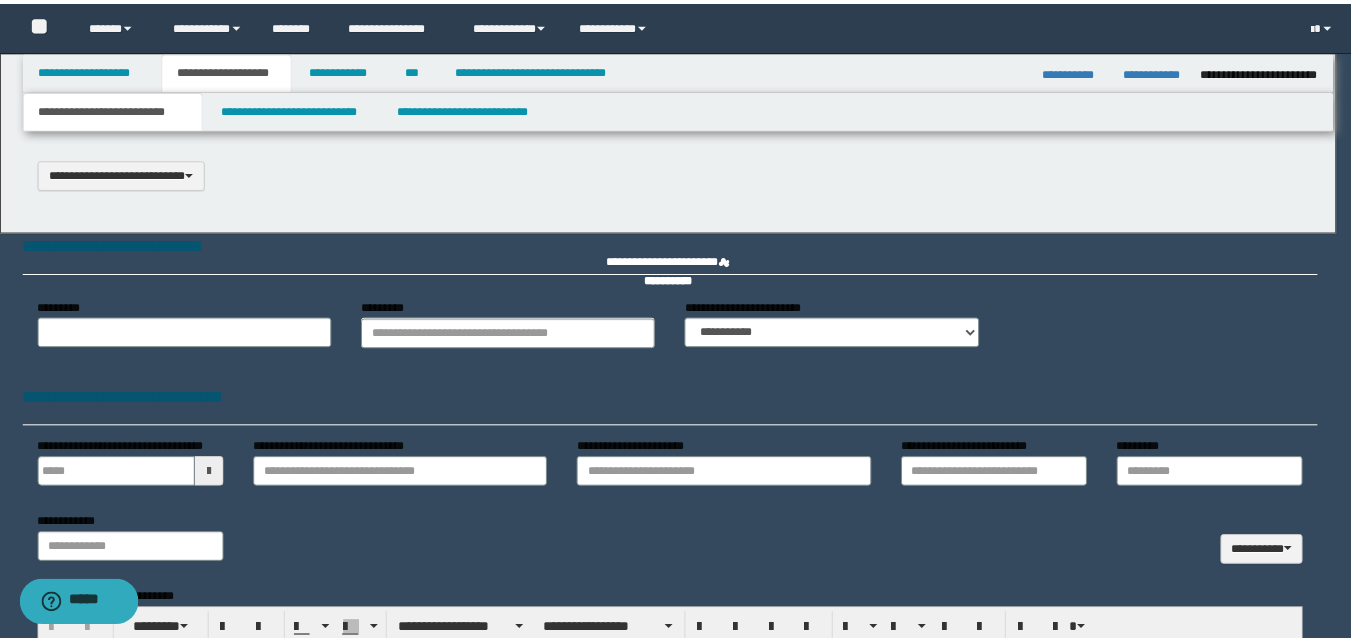 scroll, scrollTop: 0, scrollLeft: 0, axis: both 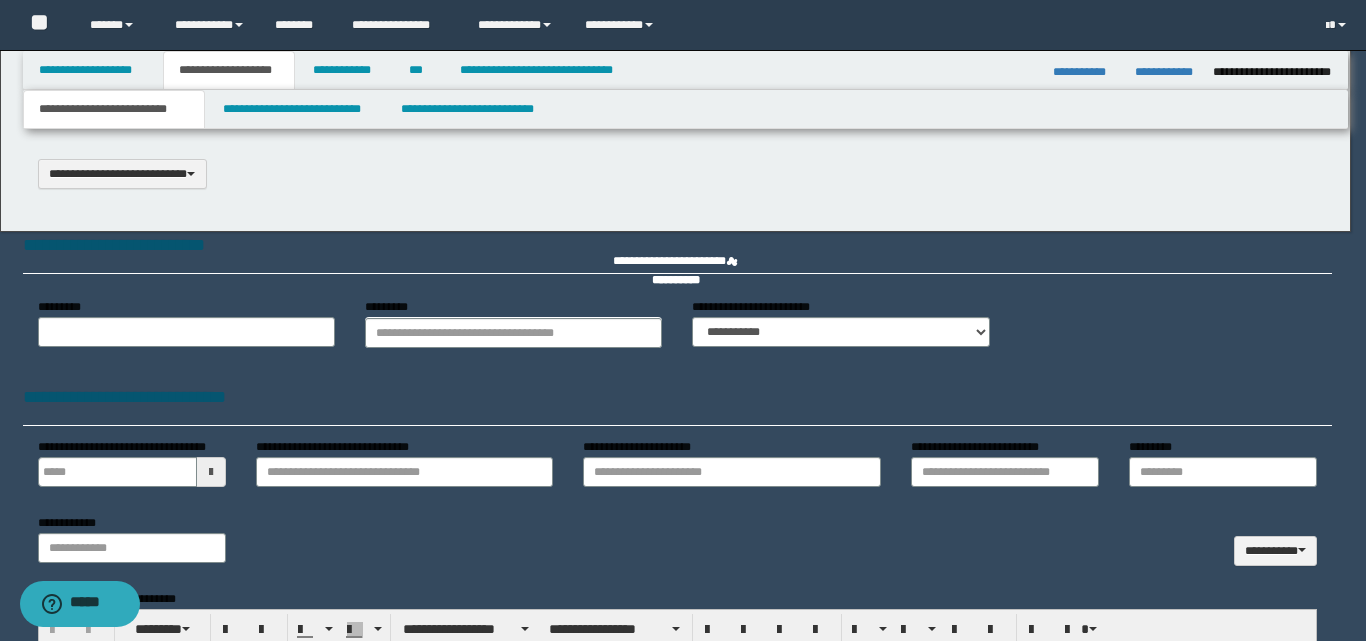 type on "**********" 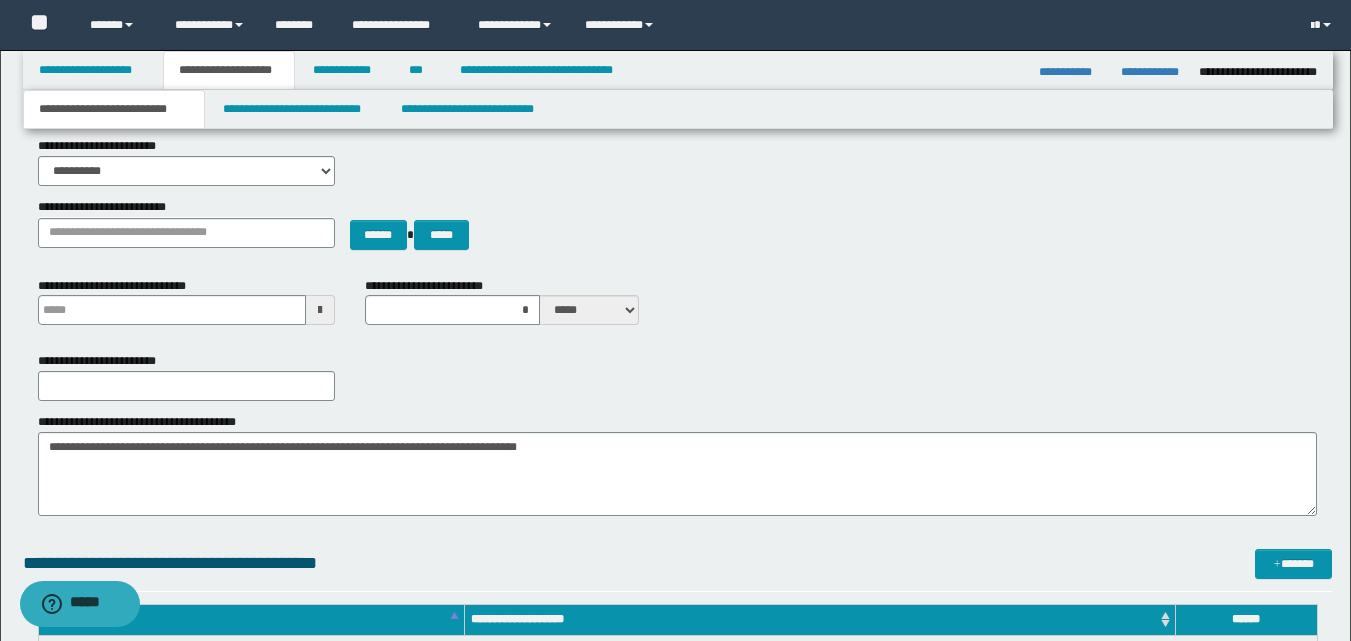 scroll, scrollTop: 100, scrollLeft: 0, axis: vertical 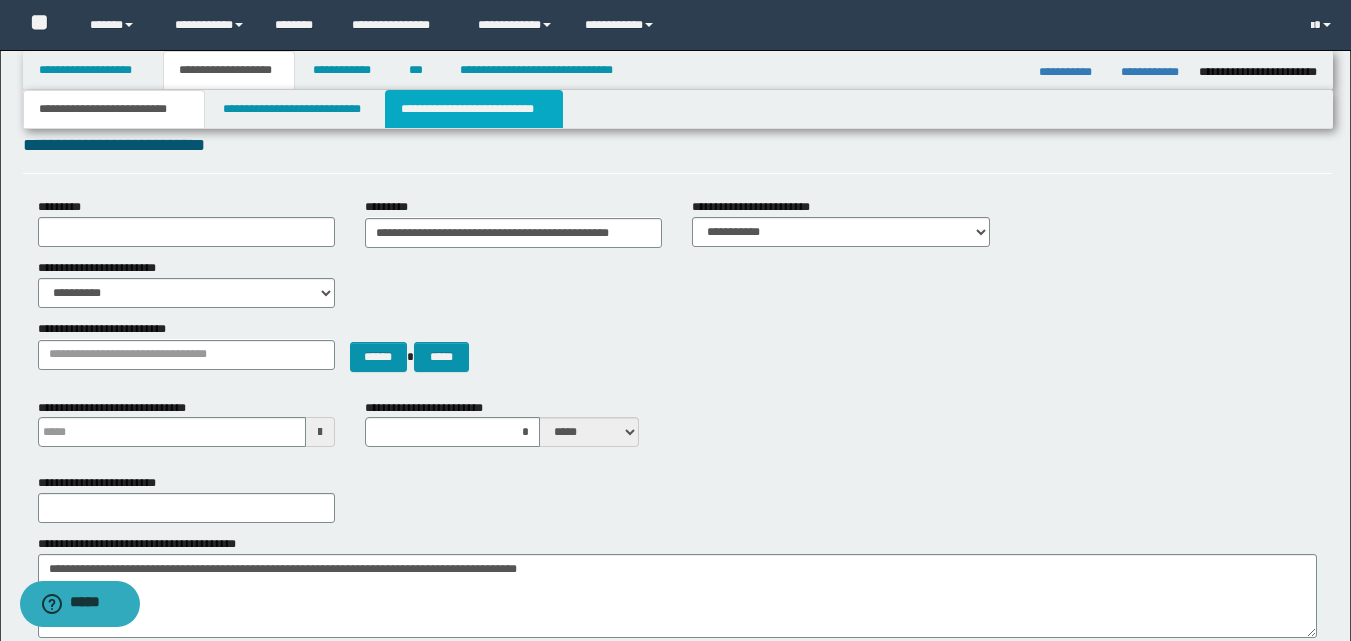 click on "**********" at bounding box center [474, 109] 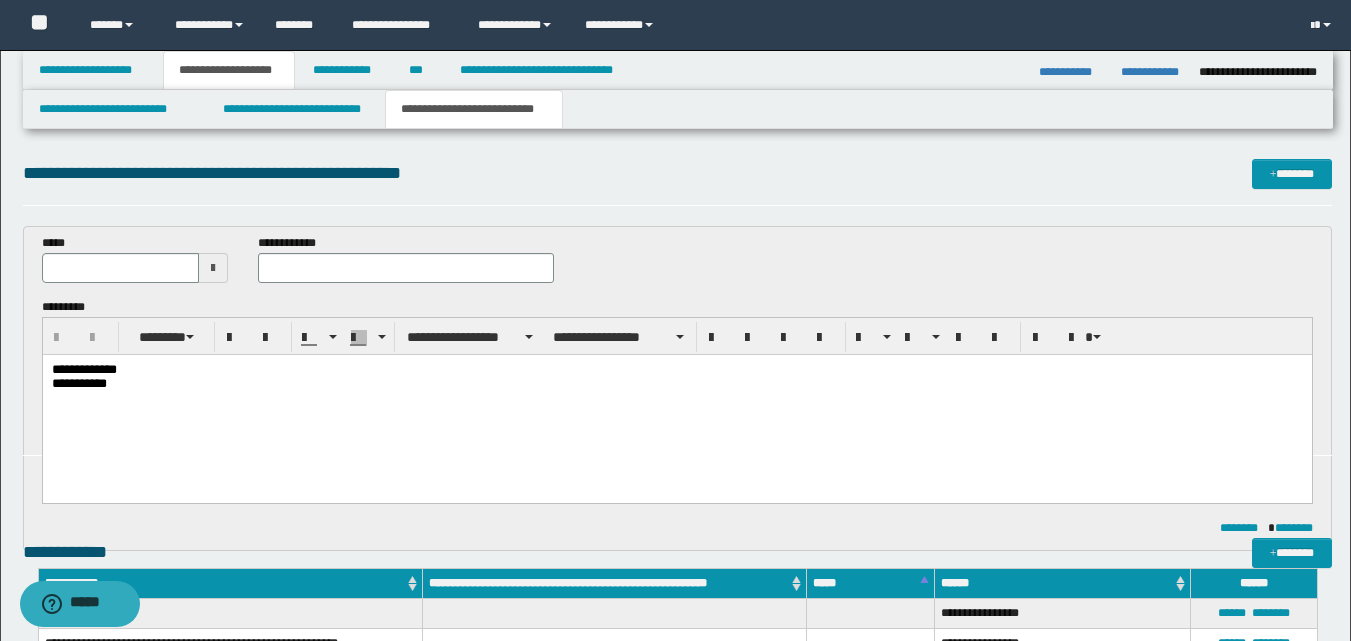 scroll, scrollTop: 0, scrollLeft: 0, axis: both 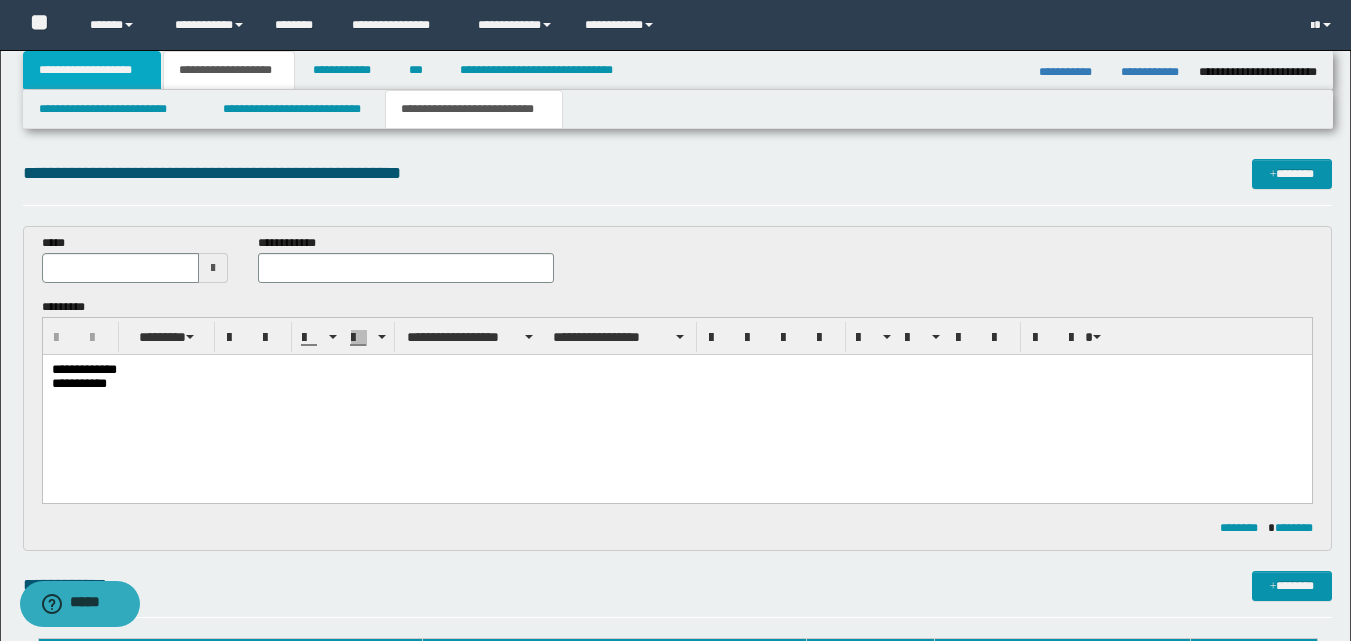 click on "**********" at bounding box center (92, 70) 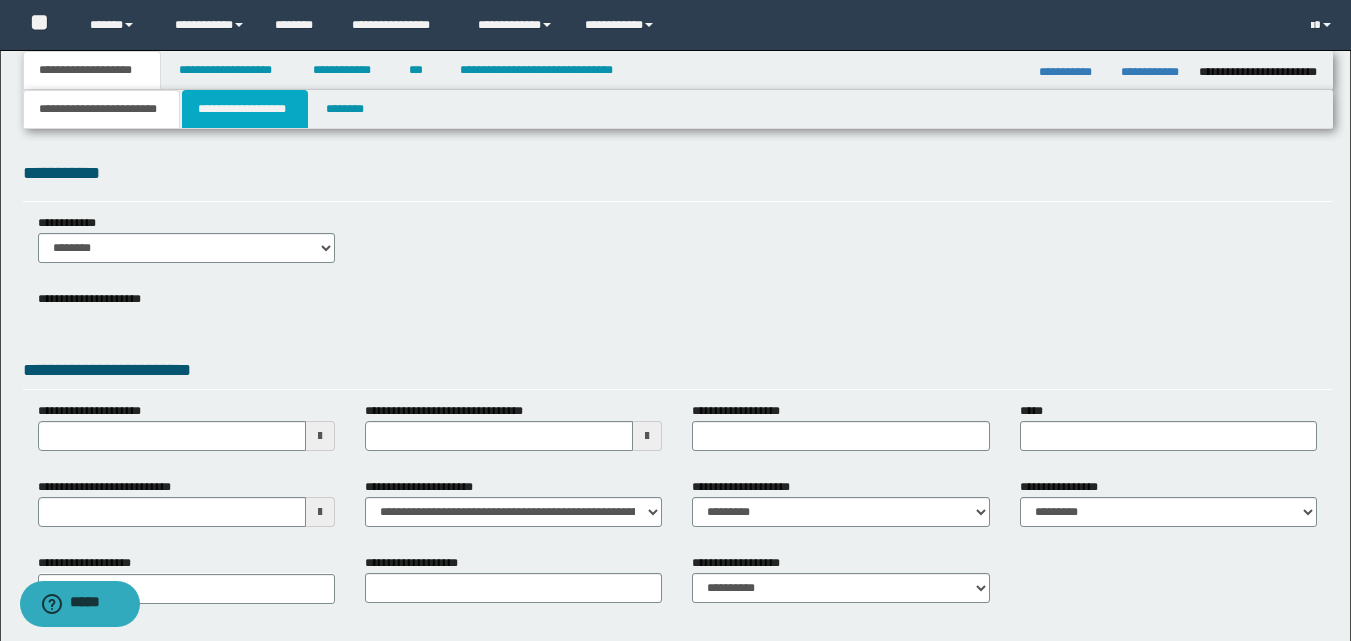 click on "**********" at bounding box center [245, 109] 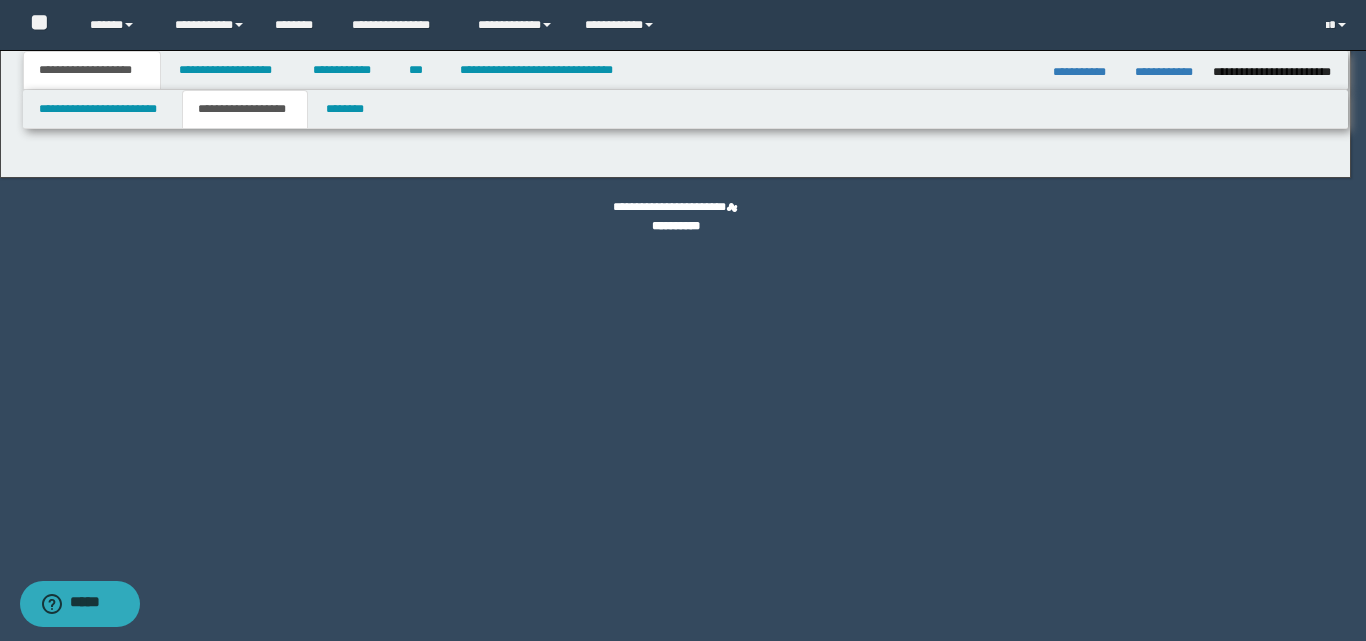 type on "********" 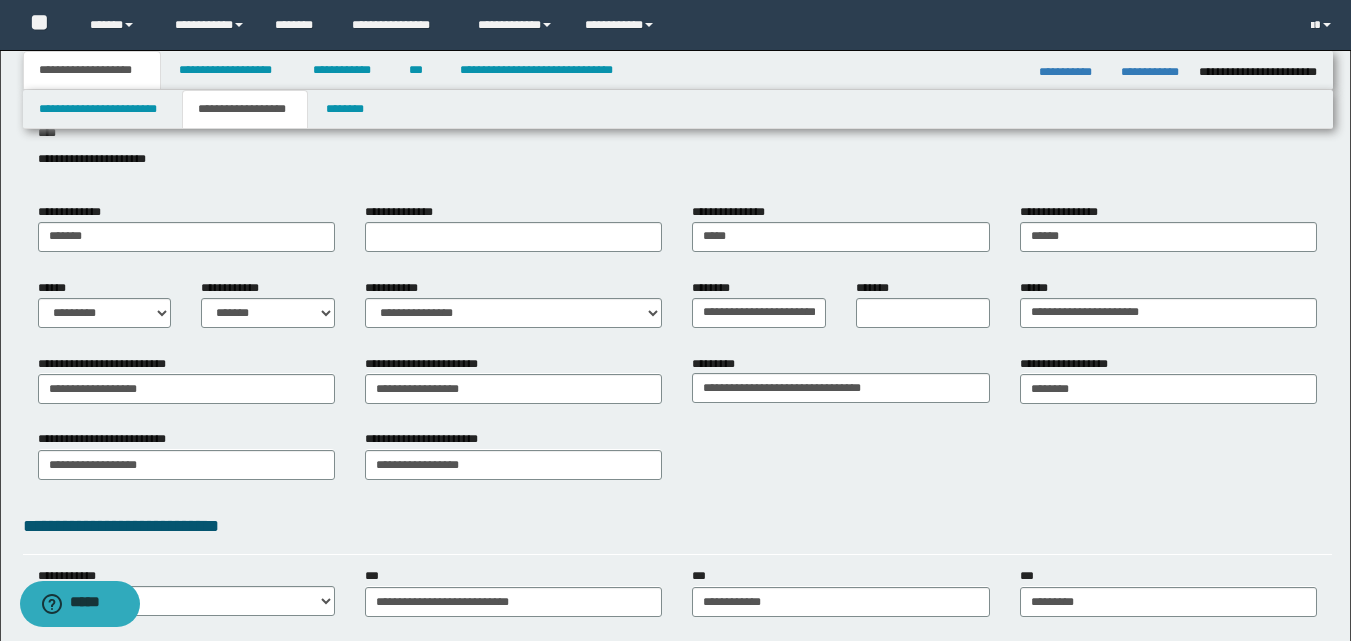 scroll, scrollTop: 200, scrollLeft: 0, axis: vertical 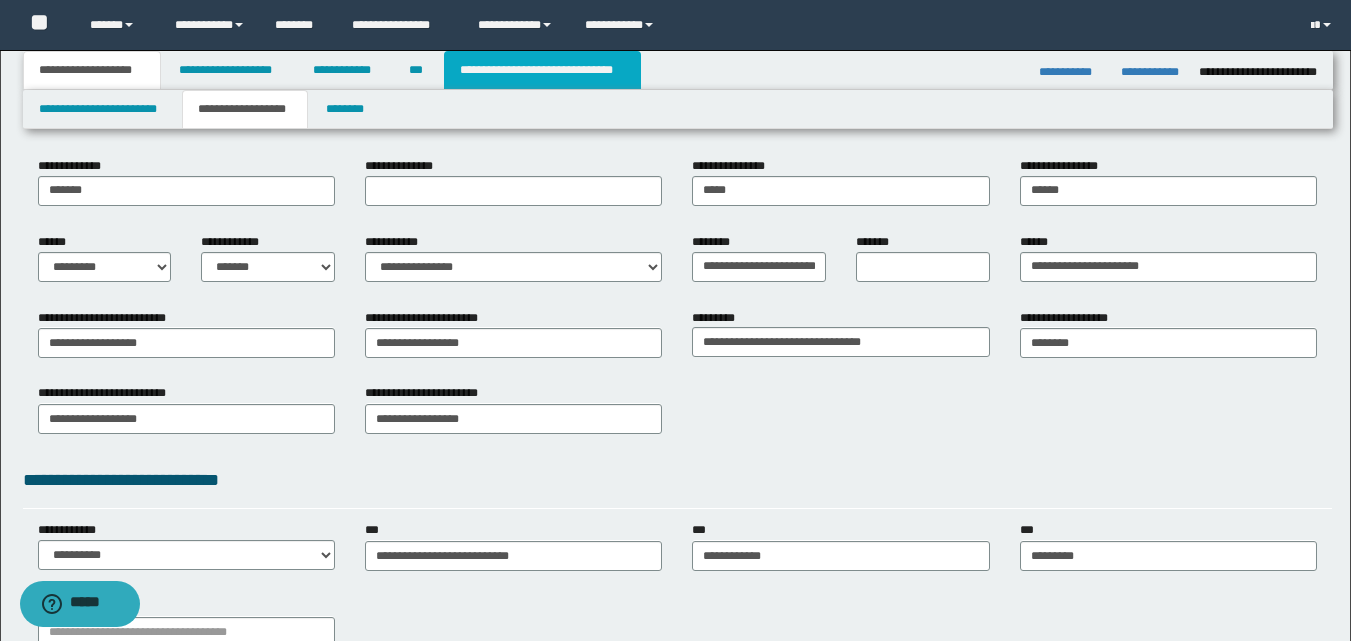 click on "**********" at bounding box center (542, 70) 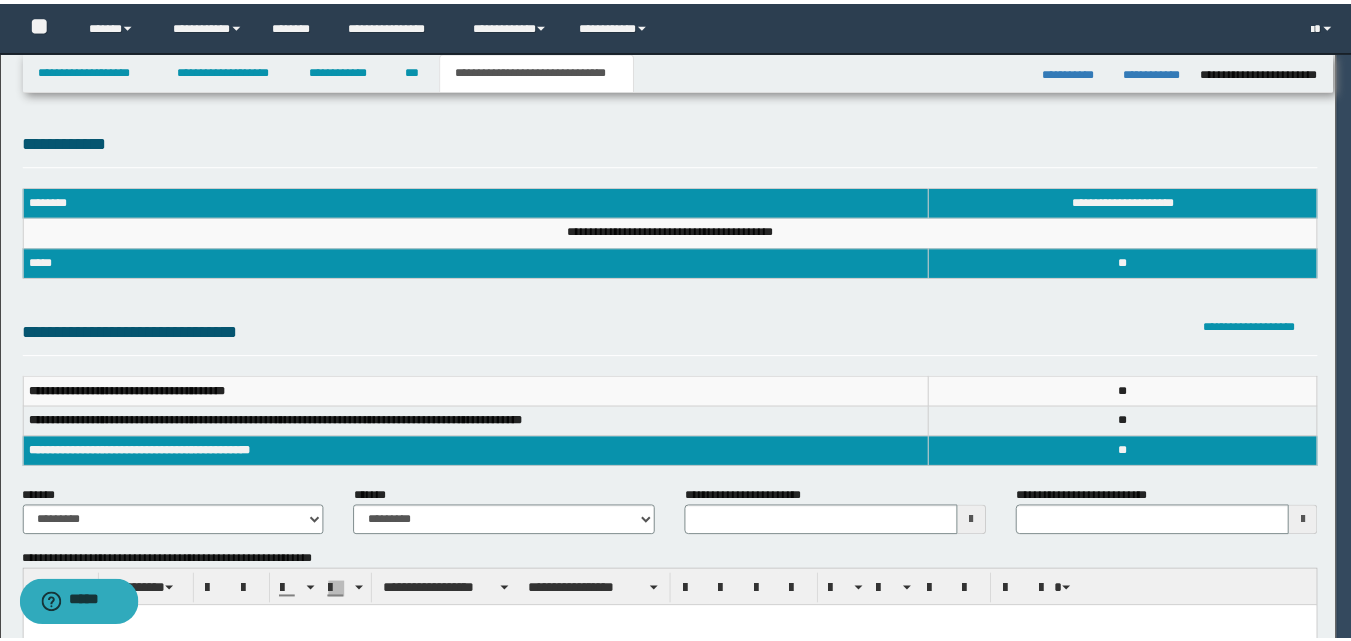 scroll, scrollTop: 0, scrollLeft: 0, axis: both 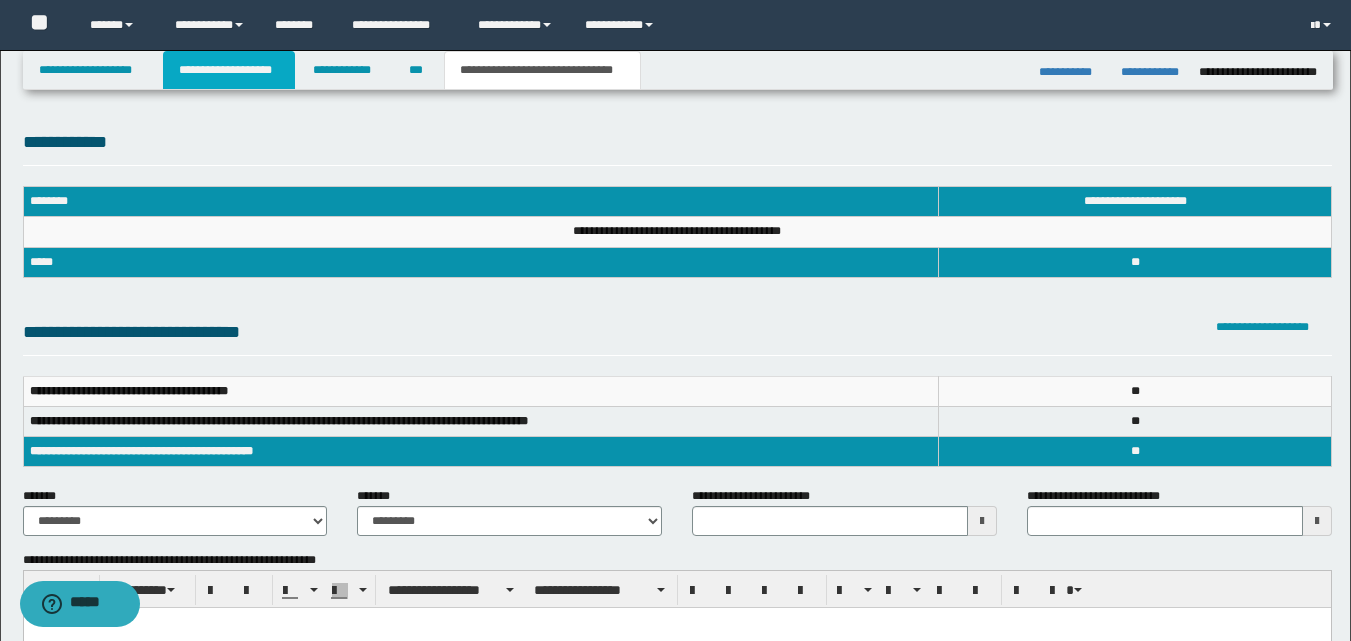 click on "**********" at bounding box center (229, 70) 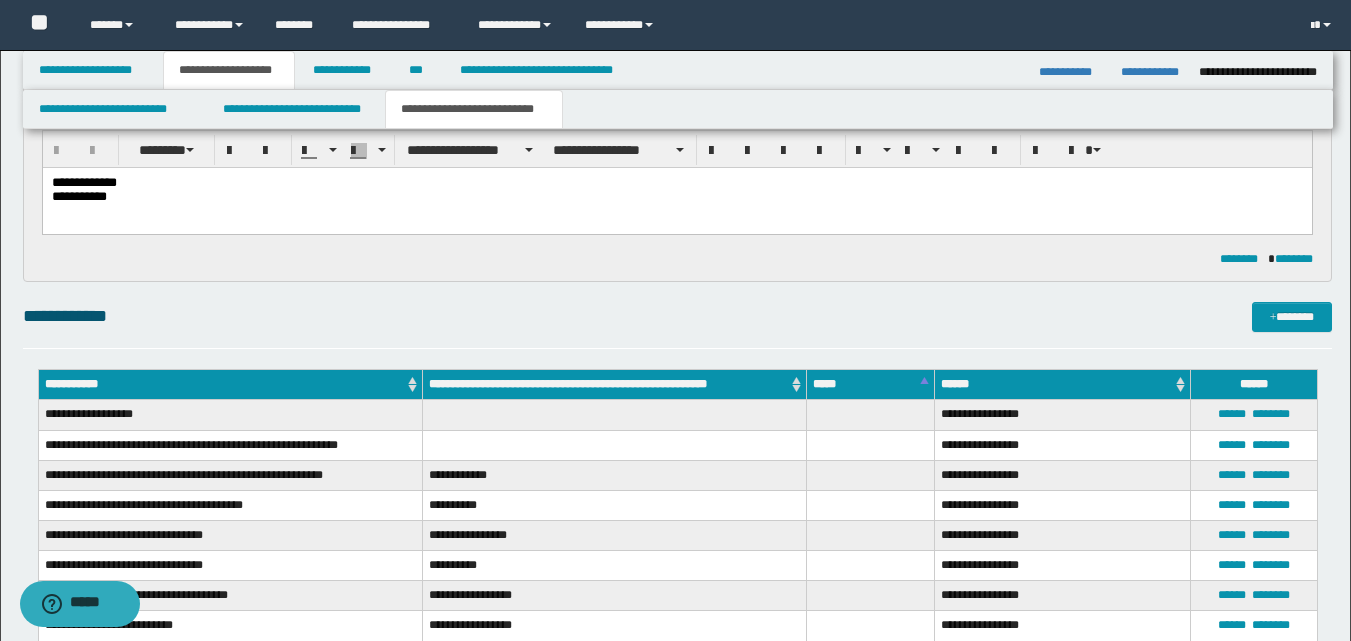scroll, scrollTop: 0, scrollLeft: 0, axis: both 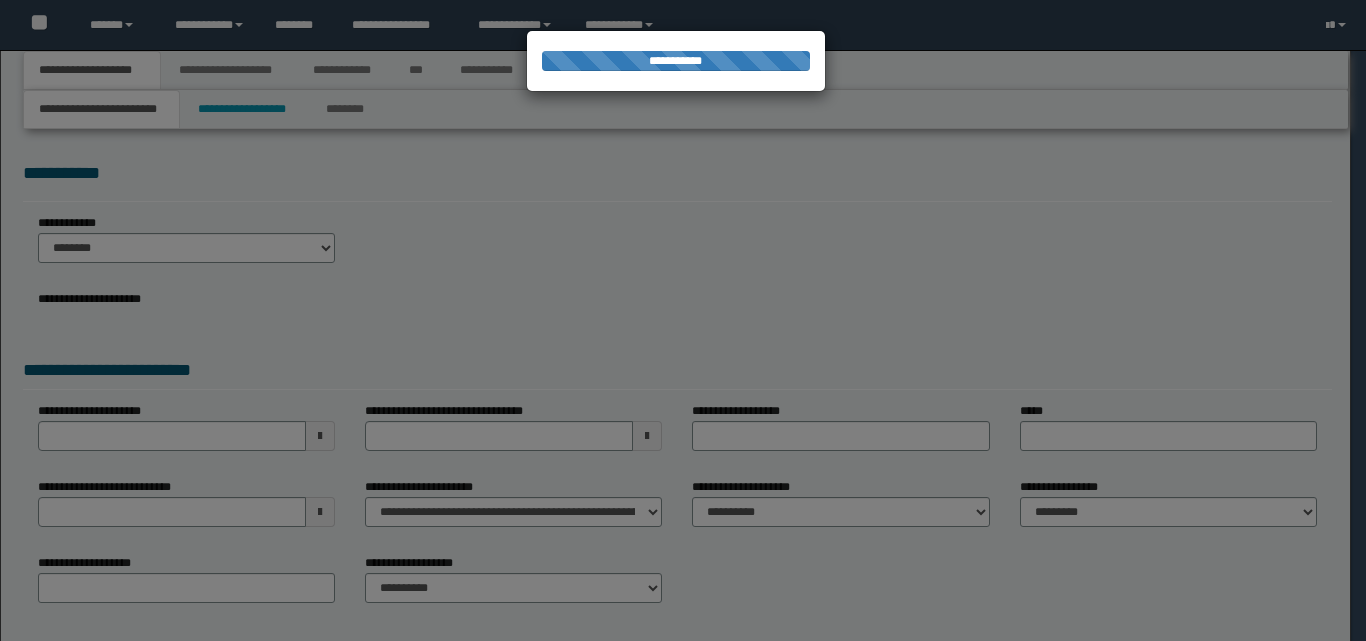 select on "*" 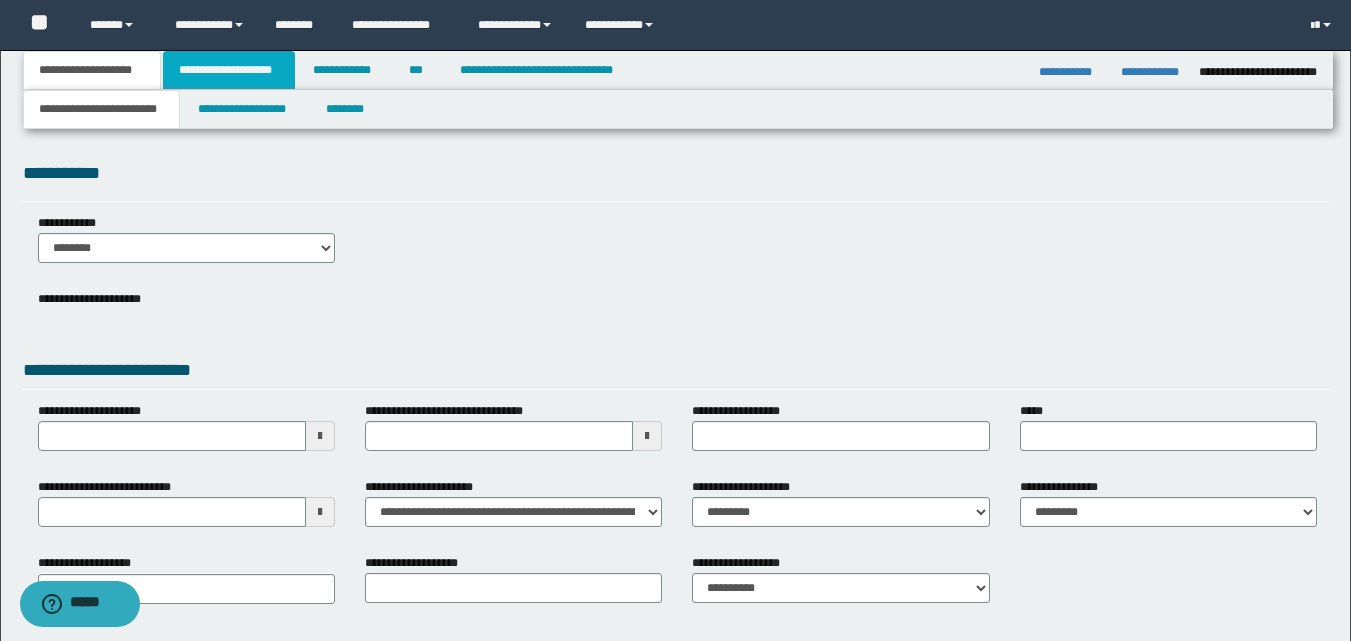 click on "**********" at bounding box center [229, 70] 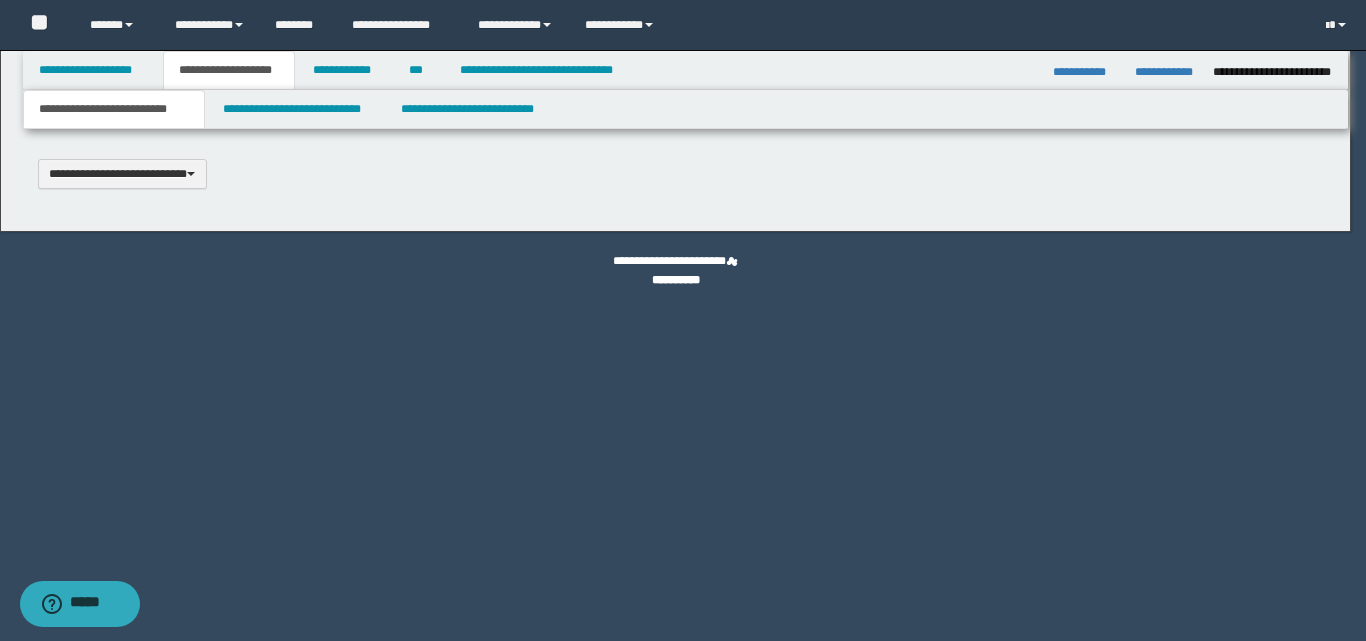 type 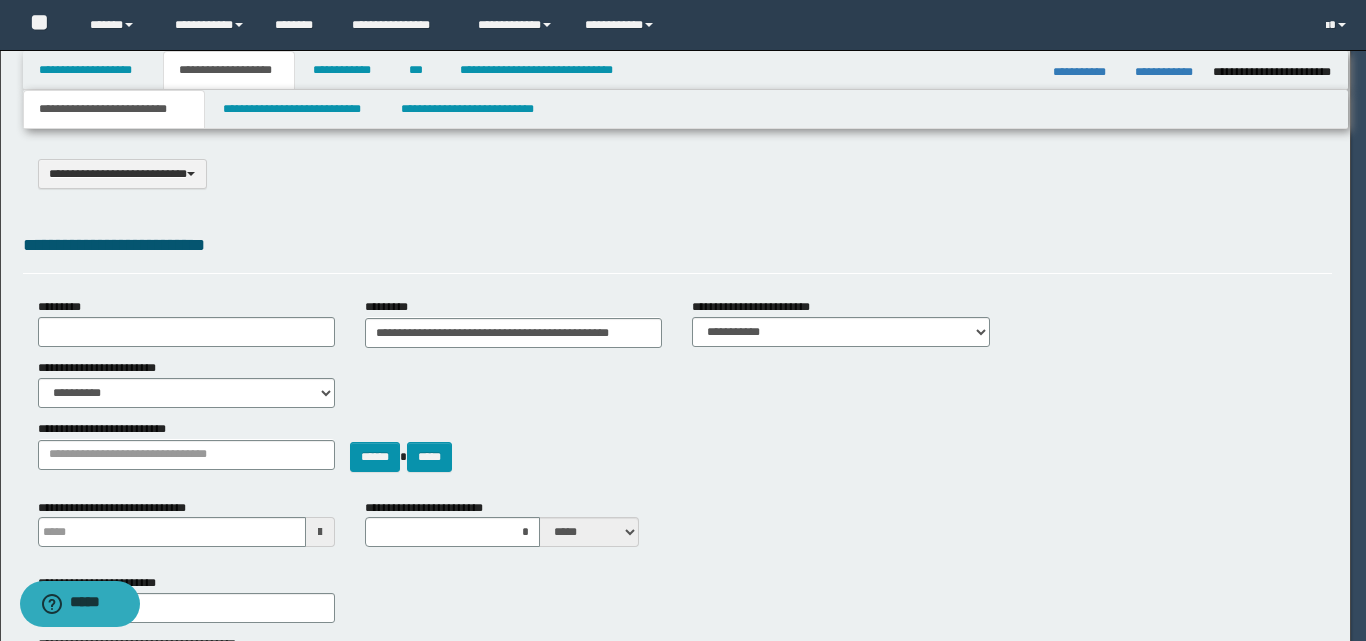 scroll, scrollTop: 0, scrollLeft: 0, axis: both 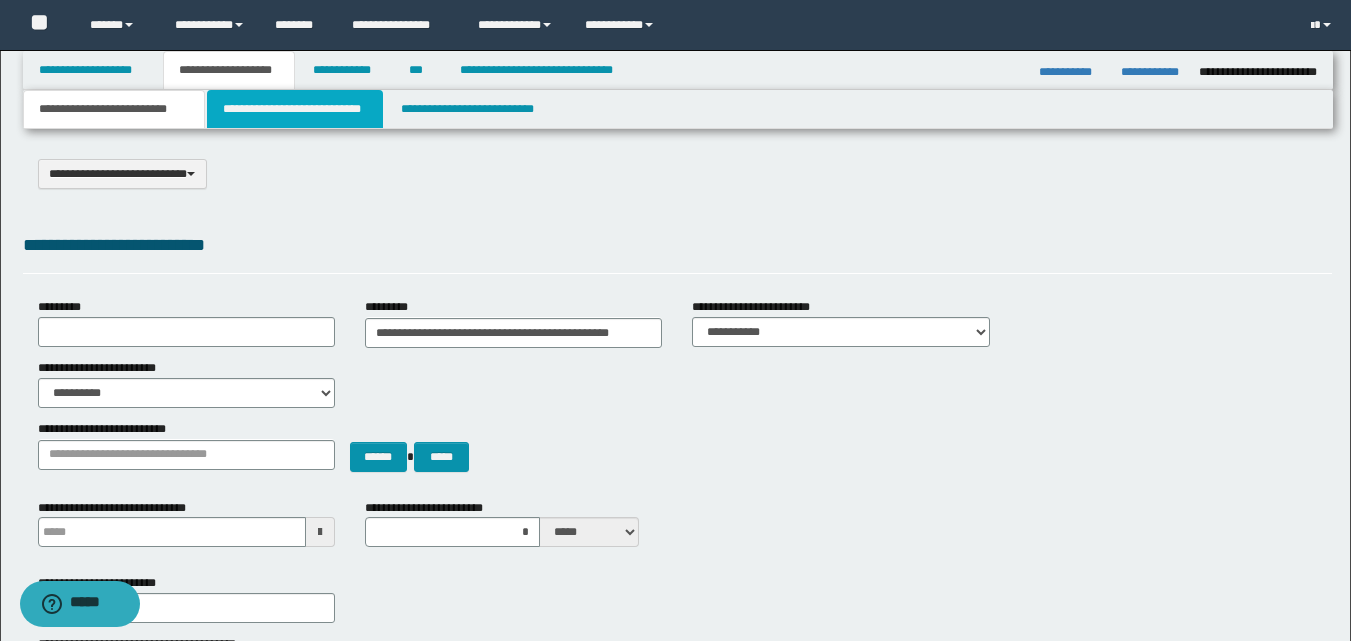 click on "**********" at bounding box center (295, 109) 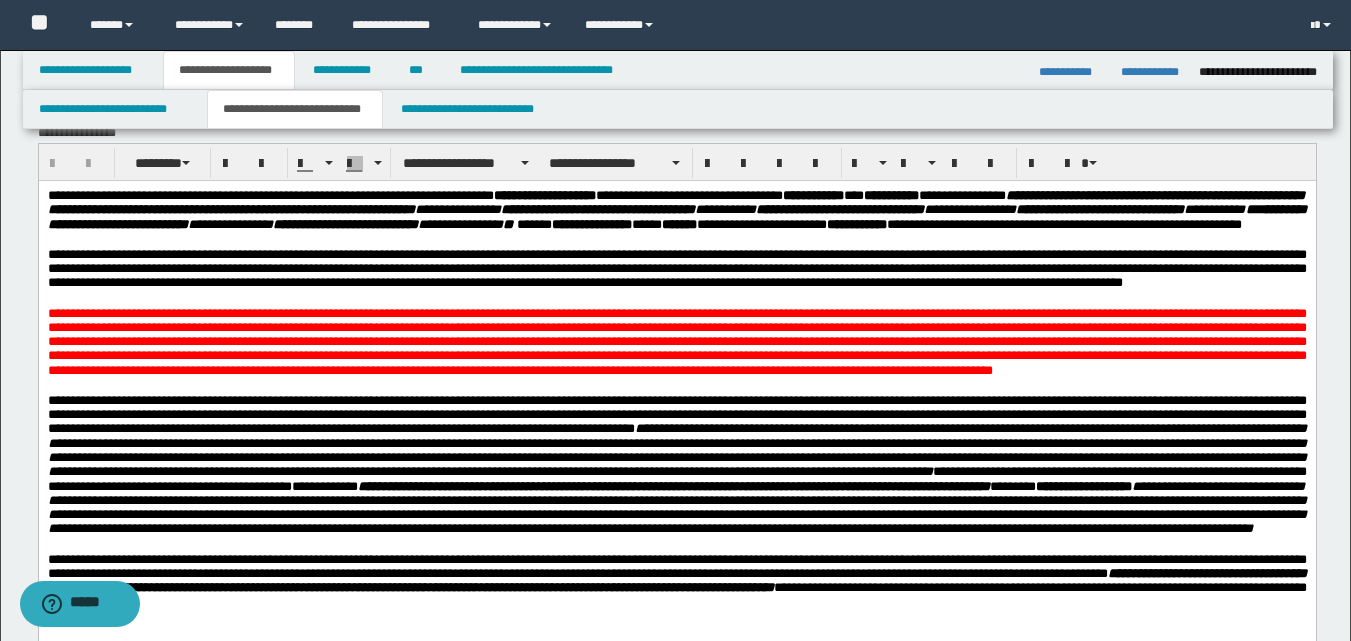 scroll, scrollTop: 0, scrollLeft: 0, axis: both 